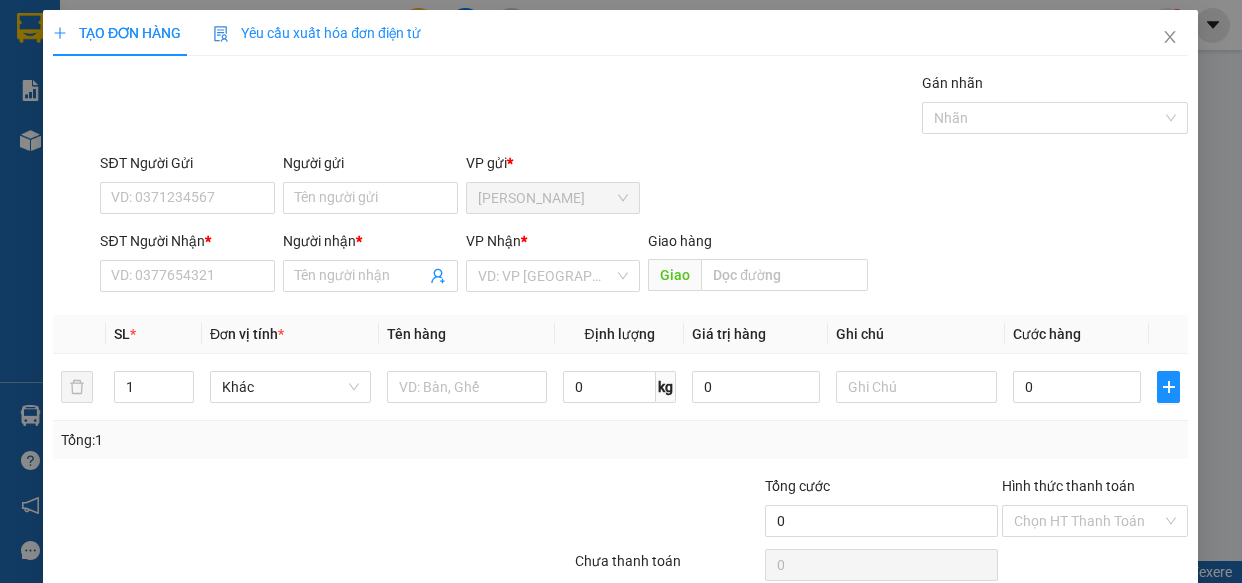 scroll, scrollTop: 0, scrollLeft: 0, axis: both 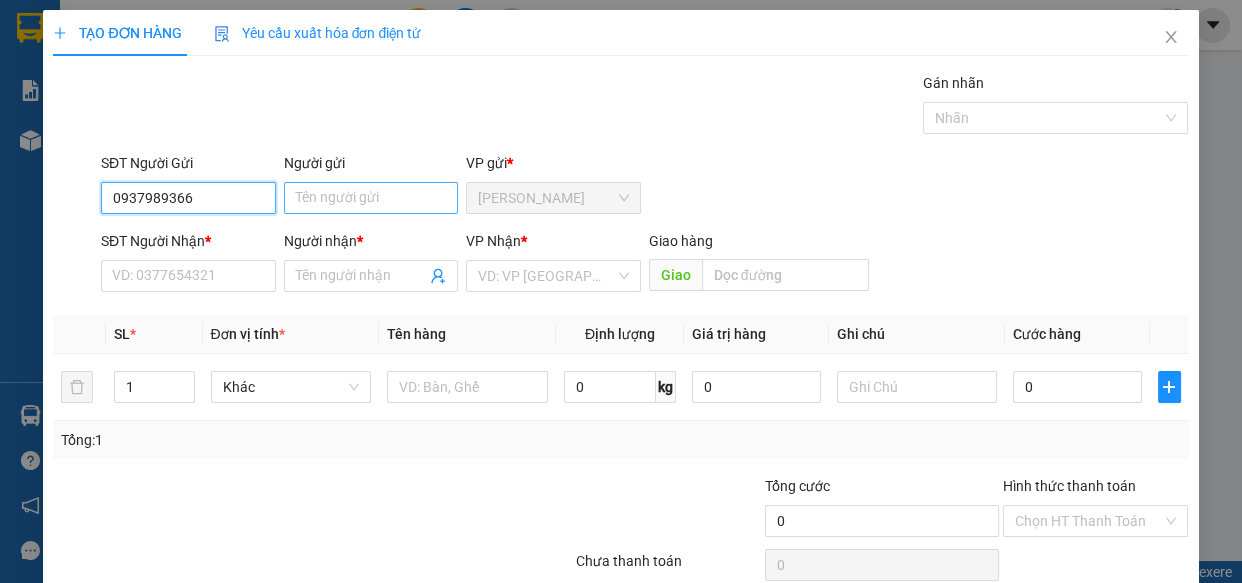 type on "0937989366" 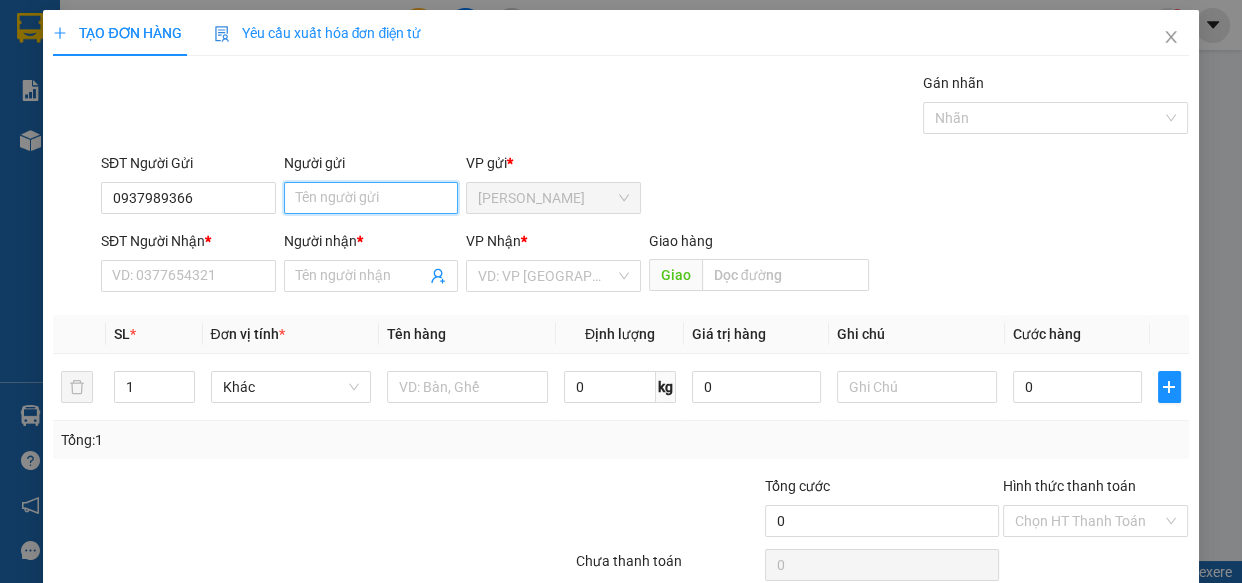 click on "Người gửi" at bounding box center (371, 198) 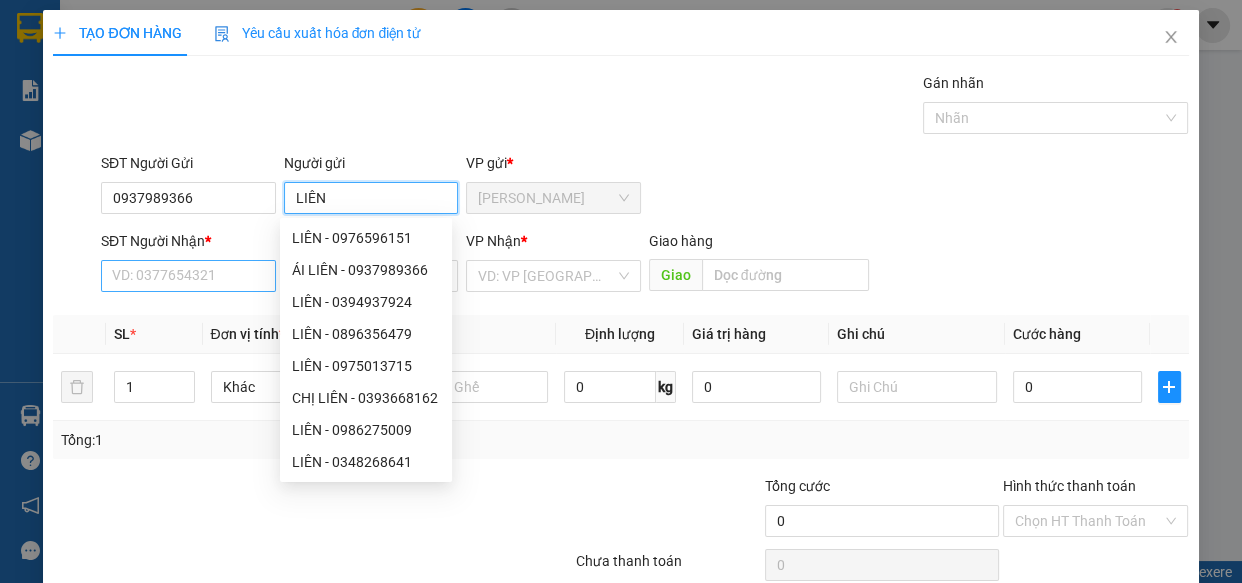 type on "LIÊN" 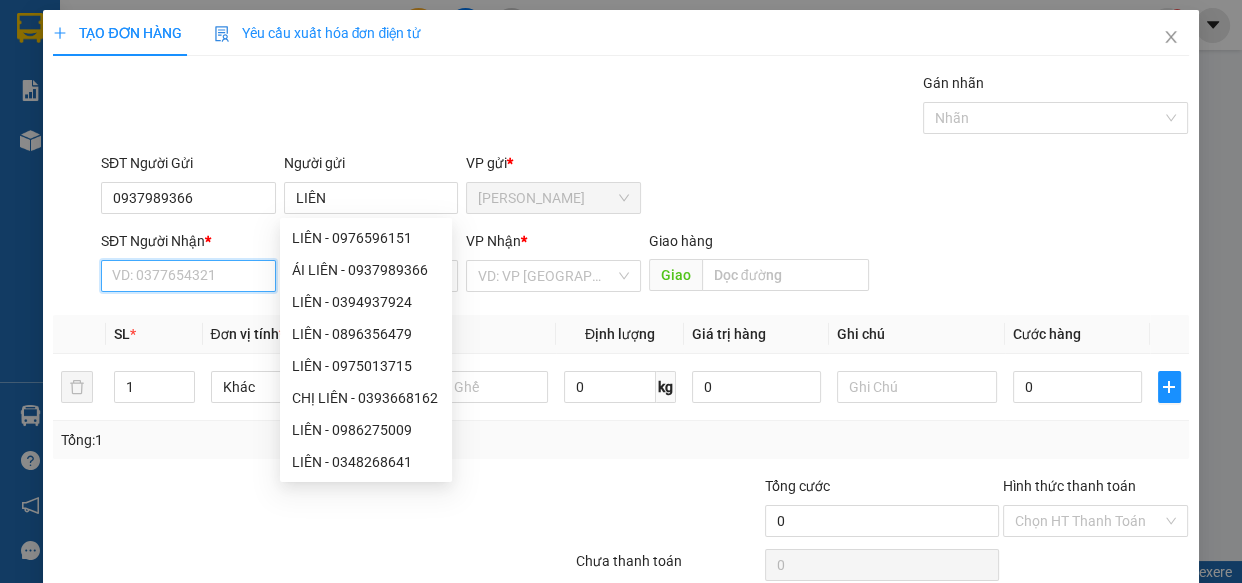 click on "SĐT Người Nhận  *" at bounding box center [188, 276] 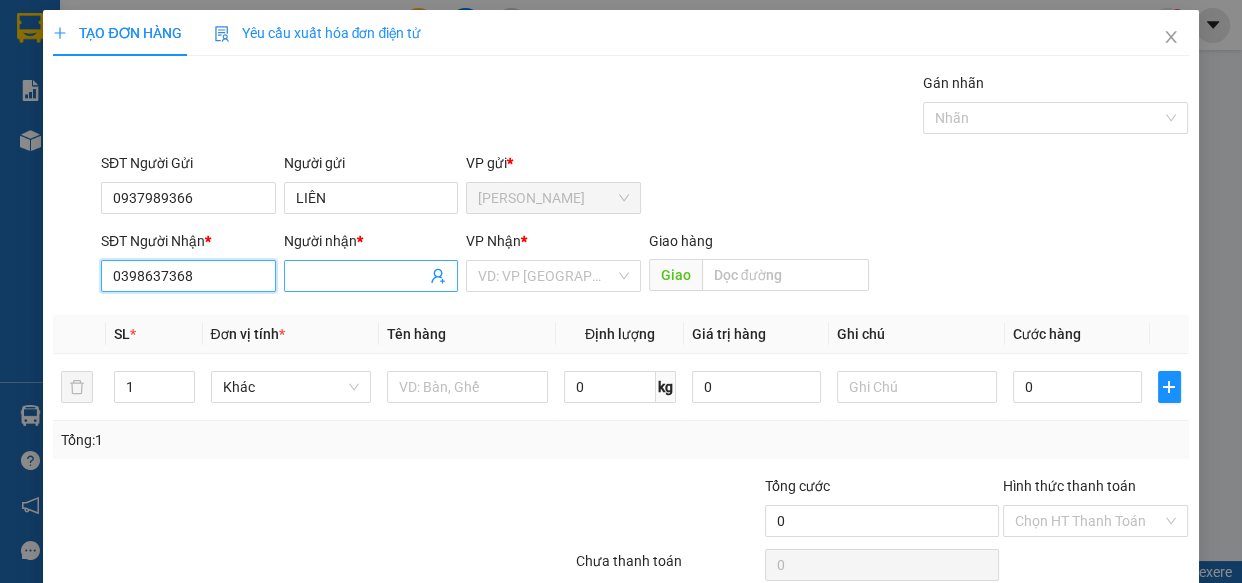type on "0398637368" 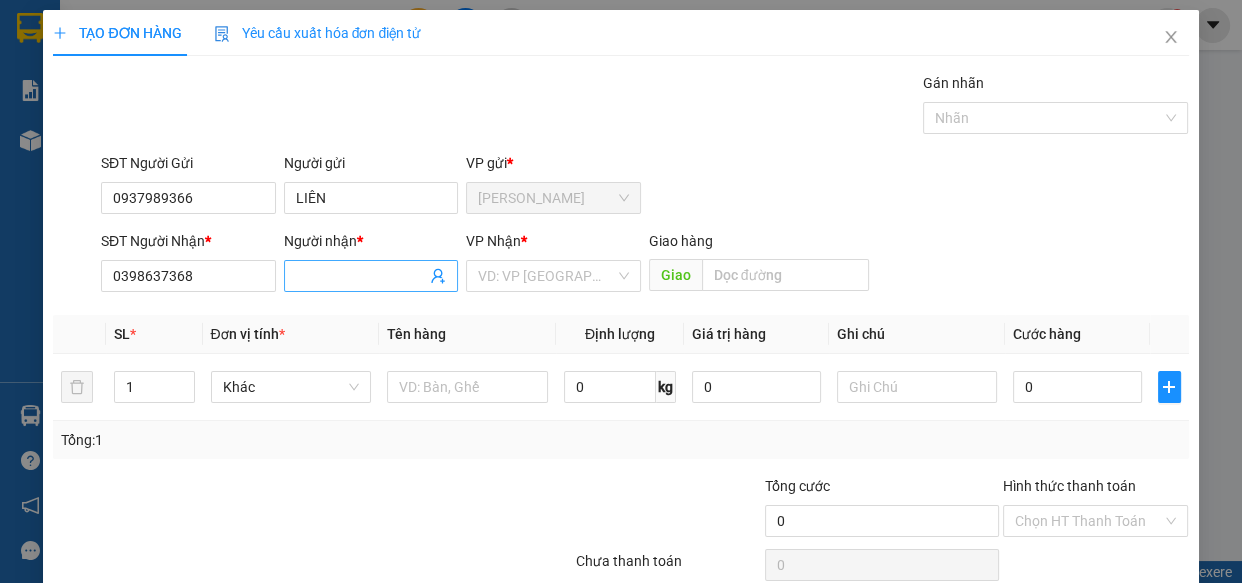 click at bounding box center [371, 276] 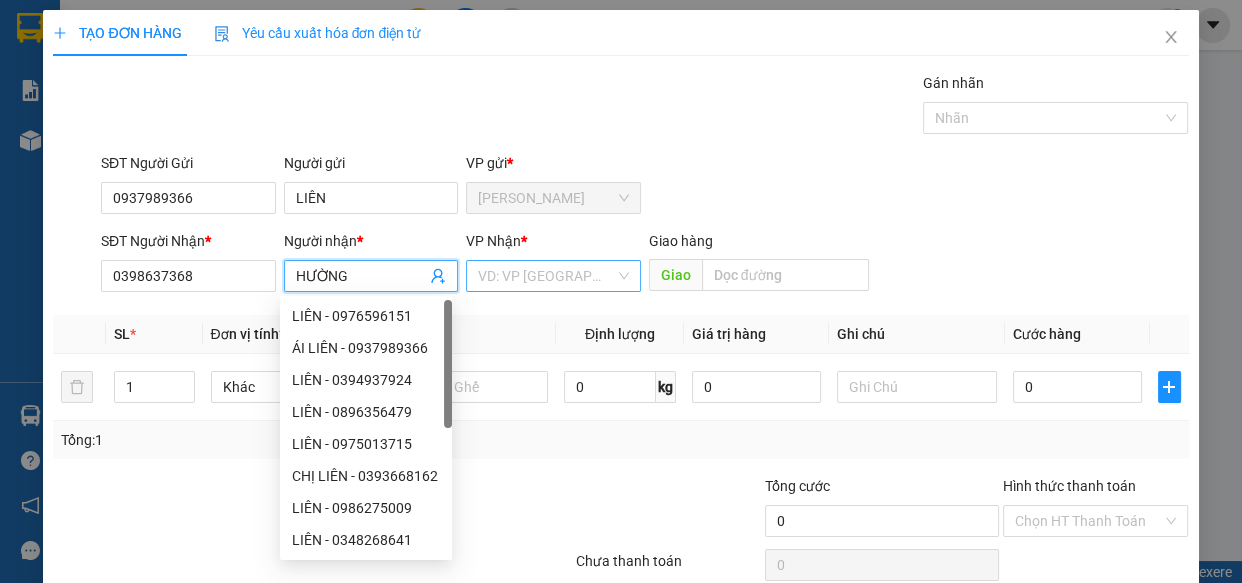 type on "HƯỜNG" 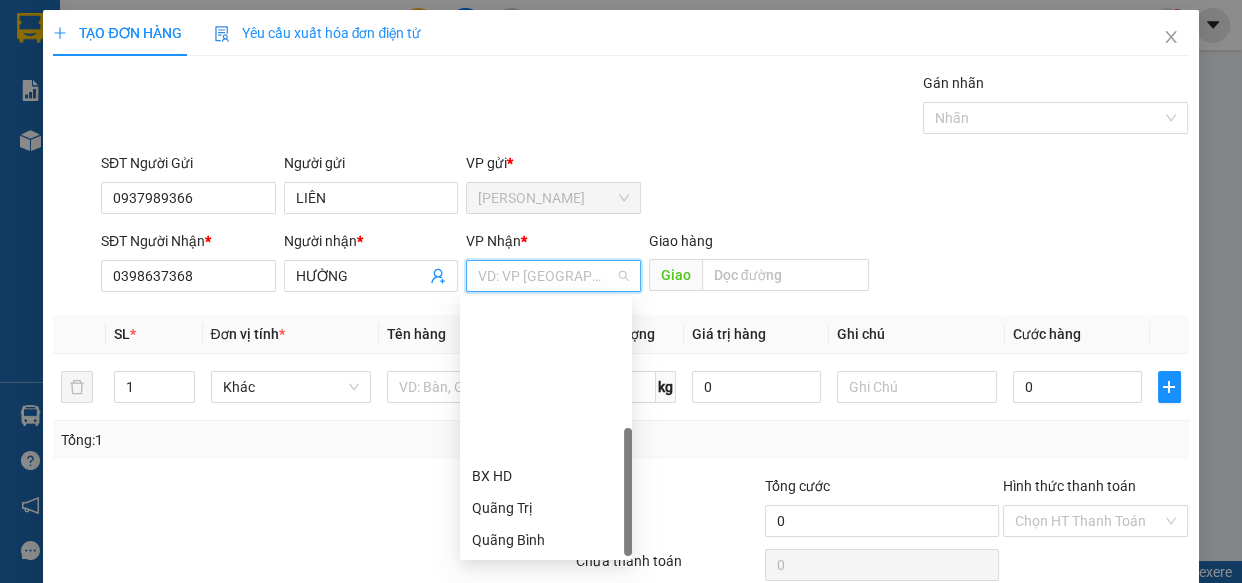 scroll, scrollTop: 191, scrollLeft: 0, axis: vertical 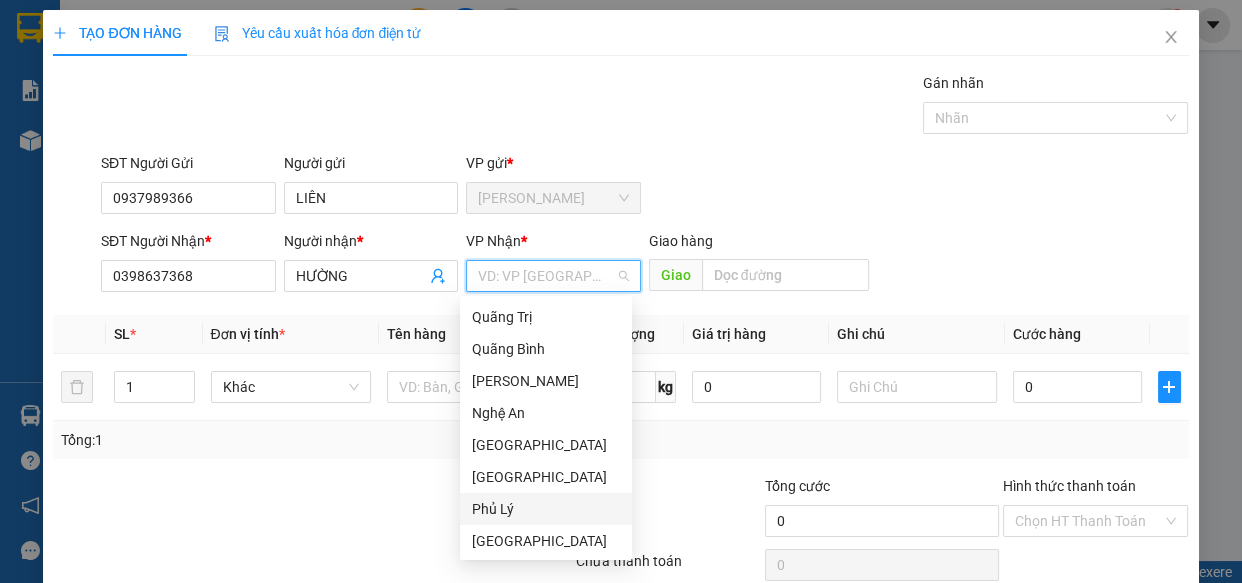click on "Phủ Lý" at bounding box center (546, 509) 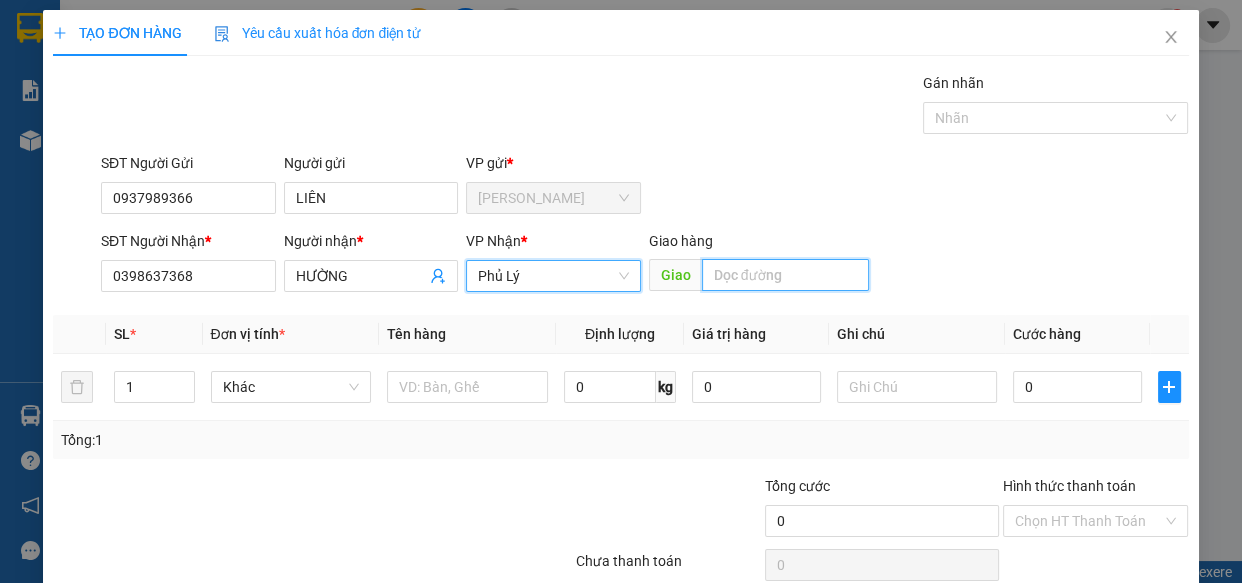 click at bounding box center (785, 275) 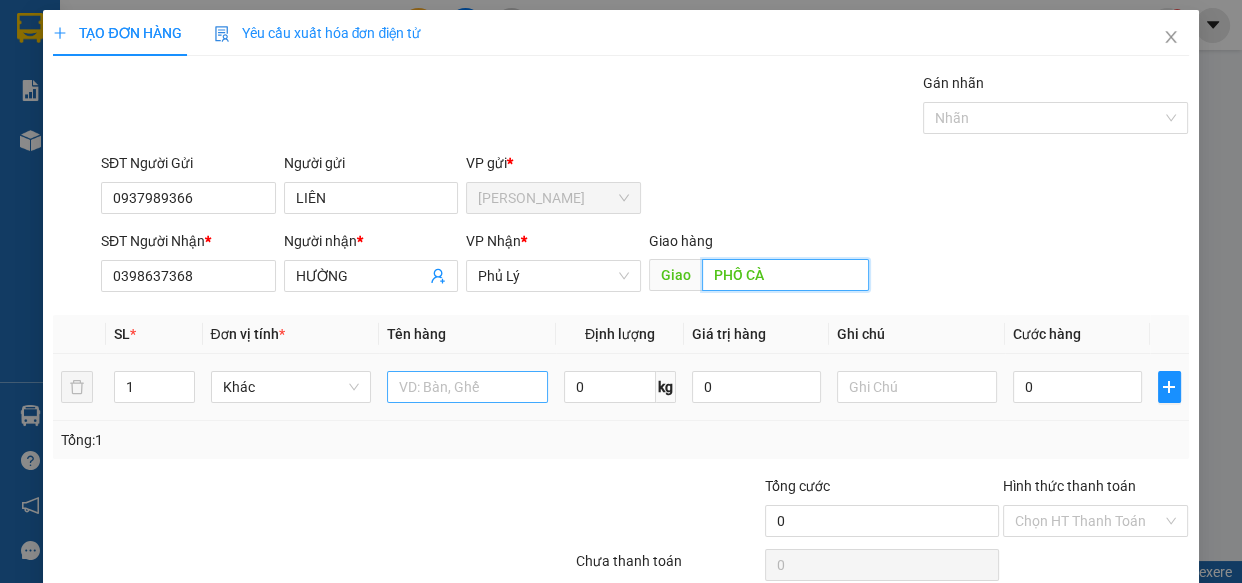 type on "PHỐ CÀ" 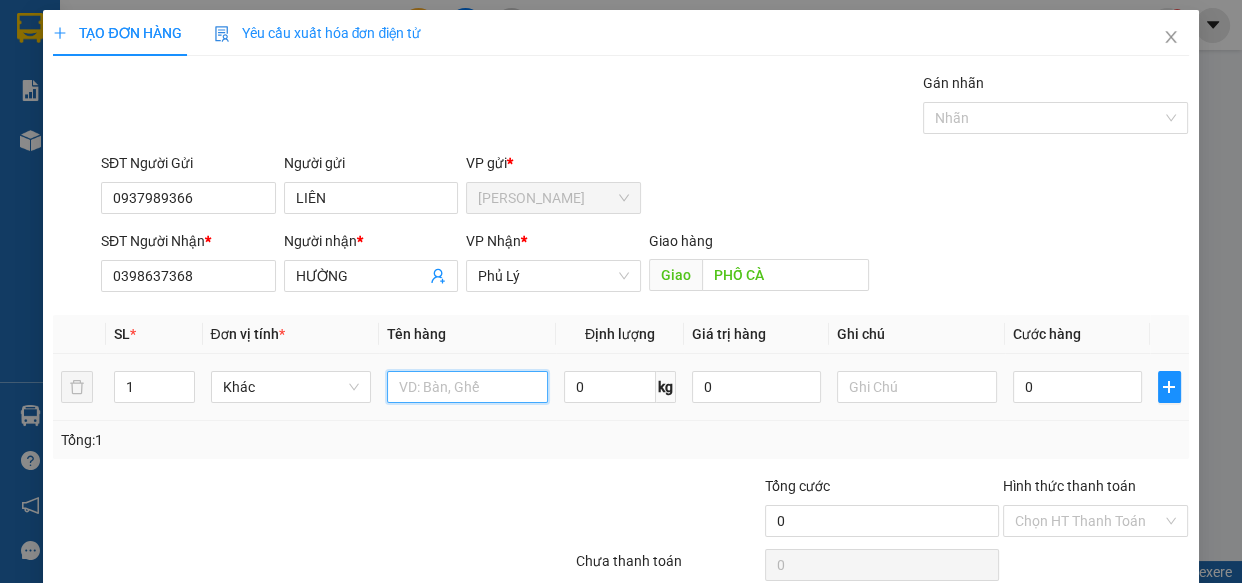 click at bounding box center (467, 387) 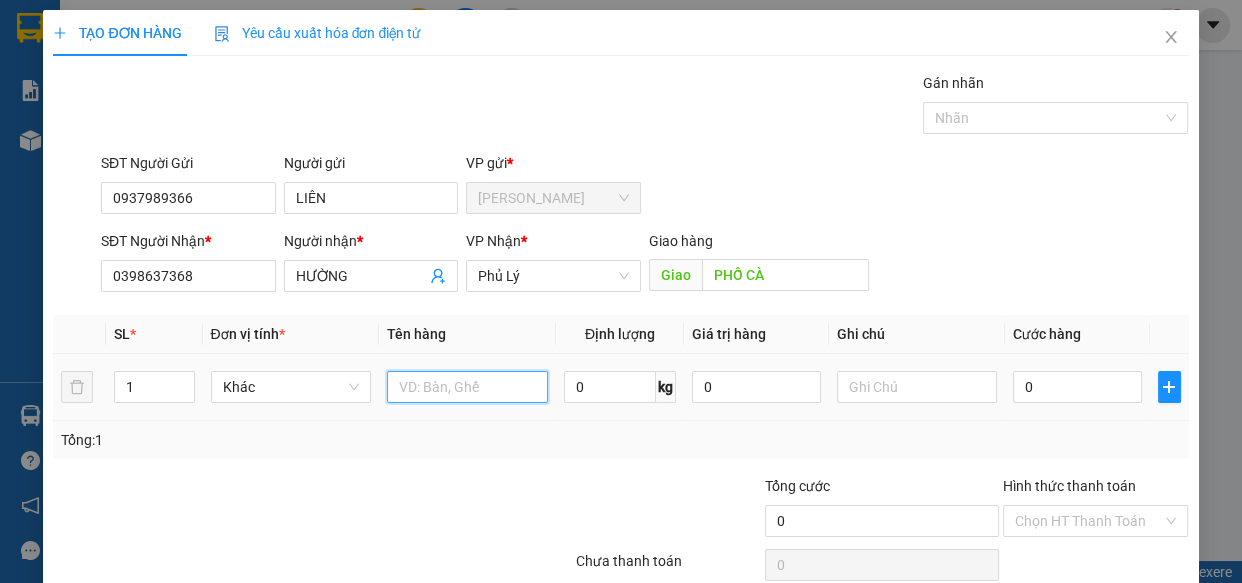 type on "1" 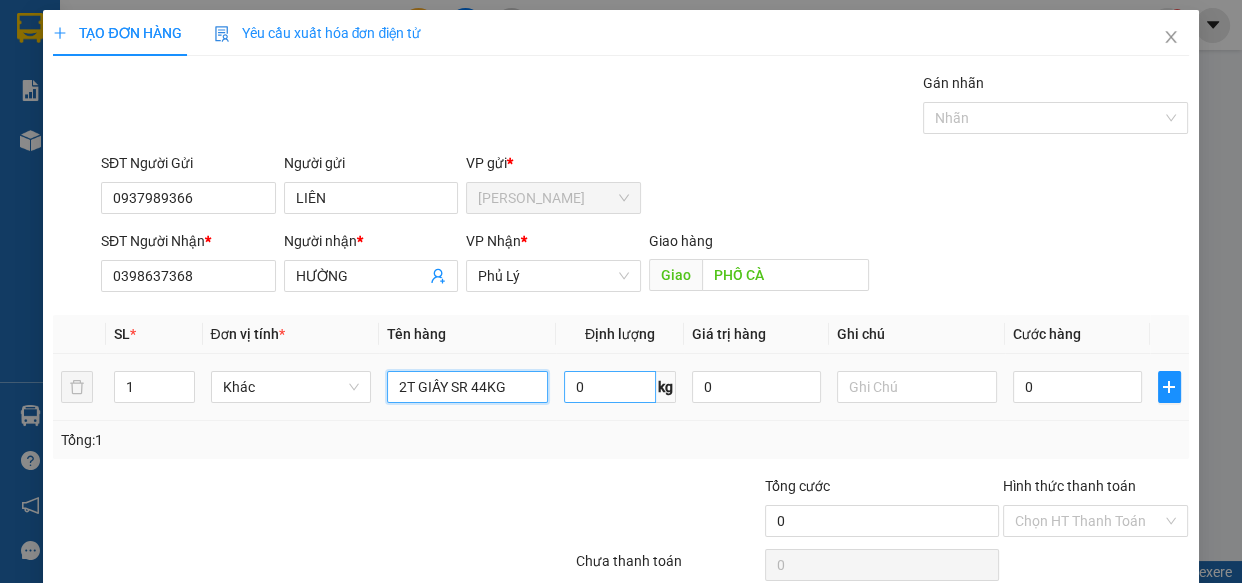 type on "2T GIẤY SR 44KG" 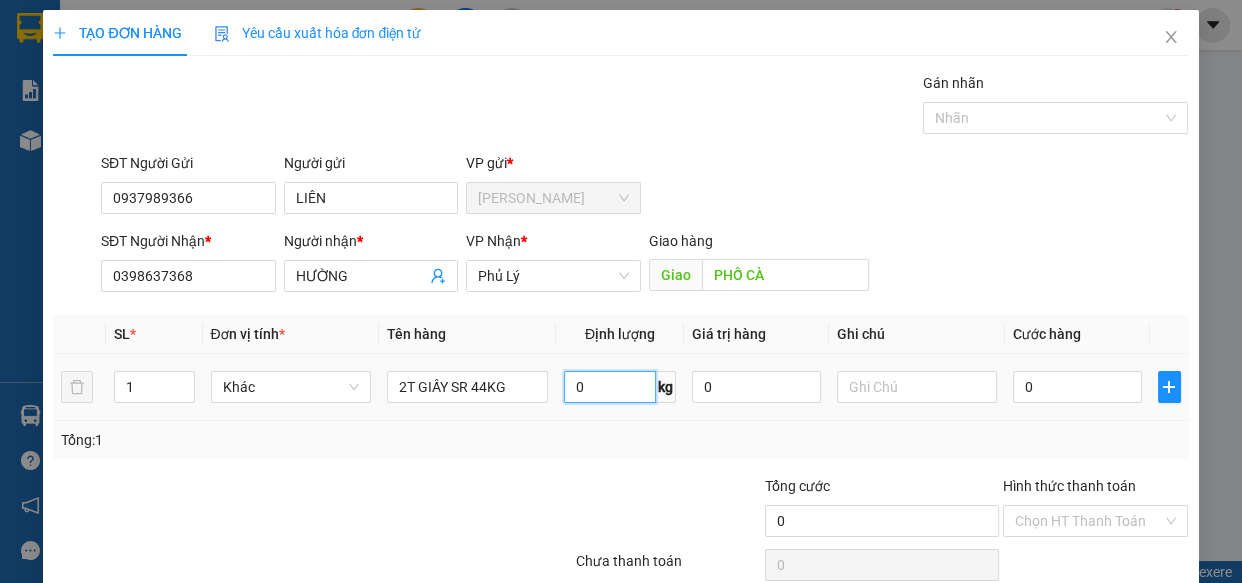 click on "0" at bounding box center (610, 387) 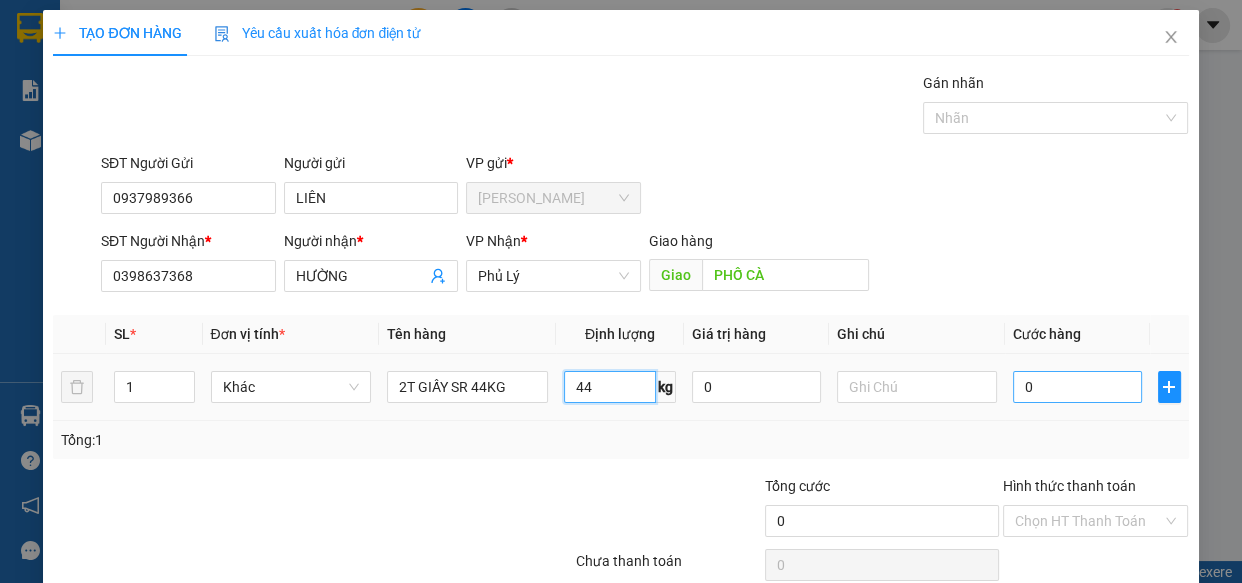 type on "44" 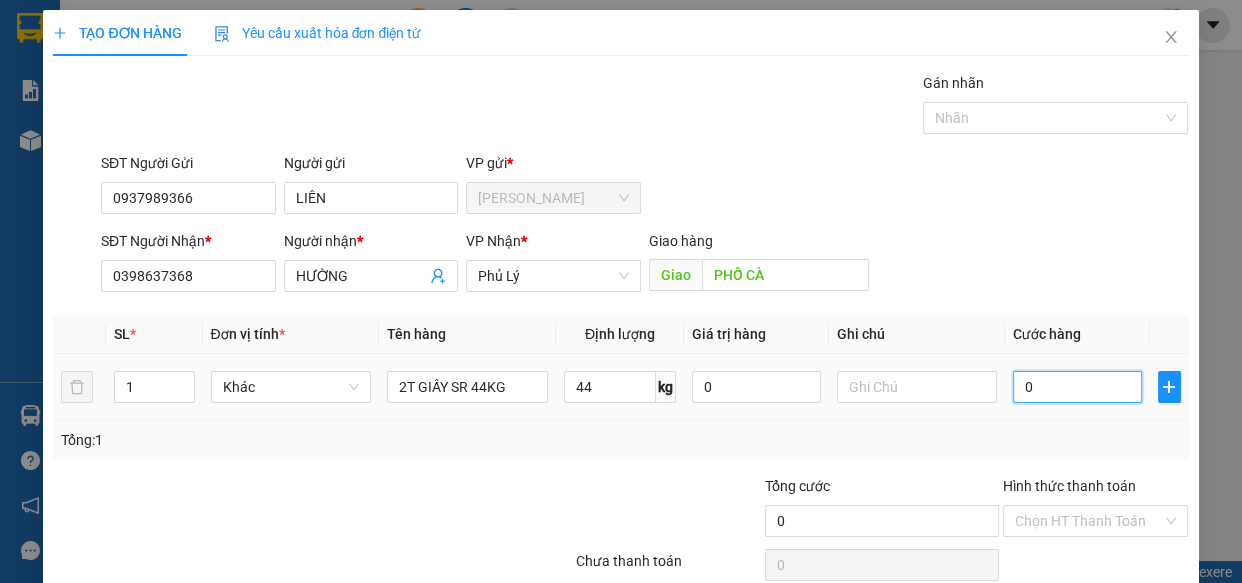 click on "0" at bounding box center (1077, 387) 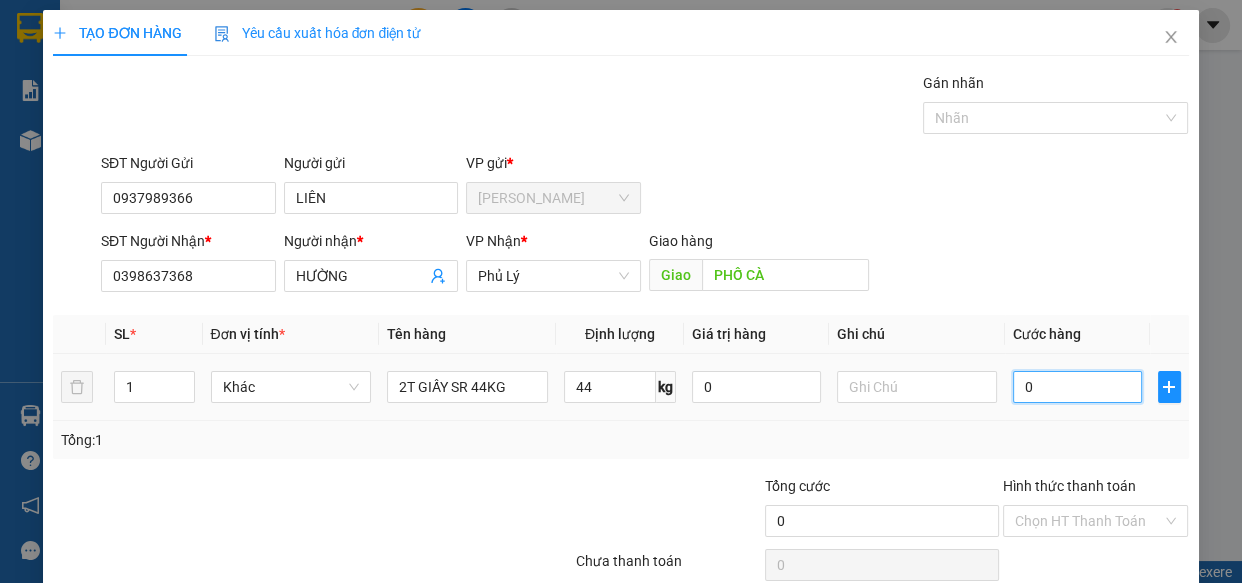type on "3" 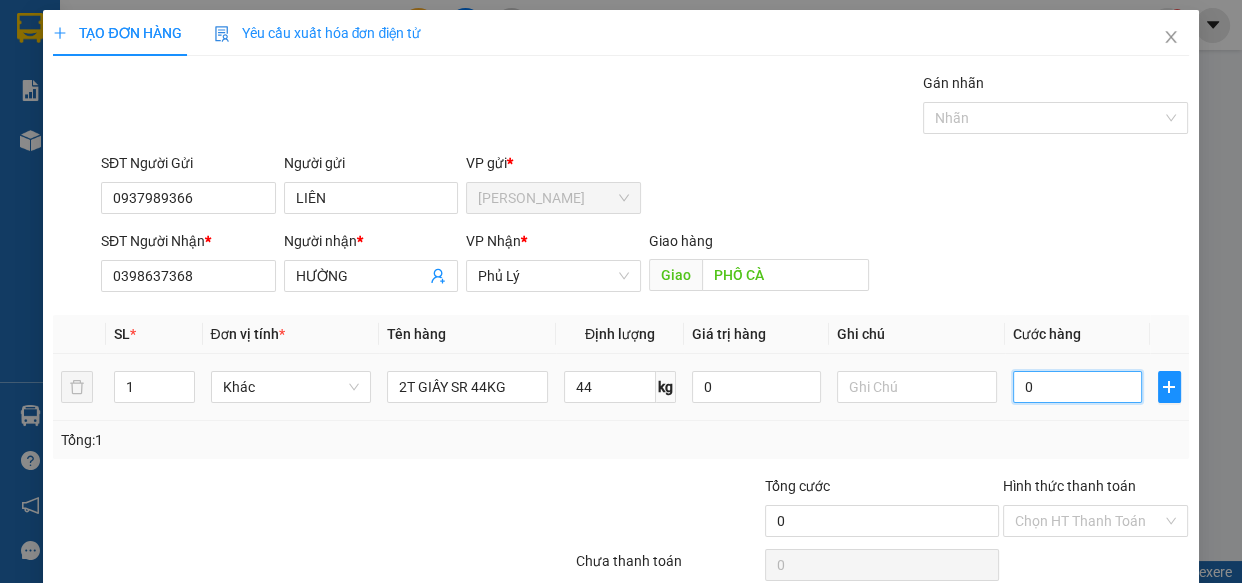 type on "3" 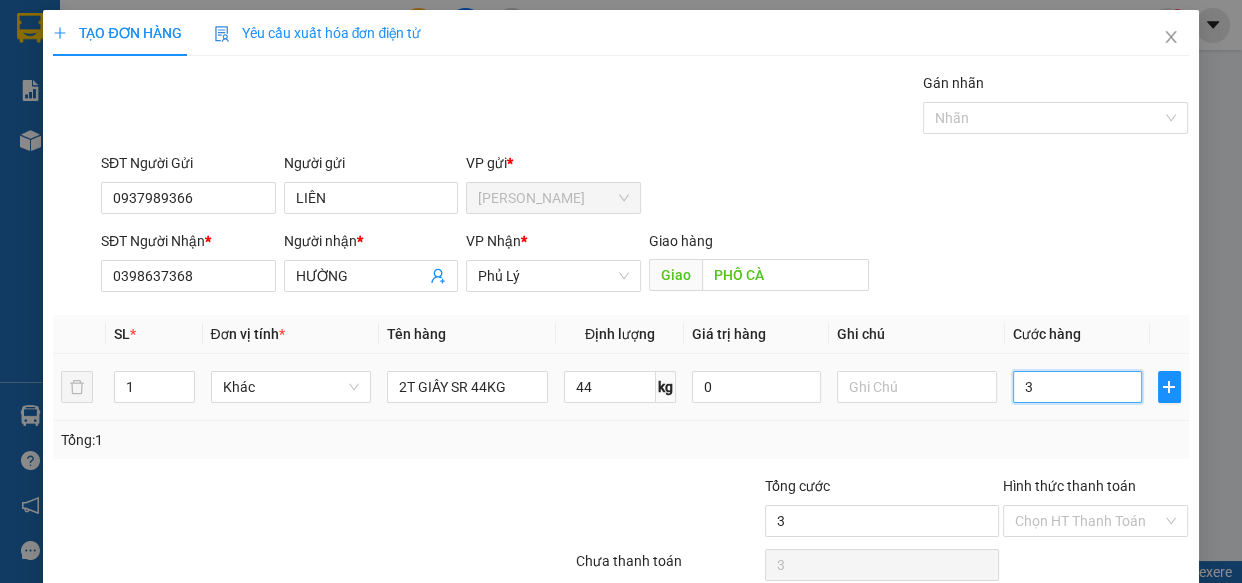 type on "35" 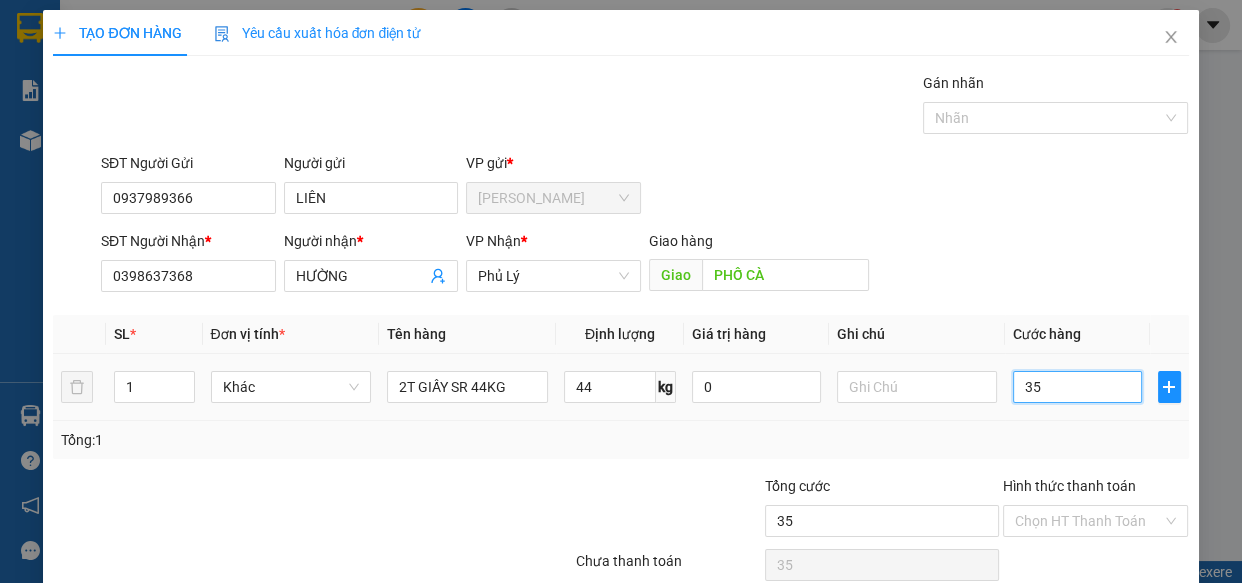 type on "350" 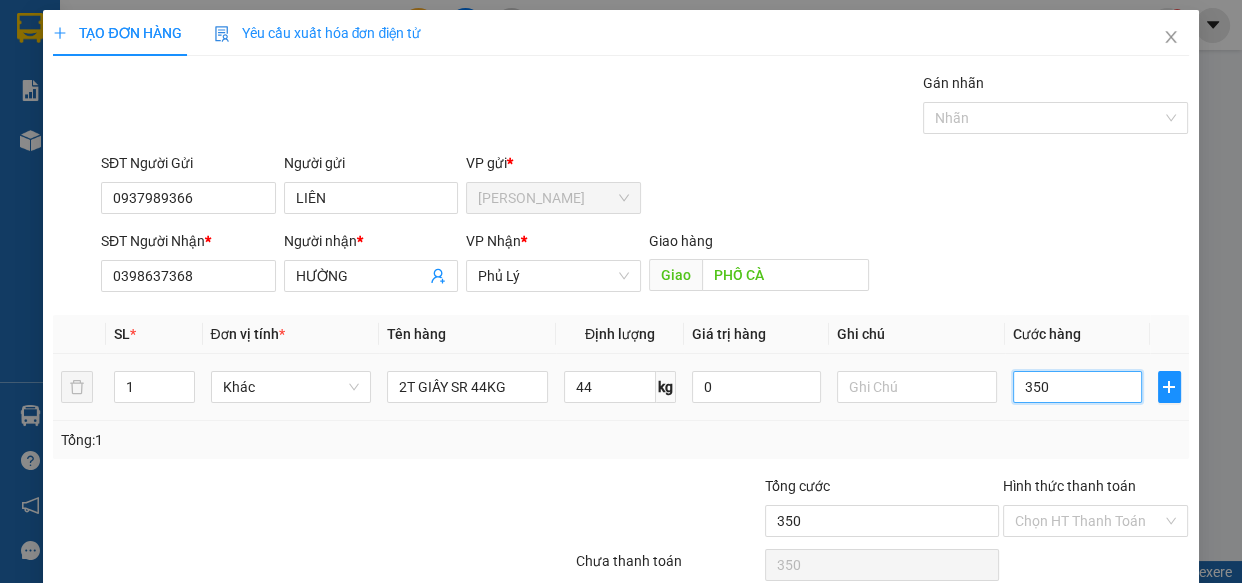 type on "3.500" 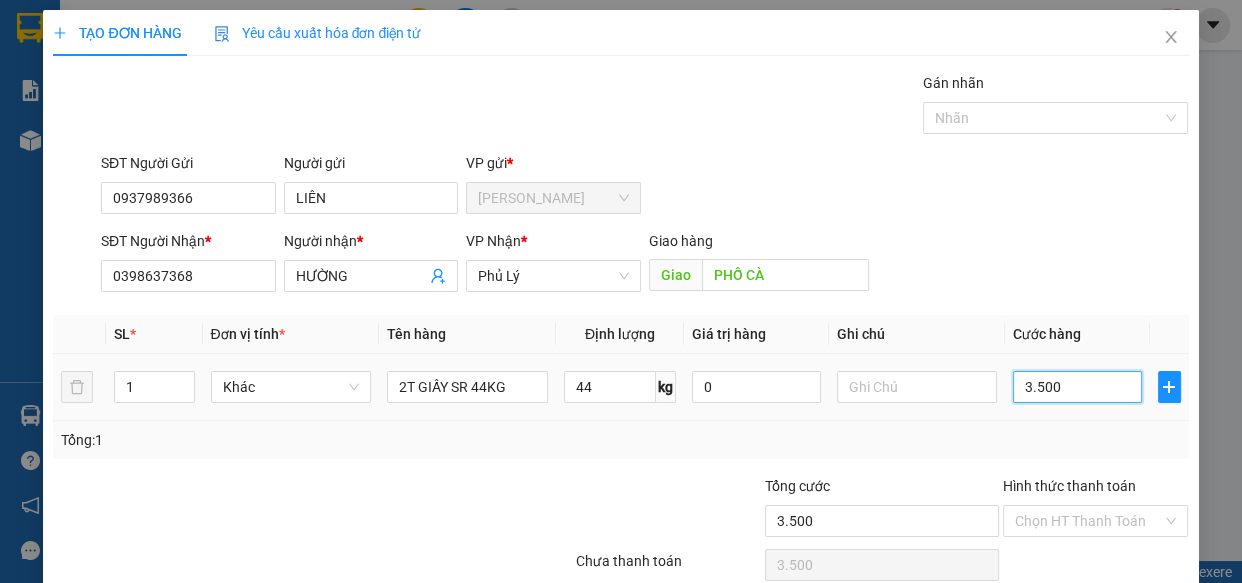 type on "35.000" 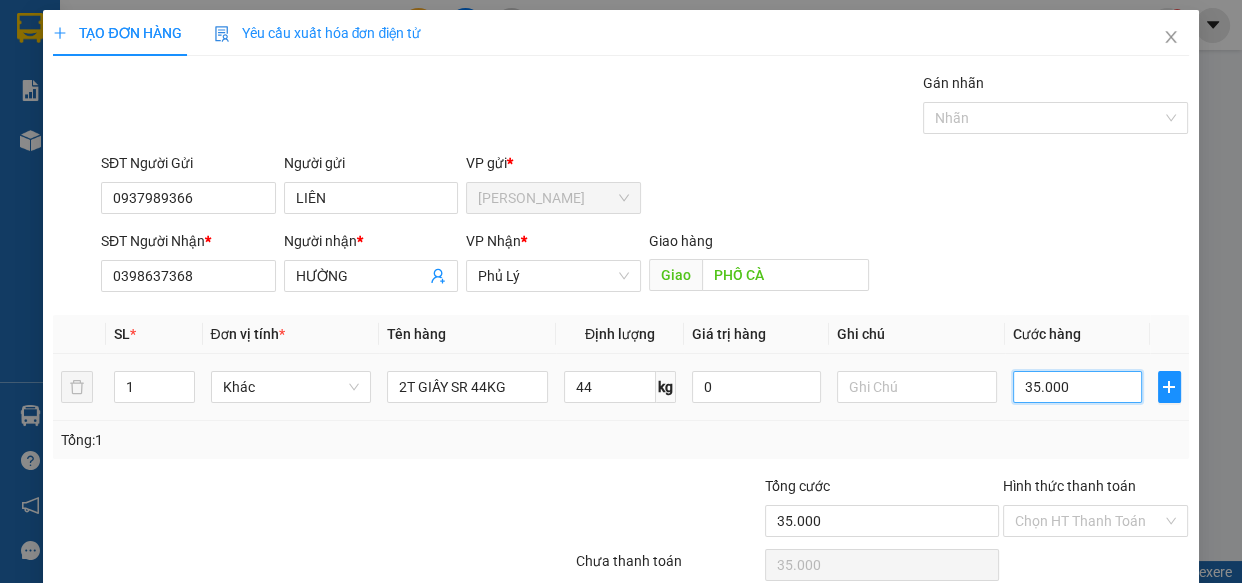 type on "350.000" 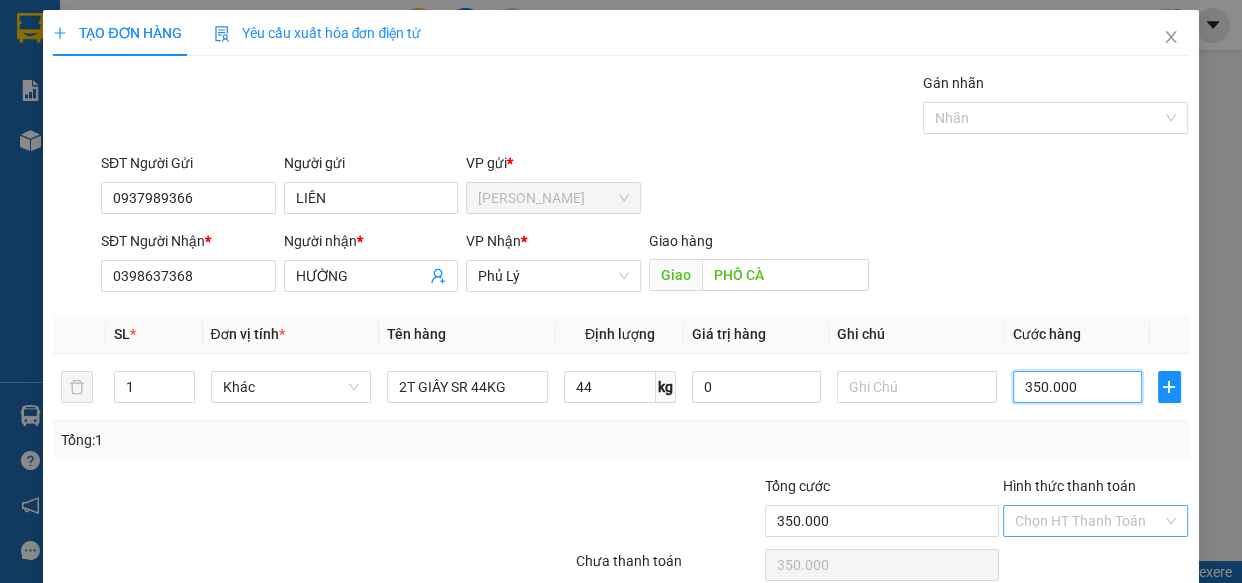 type on "350.000" 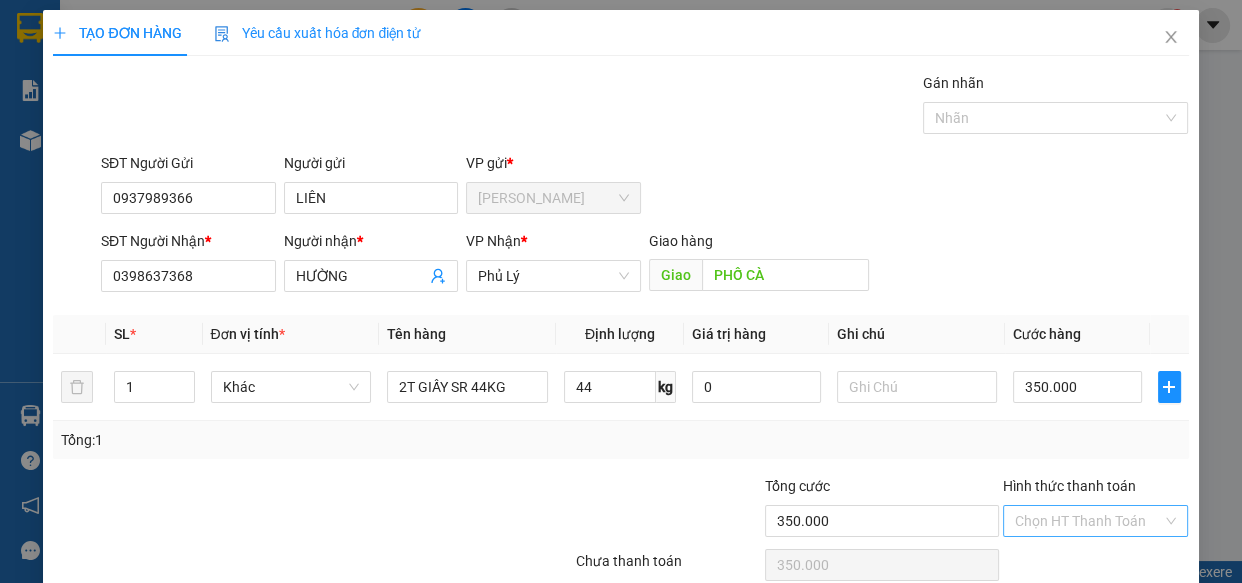 drag, startPoint x: 1070, startPoint y: 521, endPoint x: 1001, endPoint y: 518, distance: 69.065186 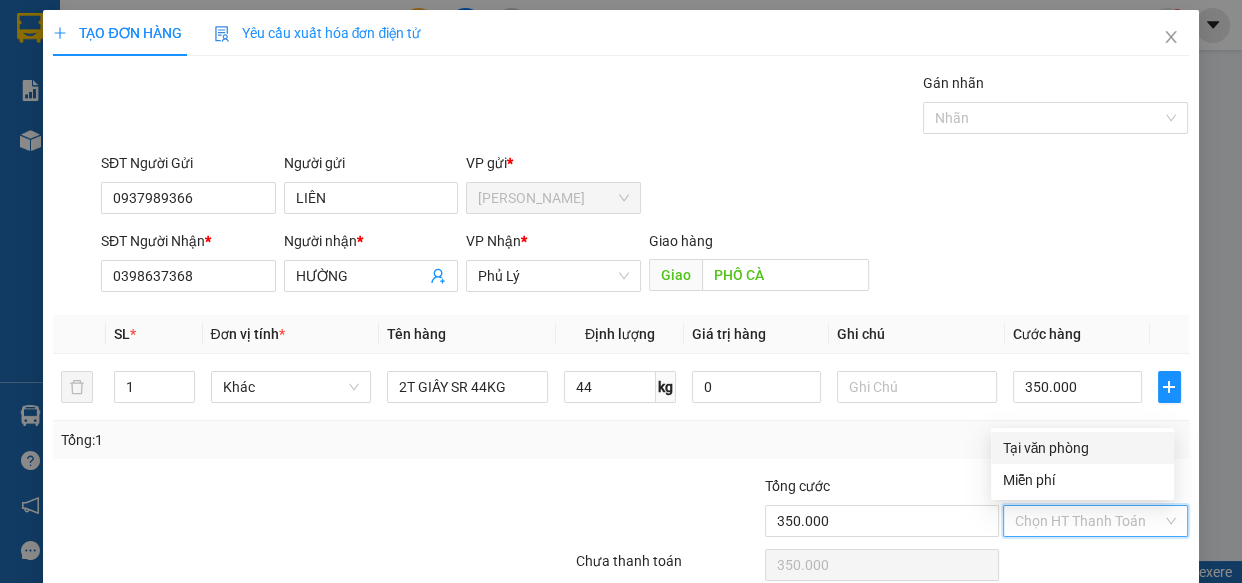 click on "Tại văn phòng" at bounding box center [1082, 448] 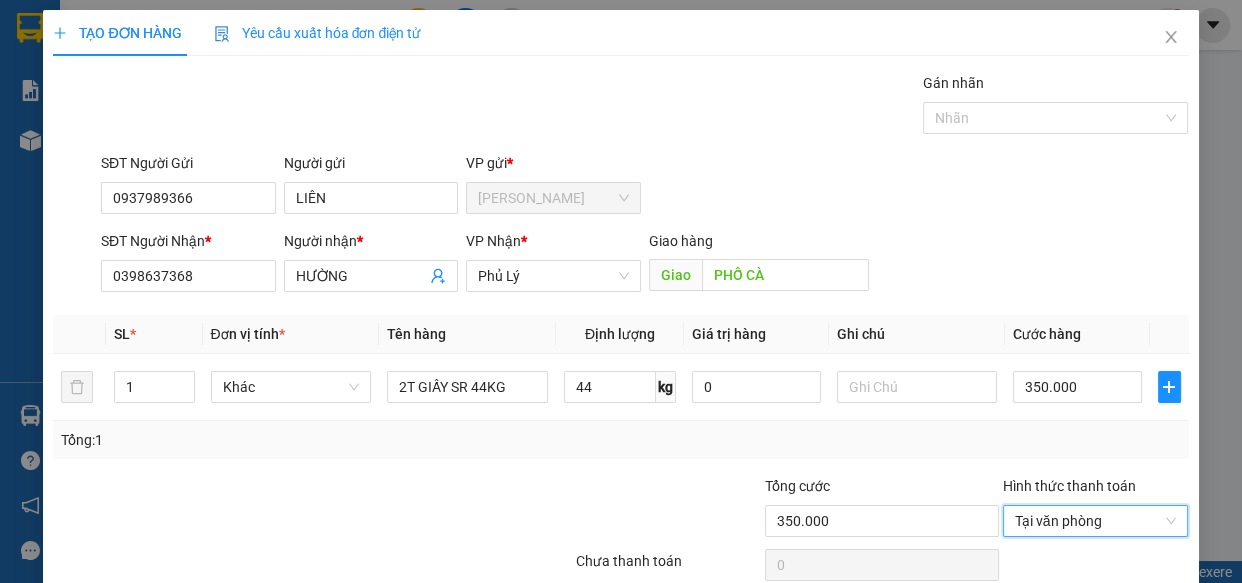 scroll, scrollTop: 87, scrollLeft: 0, axis: vertical 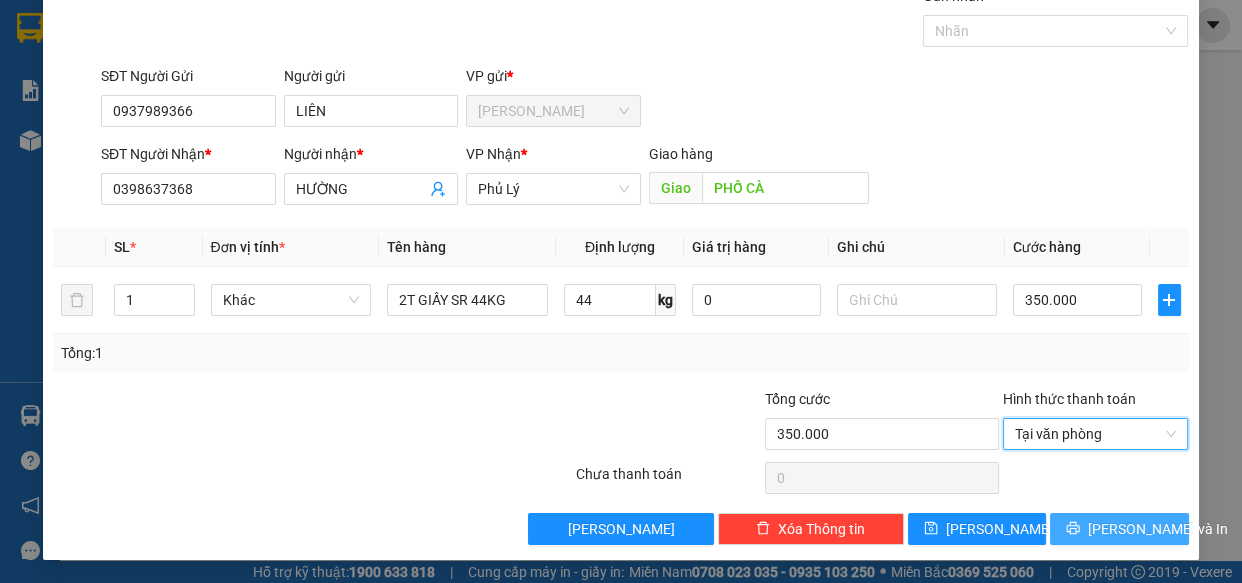click 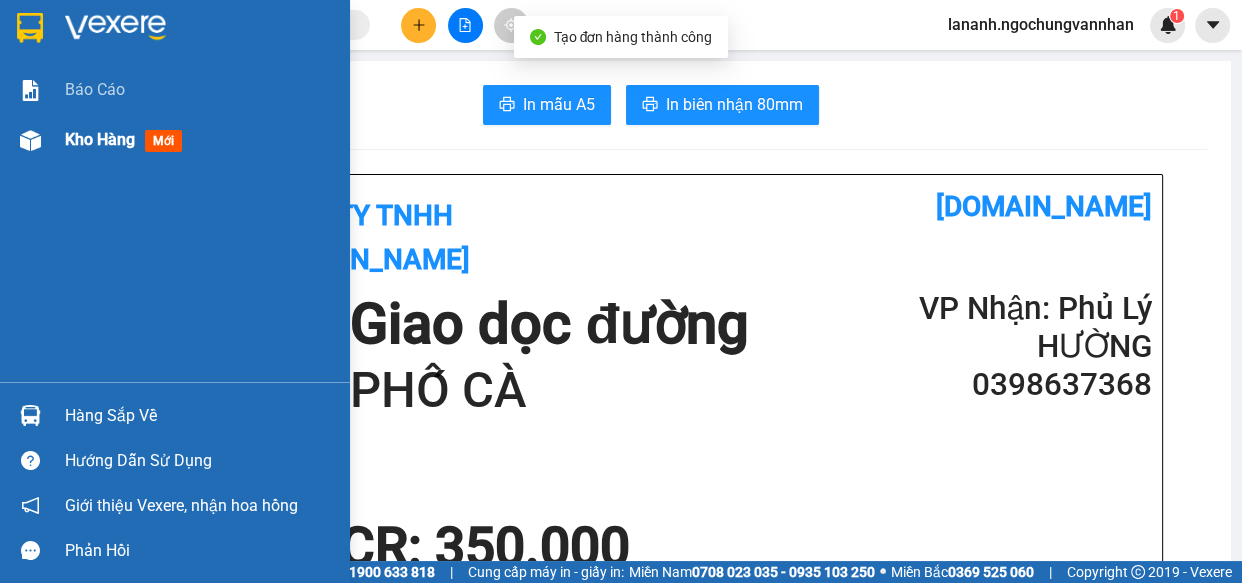 click at bounding box center [30, 140] 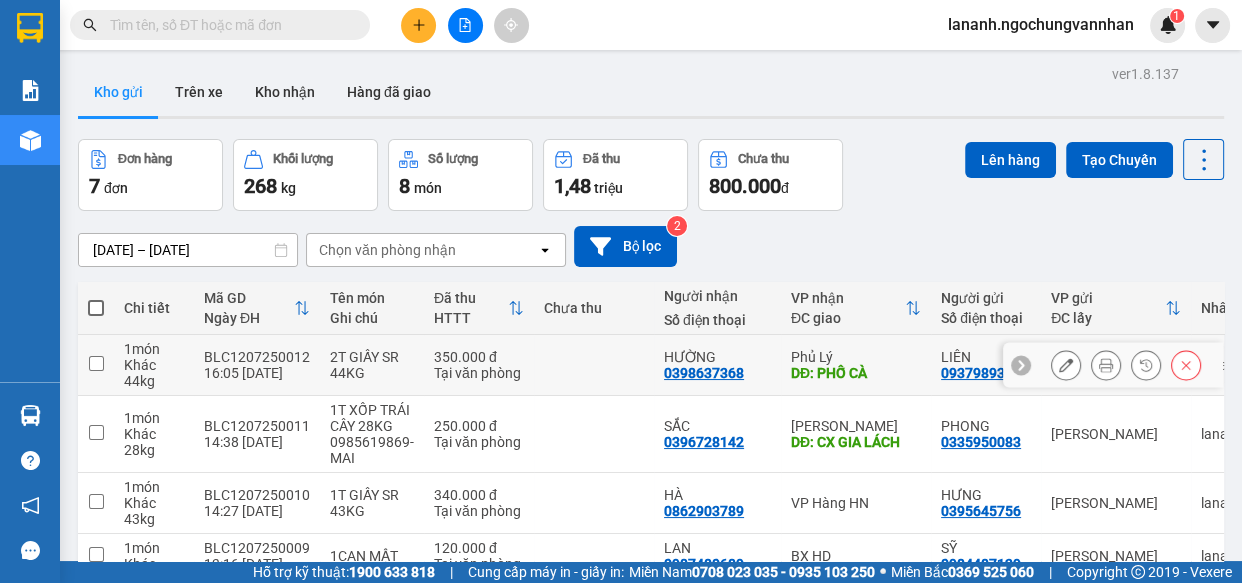 click 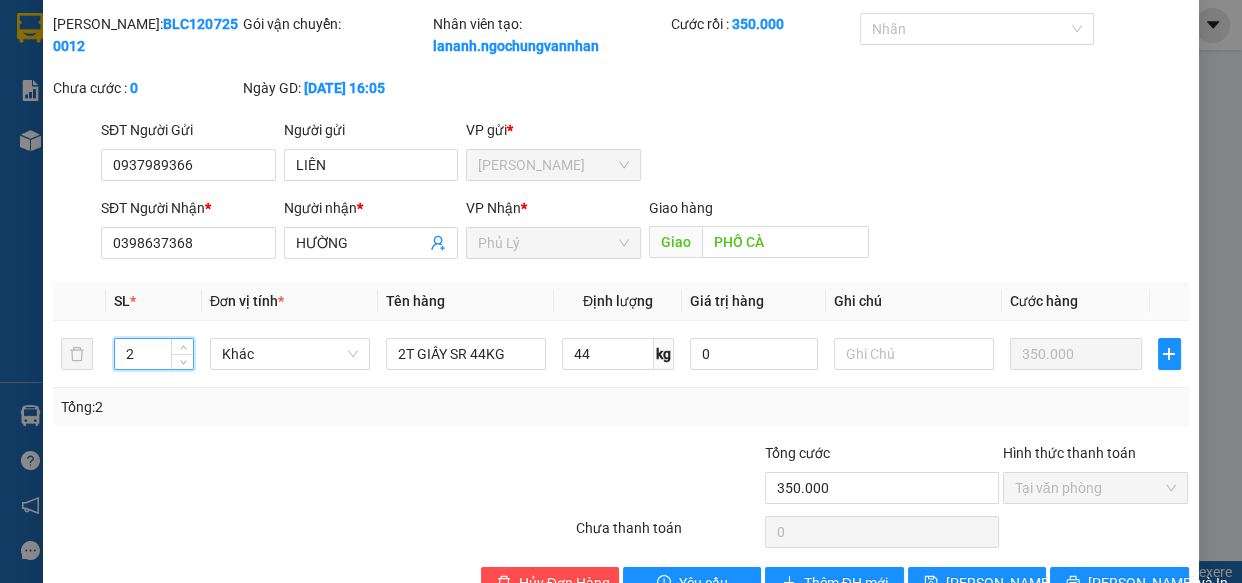 scroll, scrollTop: 135, scrollLeft: 0, axis: vertical 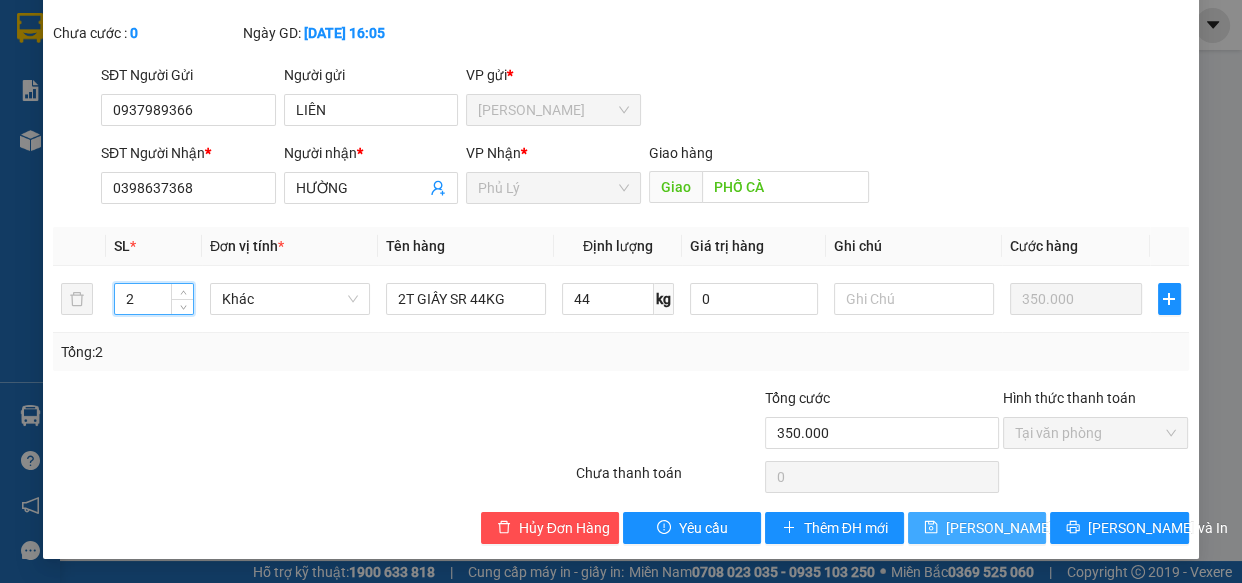 type on "2" 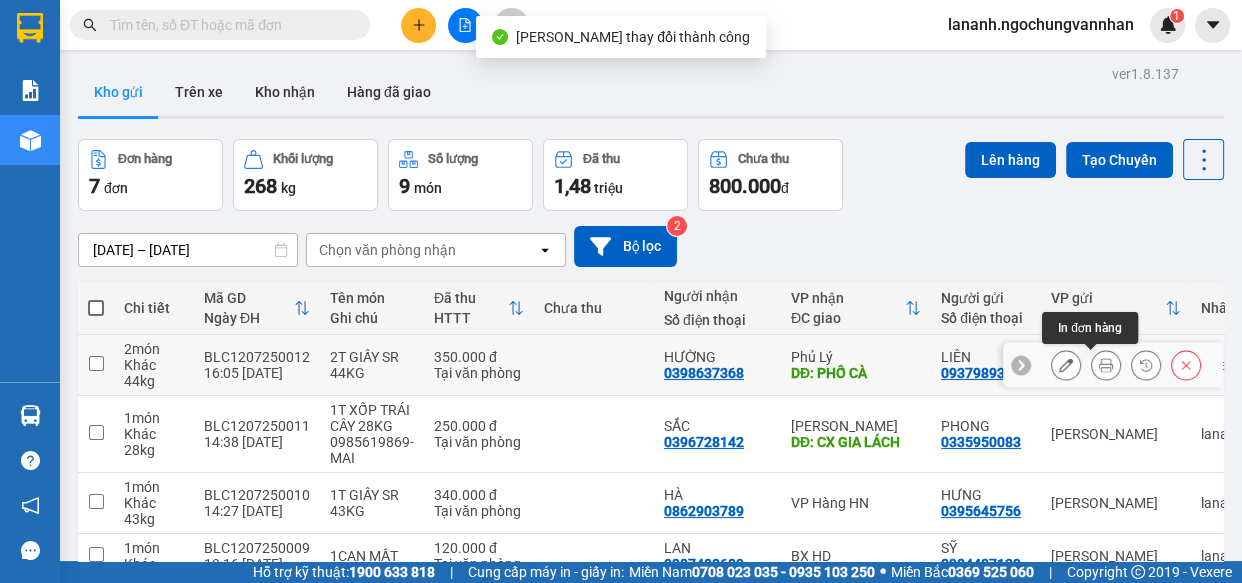 click 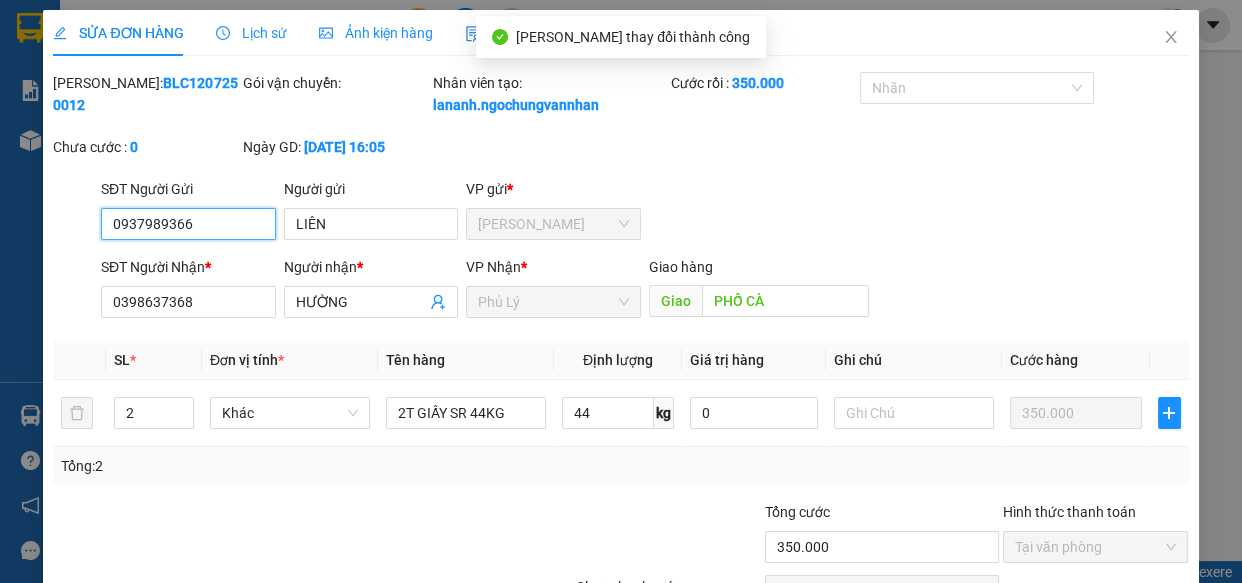 scroll, scrollTop: 135, scrollLeft: 0, axis: vertical 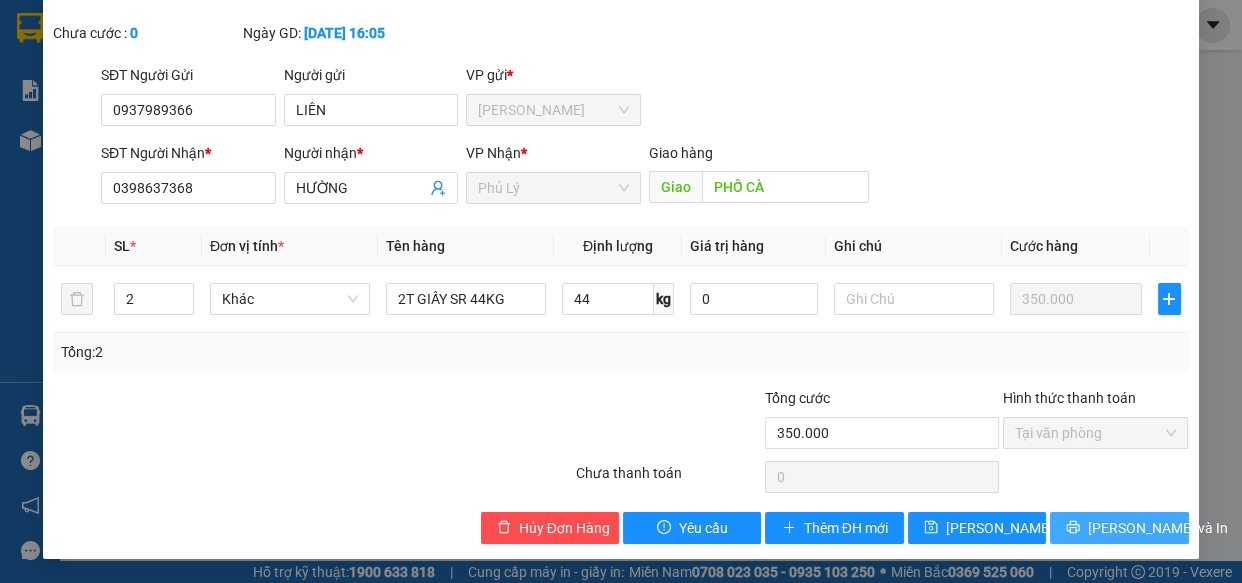click 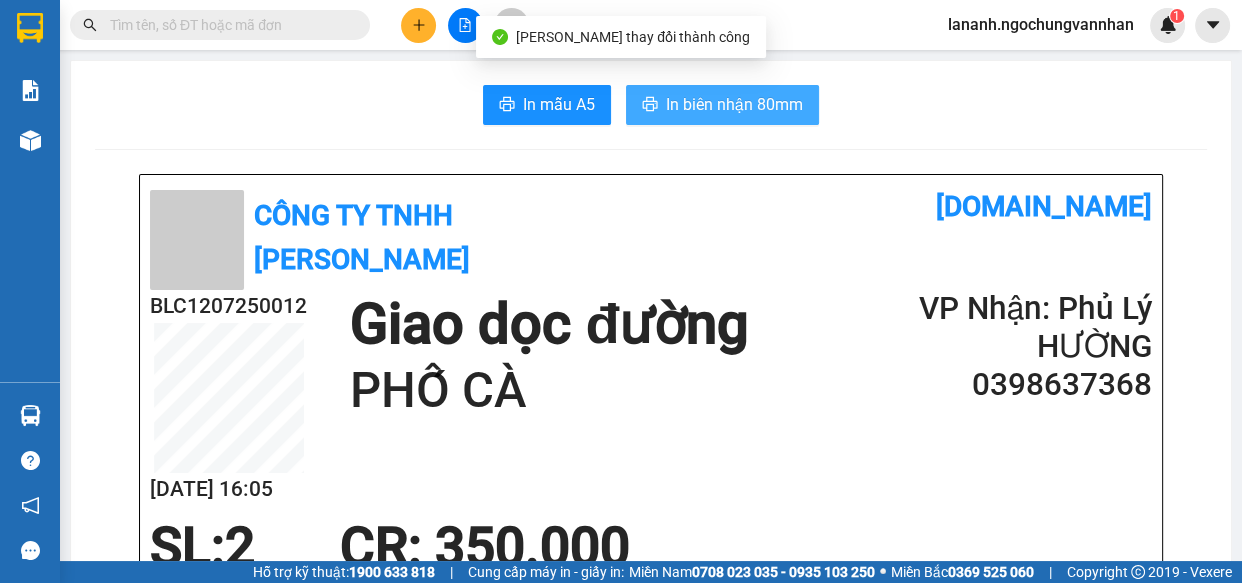 click on "In biên nhận 80mm" at bounding box center [734, 104] 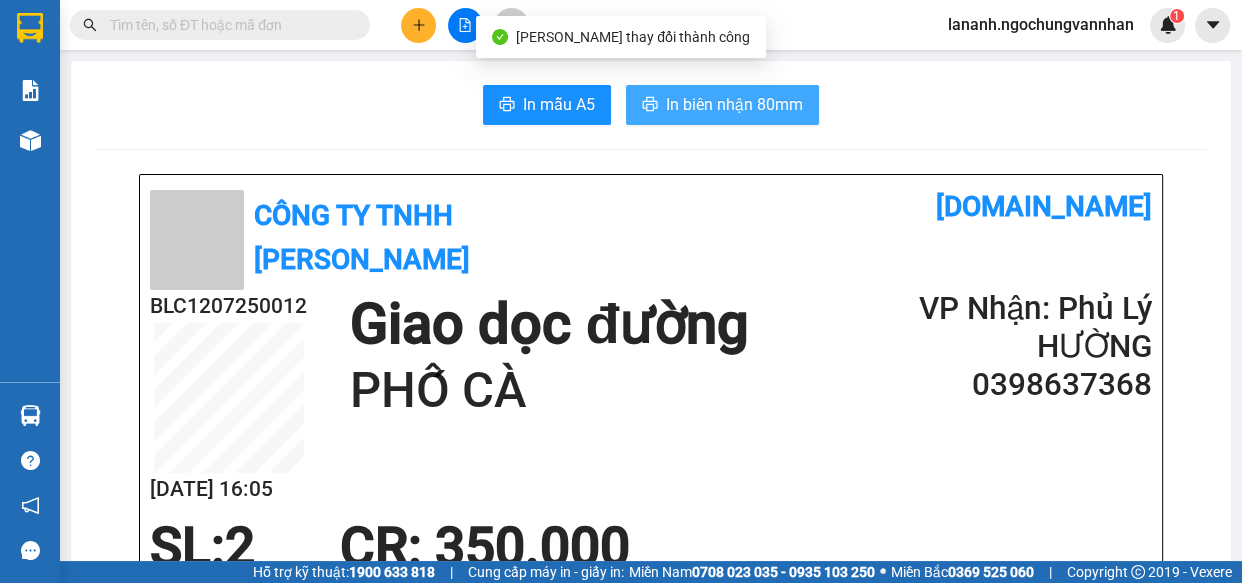 scroll, scrollTop: 0, scrollLeft: 0, axis: both 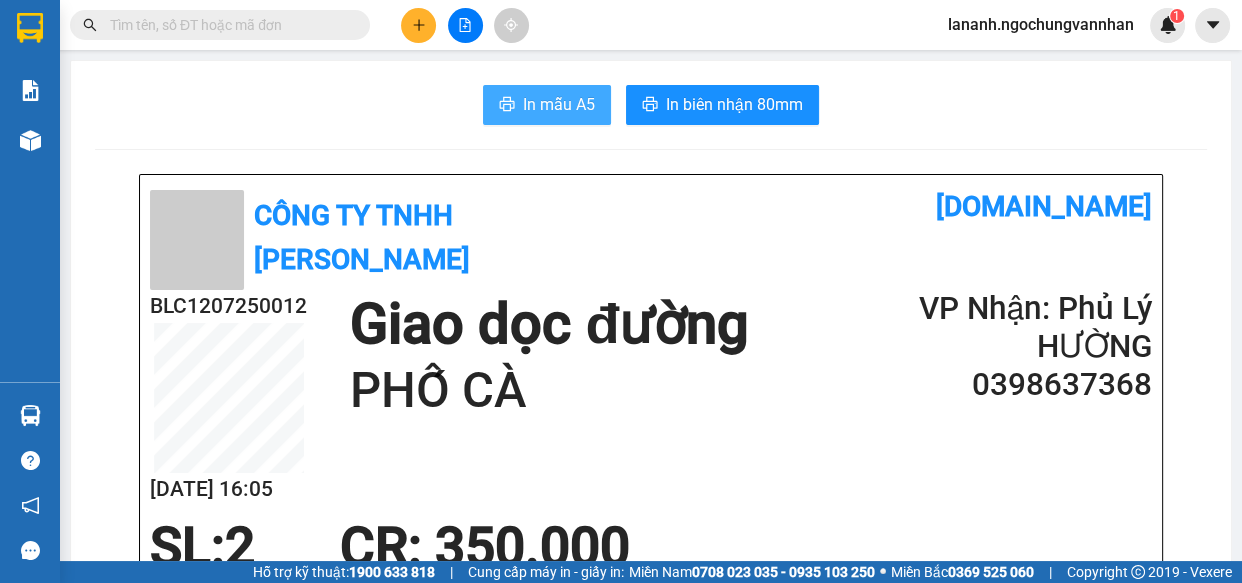click on "In mẫu A5" at bounding box center [559, 104] 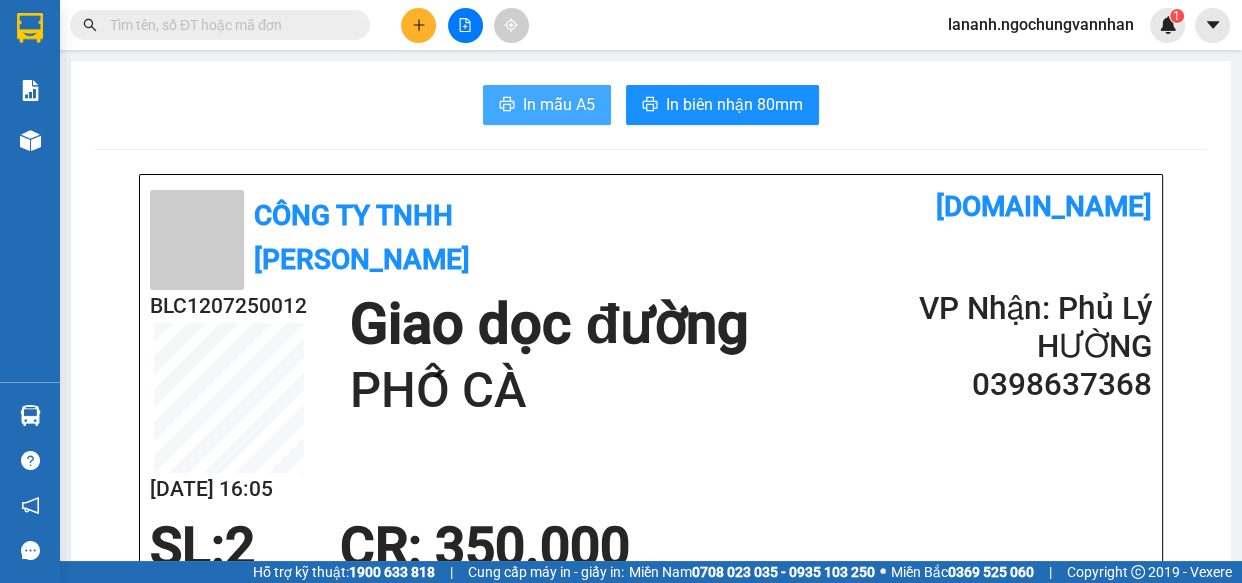 scroll, scrollTop: 0, scrollLeft: 0, axis: both 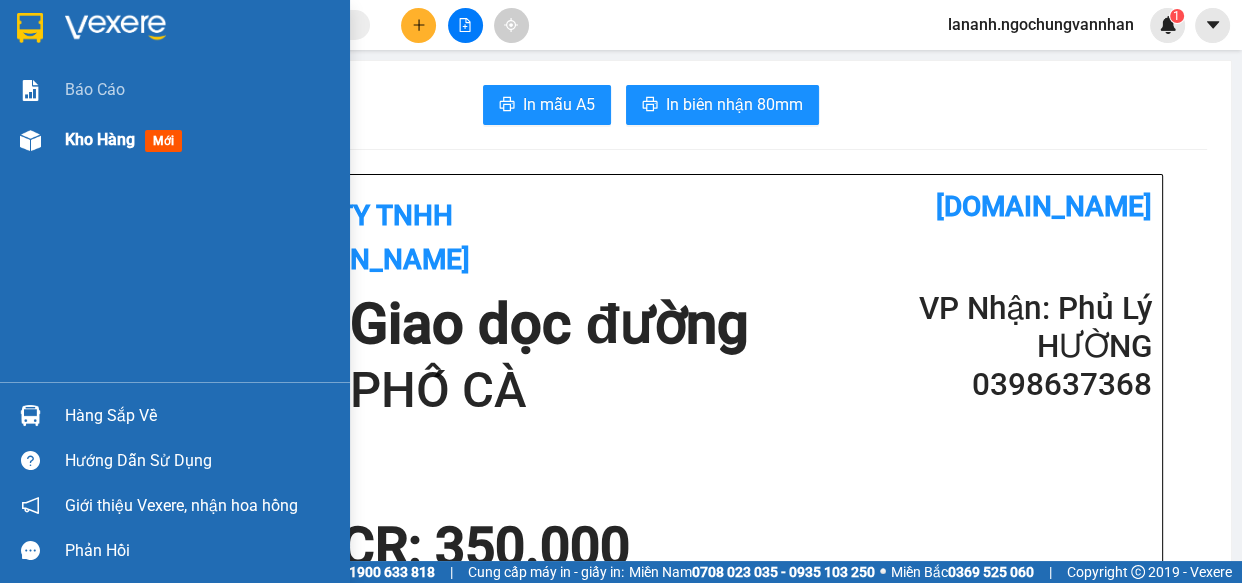 click on "Kho hàng" at bounding box center [100, 139] 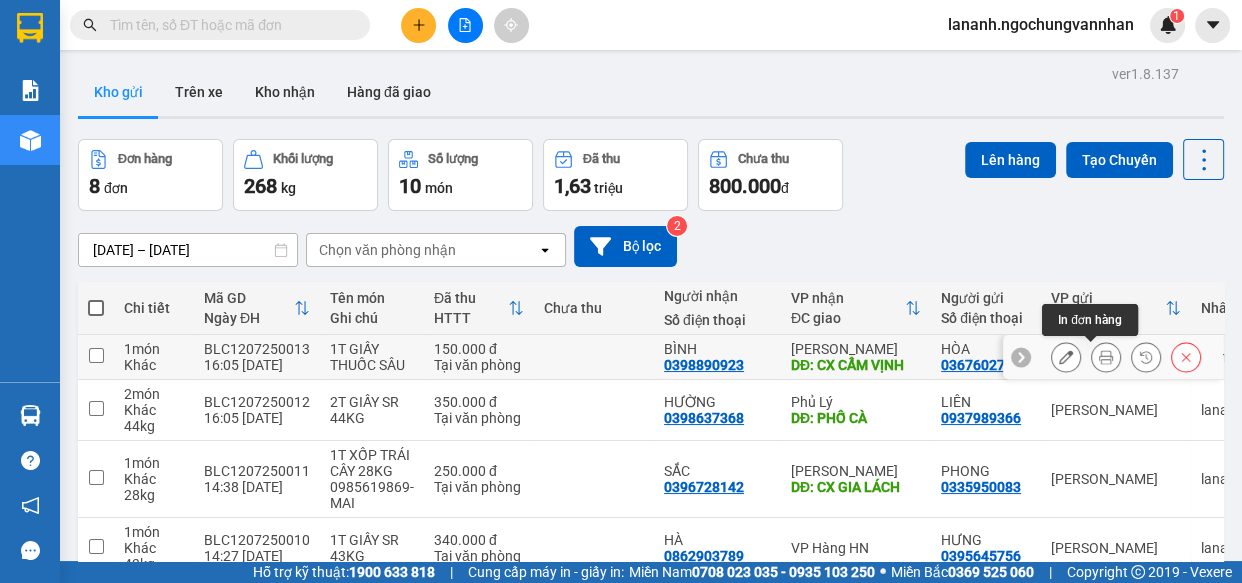 click 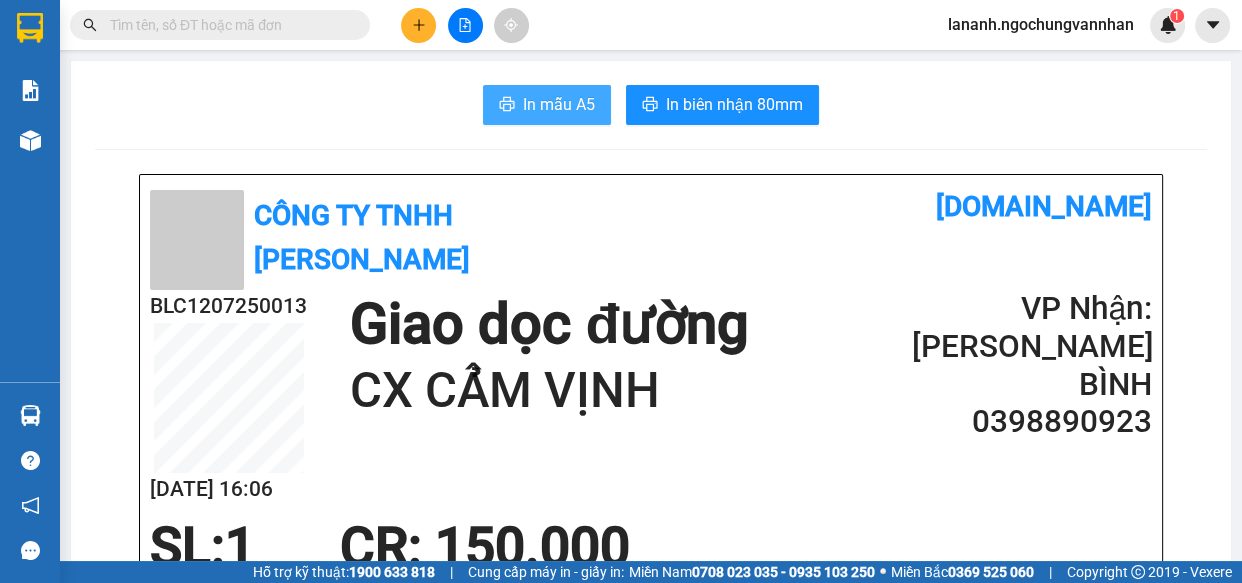 click on "In mẫu A5" at bounding box center (559, 104) 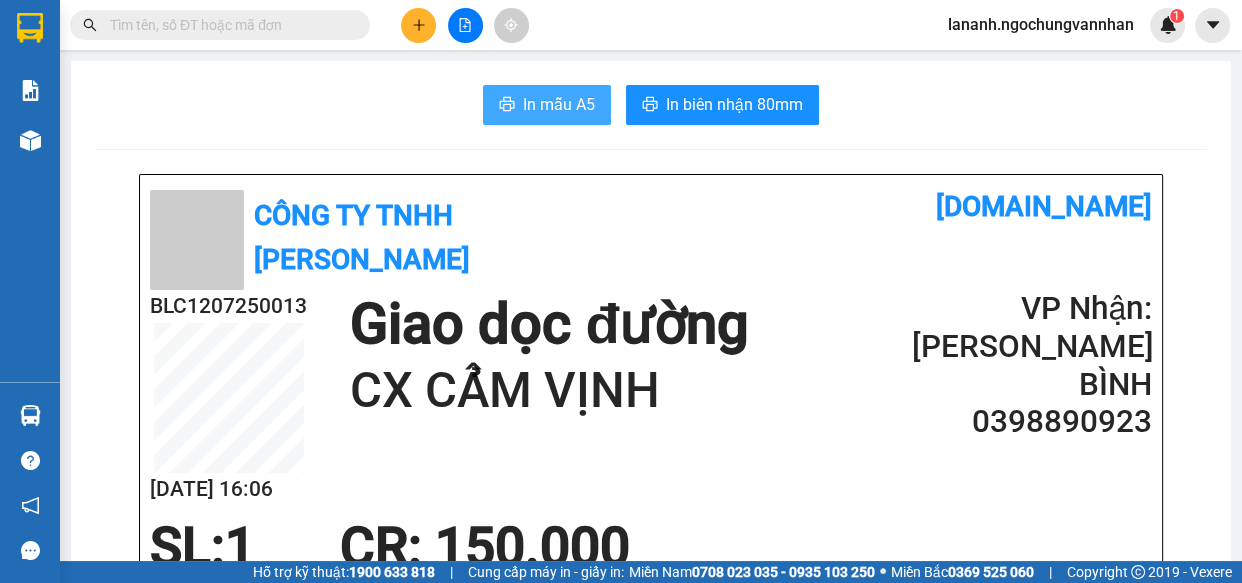 scroll, scrollTop: 0, scrollLeft: 0, axis: both 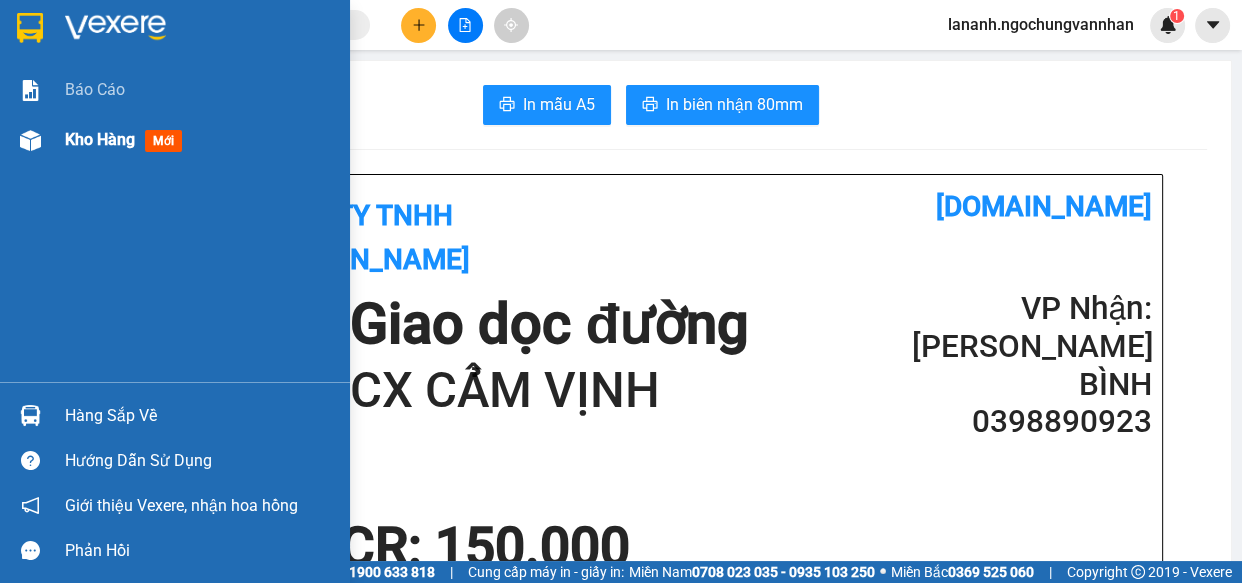 click on "Kho hàng" at bounding box center [100, 139] 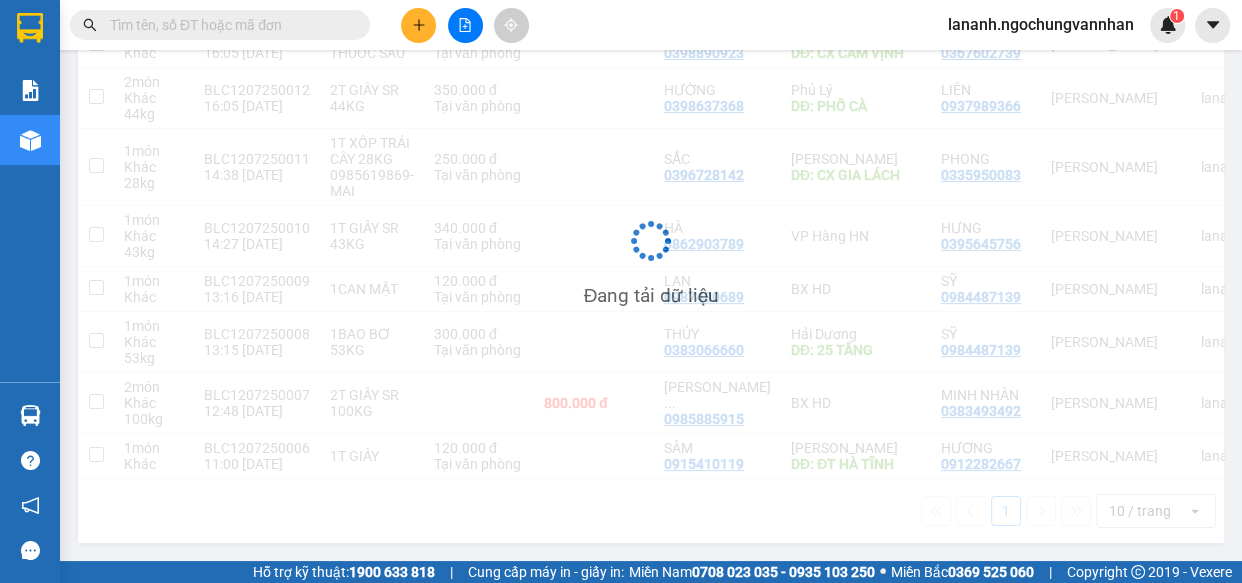 scroll, scrollTop: 318, scrollLeft: 0, axis: vertical 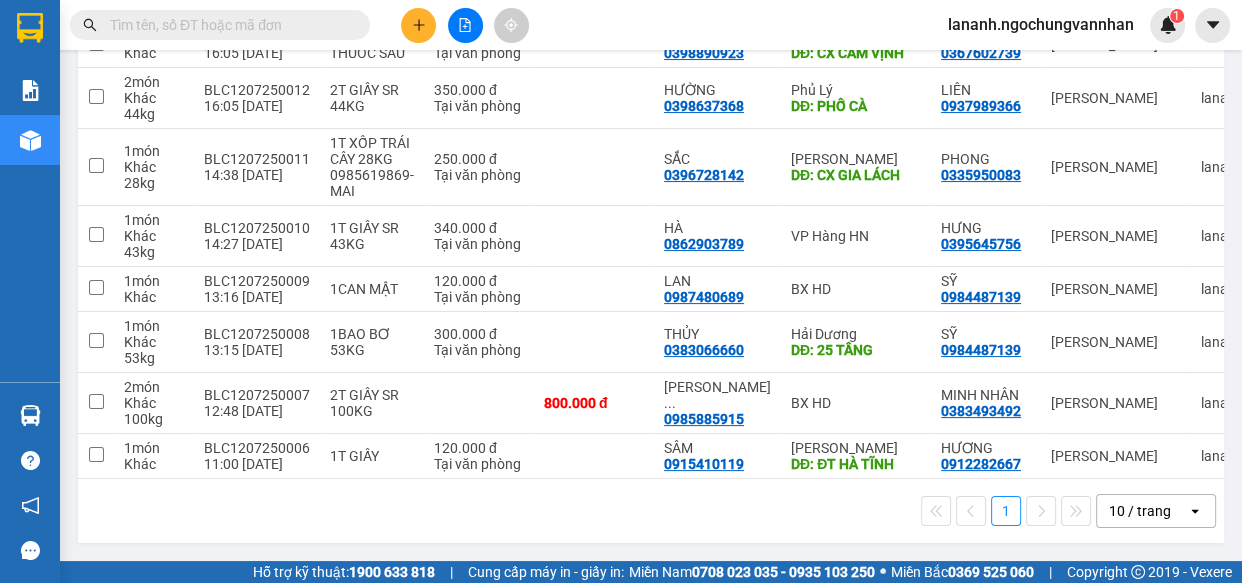 click on "10 / trang" at bounding box center (1140, 511) 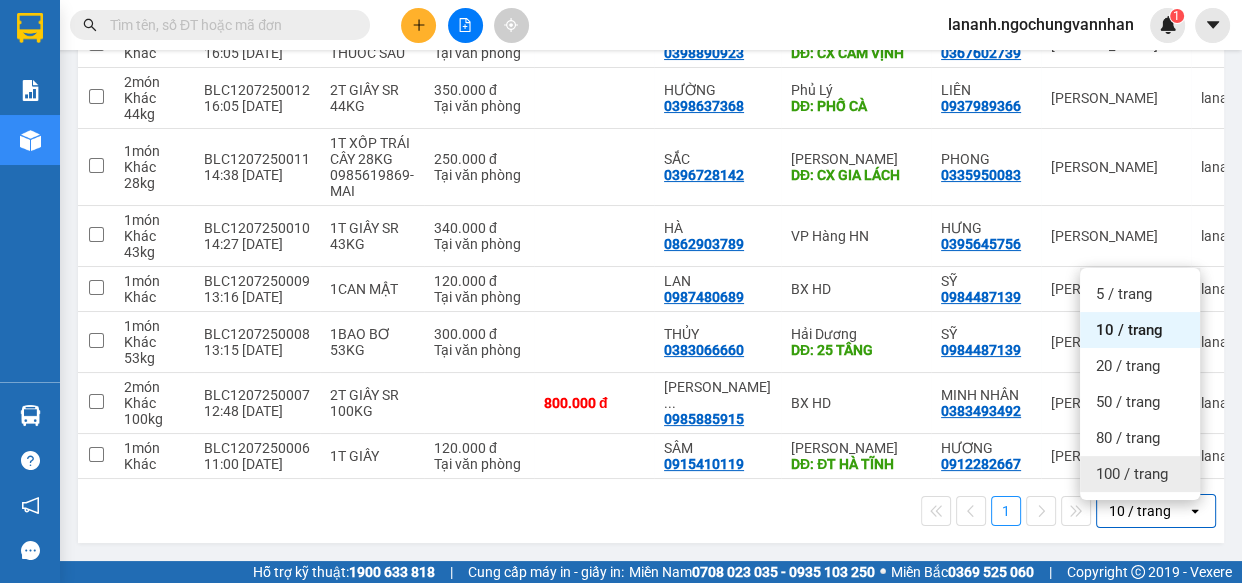click on "100 / trang" at bounding box center (1132, 474) 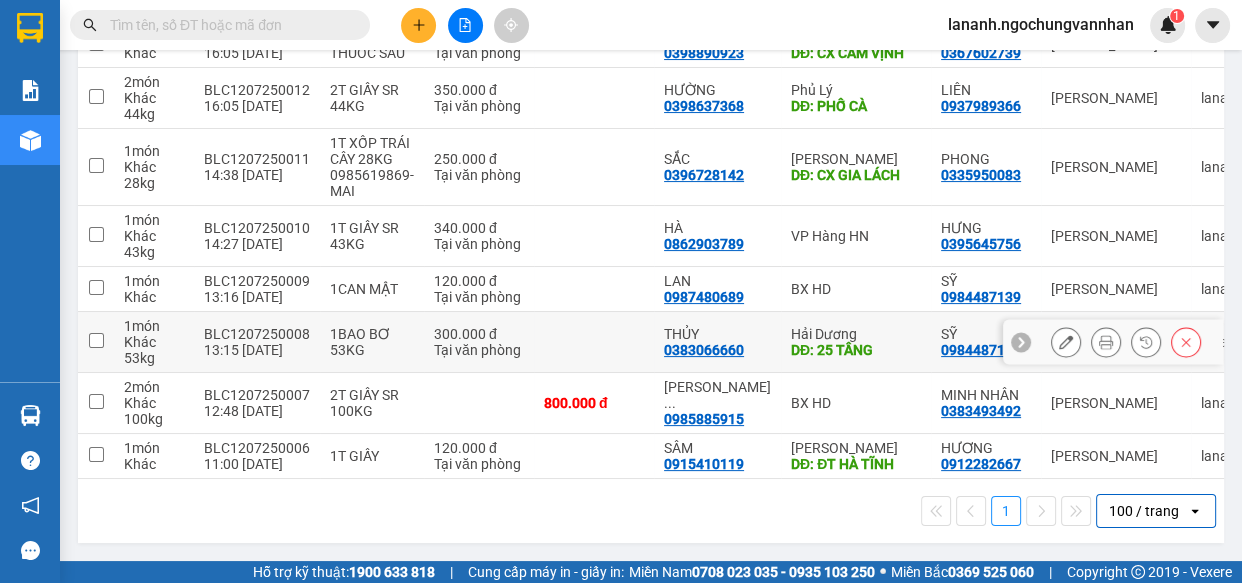 scroll, scrollTop: 0, scrollLeft: 0, axis: both 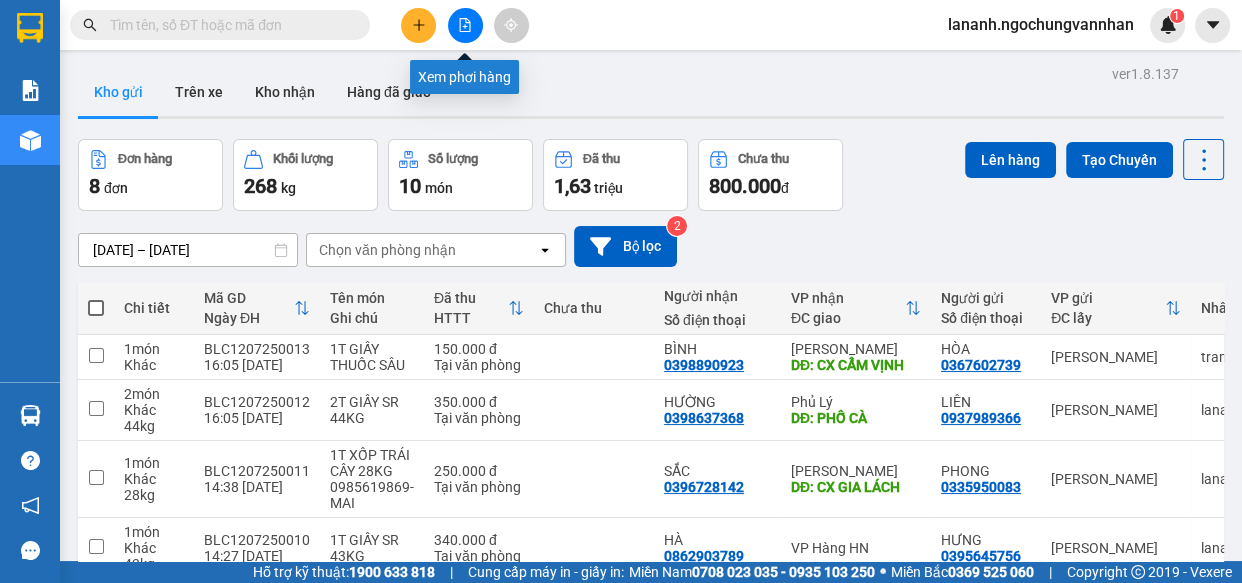 click 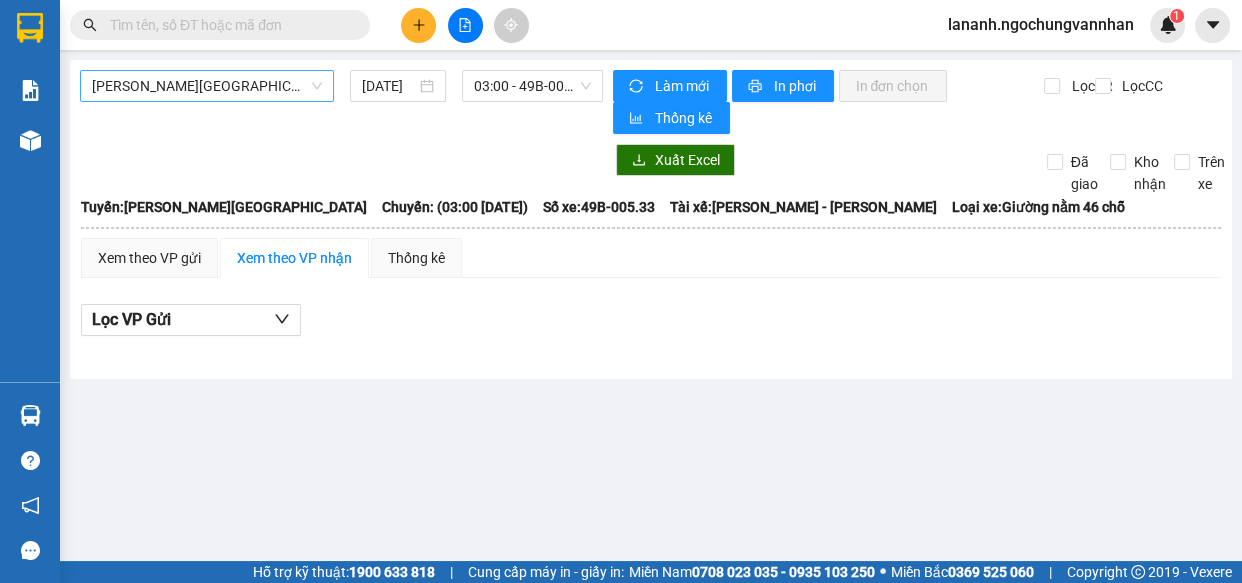 click on "[PERSON_NAME][GEOGRAPHIC_DATA]" at bounding box center (207, 86) 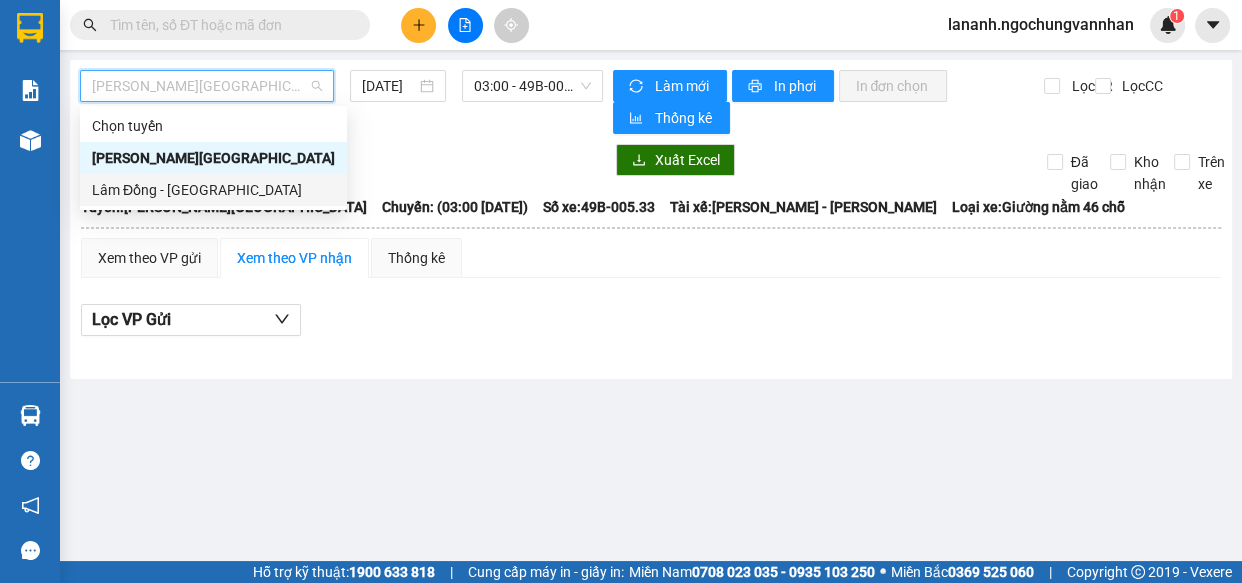 click on "Lâm Đồng - [GEOGRAPHIC_DATA]" at bounding box center (213, 190) 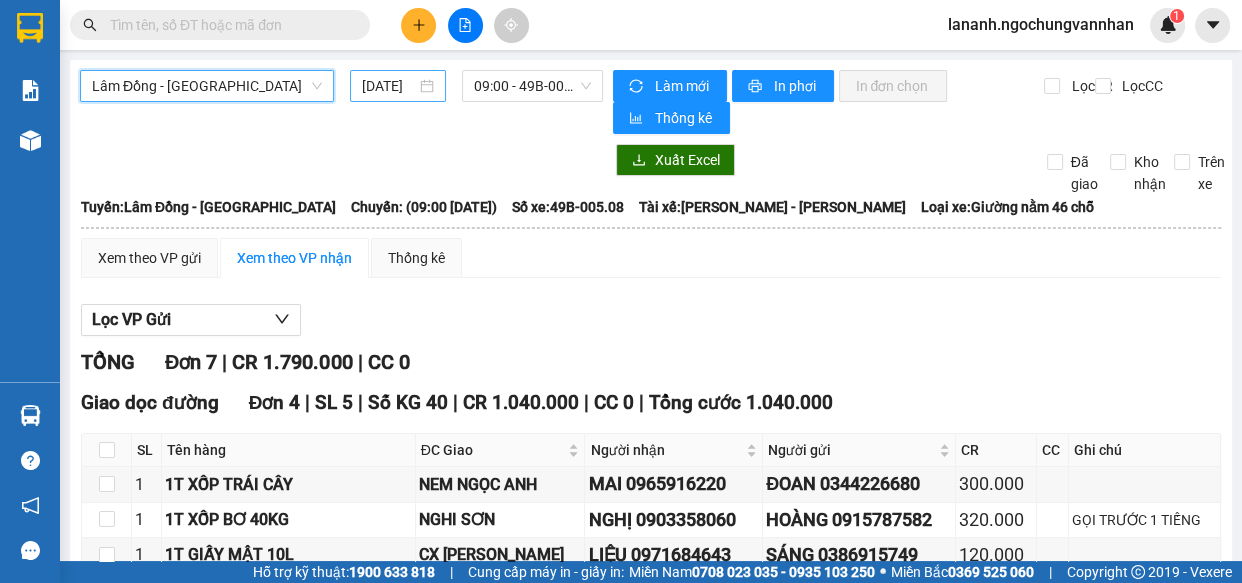 click on "[DATE]" at bounding box center (389, 86) 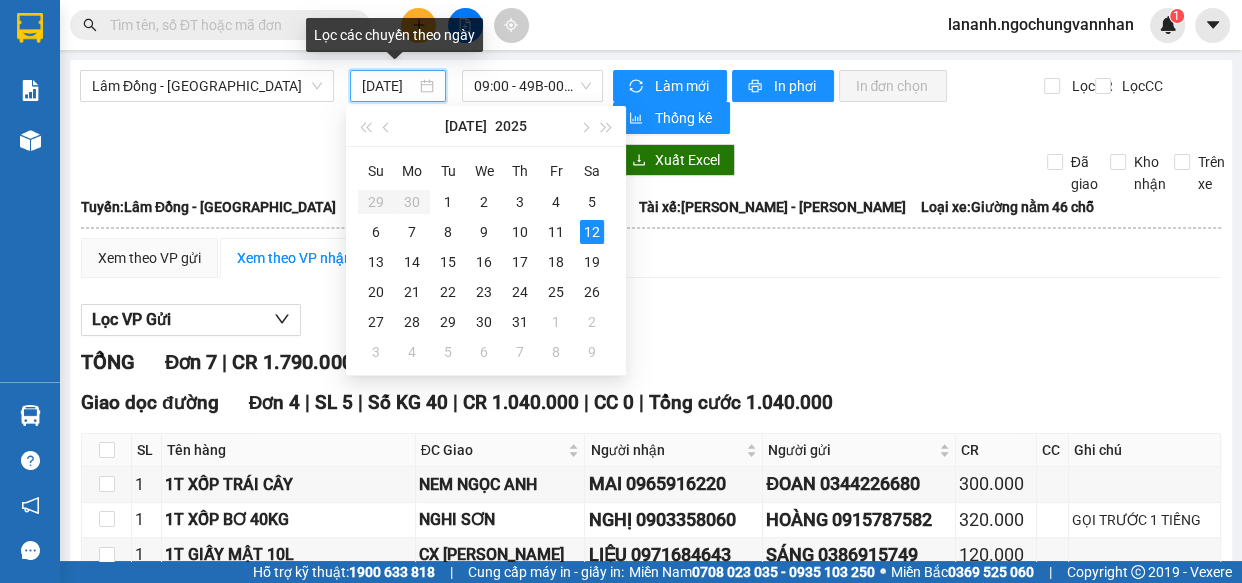 type on "[DATE]" 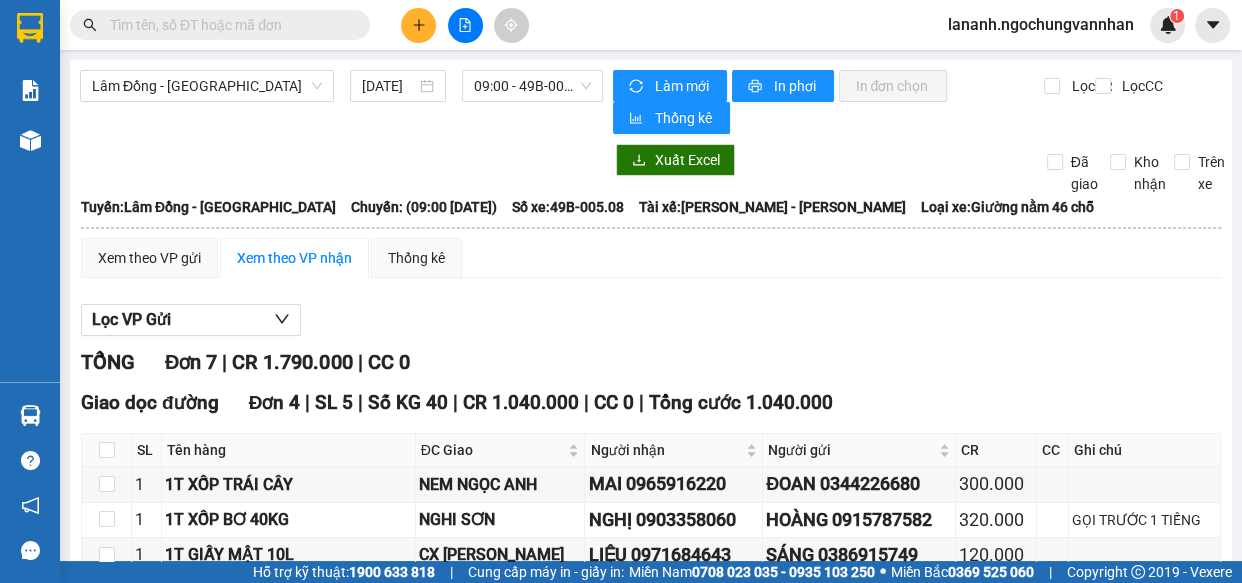 drag, startPoint x: 830, startPoint y: 315, endPoint x: 737, endPoint y: 345, distance: 97.71899 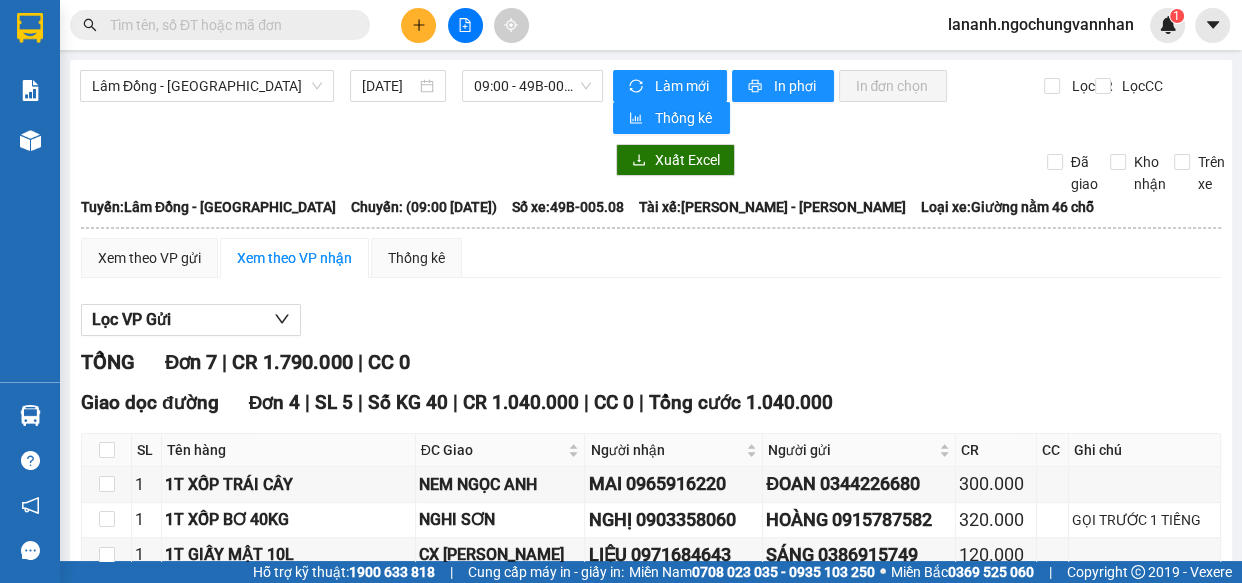 click on "Lọc VP Gửi" at bounding box center (651, 320) 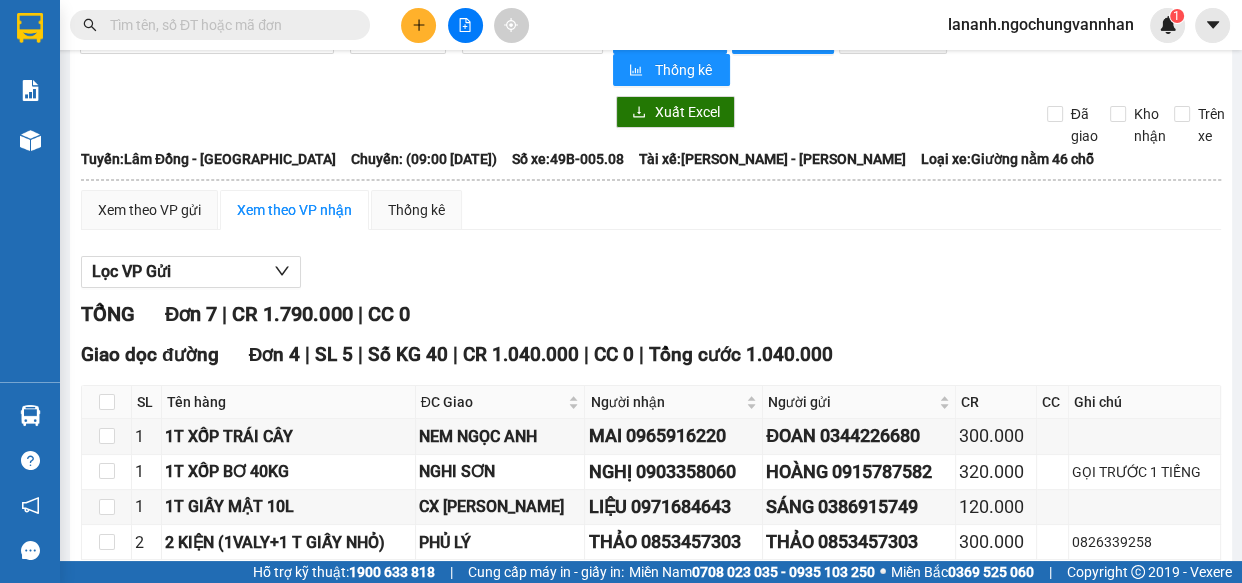 scroll, scrollTop: 363, scrollLeft: 0, axis: vertical 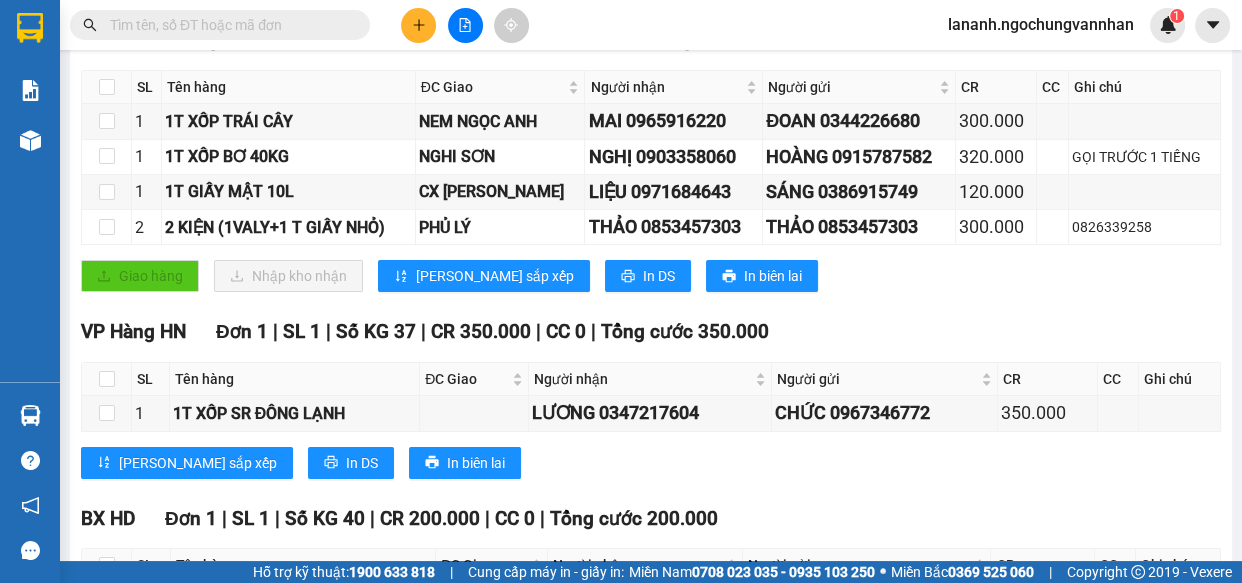 click on "[PERSON_NAME] sắp xếp In DS In biên lai" at bounding box center (651, 463) 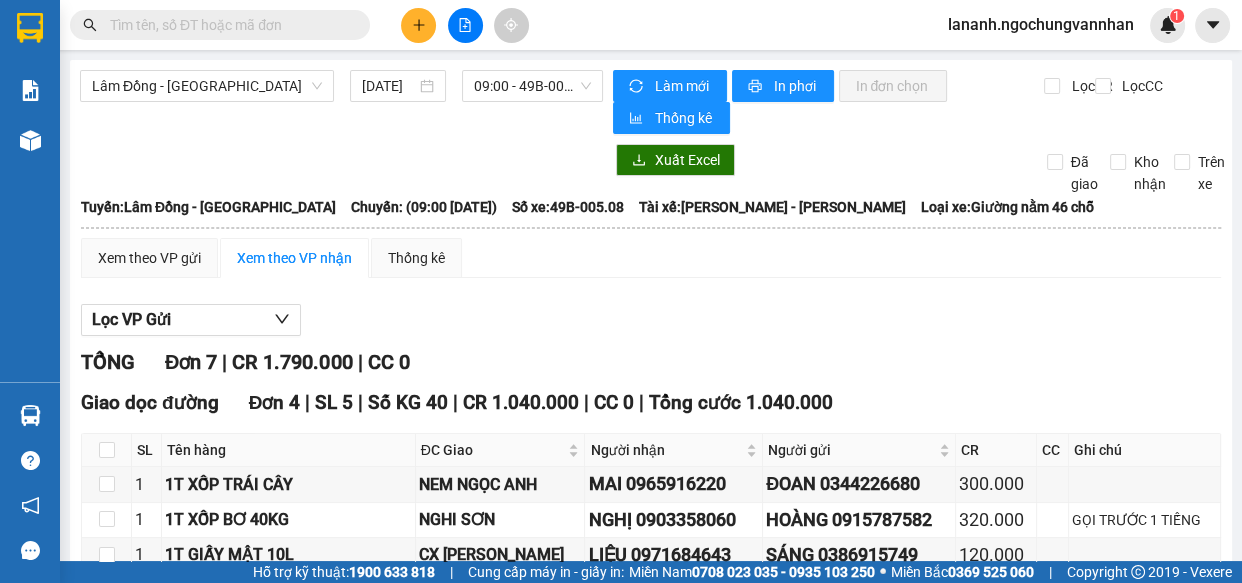 scroll, scrollTop: 454, scrollLeft: 0, axis: vertical 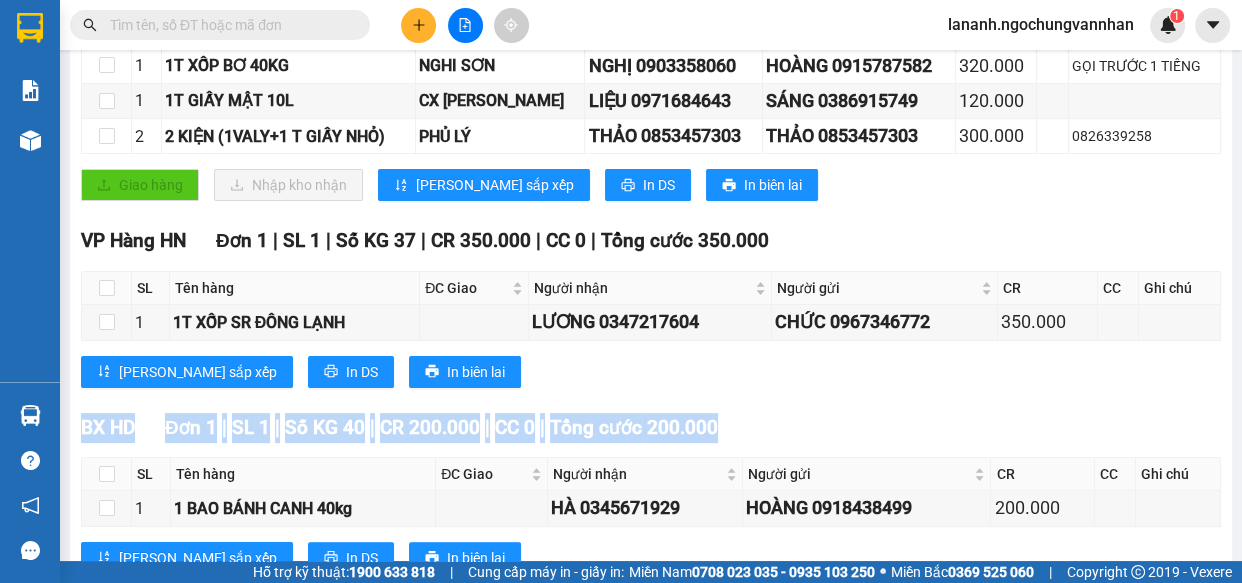 click on "TỔNG Đơn   7 | CR   1.790.000 | CC   0 Giao dọc đường Đơn   4 | SL   5 | Số KG   40 | CR   1.040.000 | CC   0 | Tổng cước   1.040.000 SL Tên hàng ĐC Giao Người nhận Người gửi CR CC Ghi chú Ký nhận                     1 1T XỐP TRÁI CÂY NEM NGỌC ANH MAI 0965916220 ĐOAN 0344226680 300.000 1 1T XỐP BƠ 40KG NGHI SƠN NGHỊ 0903358060 HOÀNG 0915787582 320.000 GỌI TRƯỚC 1 TIẾNG 1 1T GIẤY MẬT 10L CX [GEOGRAPHIC_DATA] LIỆU 0971684643 SÁNG 0386915749 120.000 2 2 KIỆN (1VALY+1 T GIẤY NHỎ) PHỦ LÝ THẢO 0853457303 THẢO 0853457303 300.000 0826339258 Giao hàng Nhập kho nhận Lưu sắp xếp In DS In biên lai Công ty TNHH Ngọc Hùng - Văn Nhân   02633 918 184, 02633 910 207   [GEOGRAPHIC_DATA][PERSON_NAME], P.[GEOGRAPHIC_DATA] PHƠI HÀNG [GEOGRAPHIC_DATA]  -  16:15 [DATE] [GEOGRAPHIC_DATA]:  [GEOGRAPHIC_DATA] - [GEOGRAPHIC_DATA][PERSON_NAME]:   (09:00 [DATE]) Số xe:  49B-005.08 Tài xế:  [PERSON_NAME] - [PERSON_NAME] xe:  SL Tên hàng ĐC Giao" at bounding box center [651, 339] 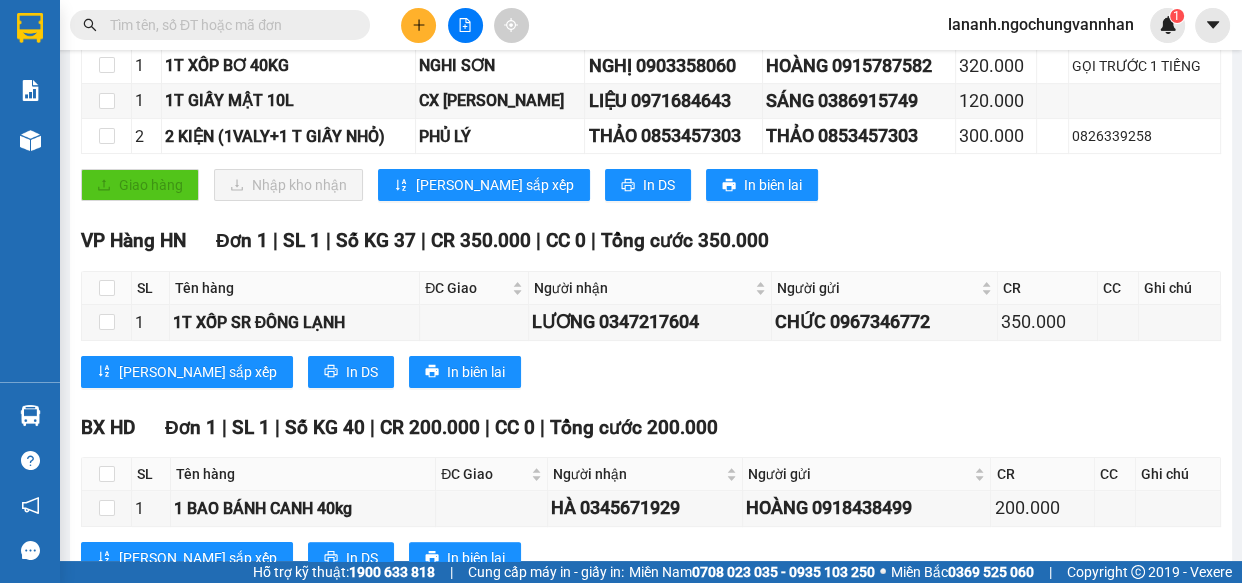 click on "[PERSON_NAME] sắp xếp In DS In biên lai" at bounding box center (651, 372) 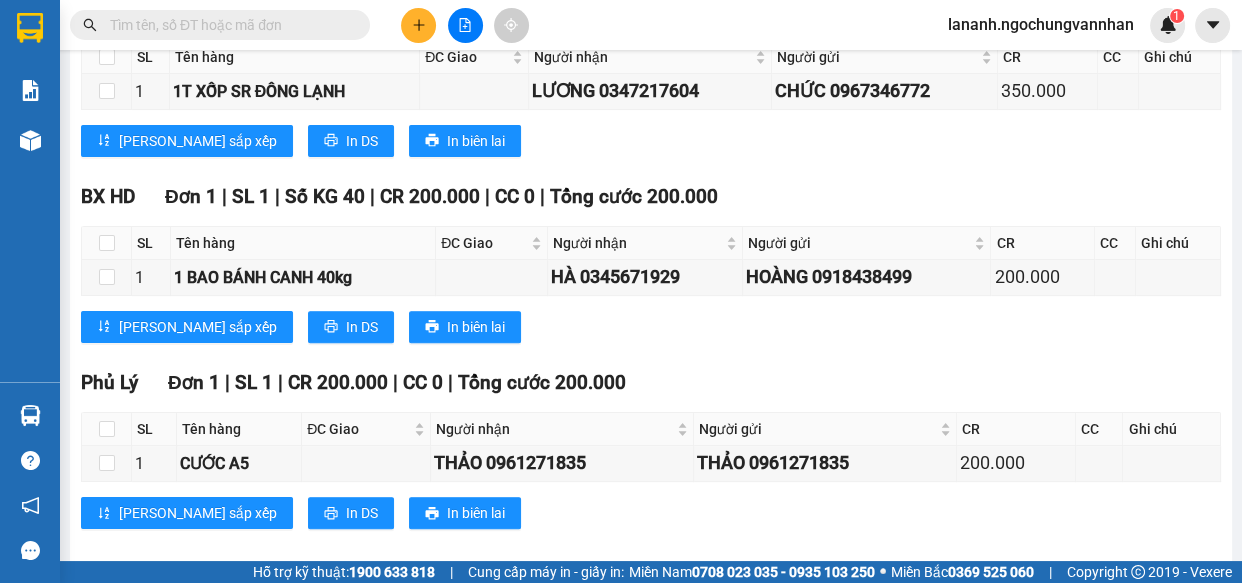 scroll, scrollTop: 729, scrollLeft: 0, axis: vertical 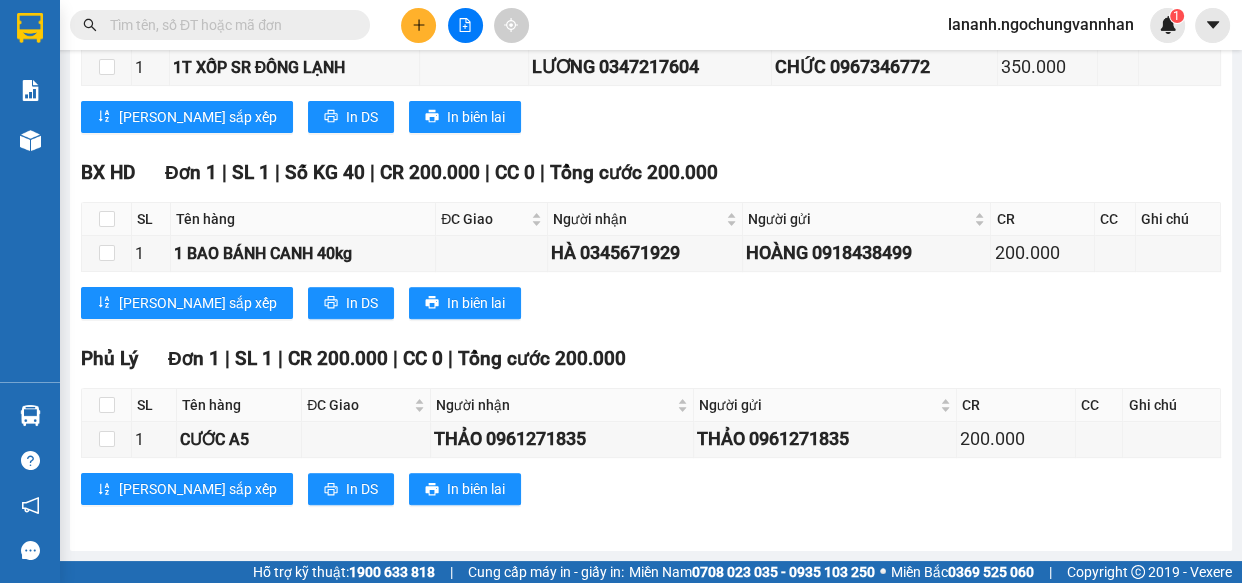 click on "[PERSON_NAME] sắp xếp In DS In biên lai" at bounding box center (651, 489) 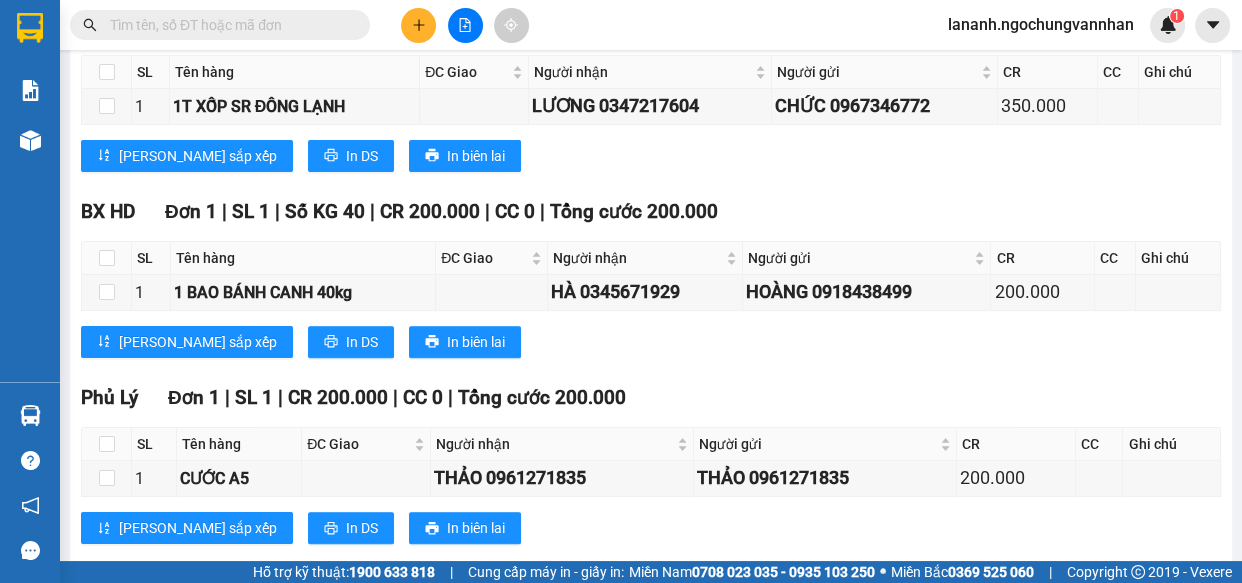 scroll, scrollTop: 638, scrollLeft: 0, axis: vertical 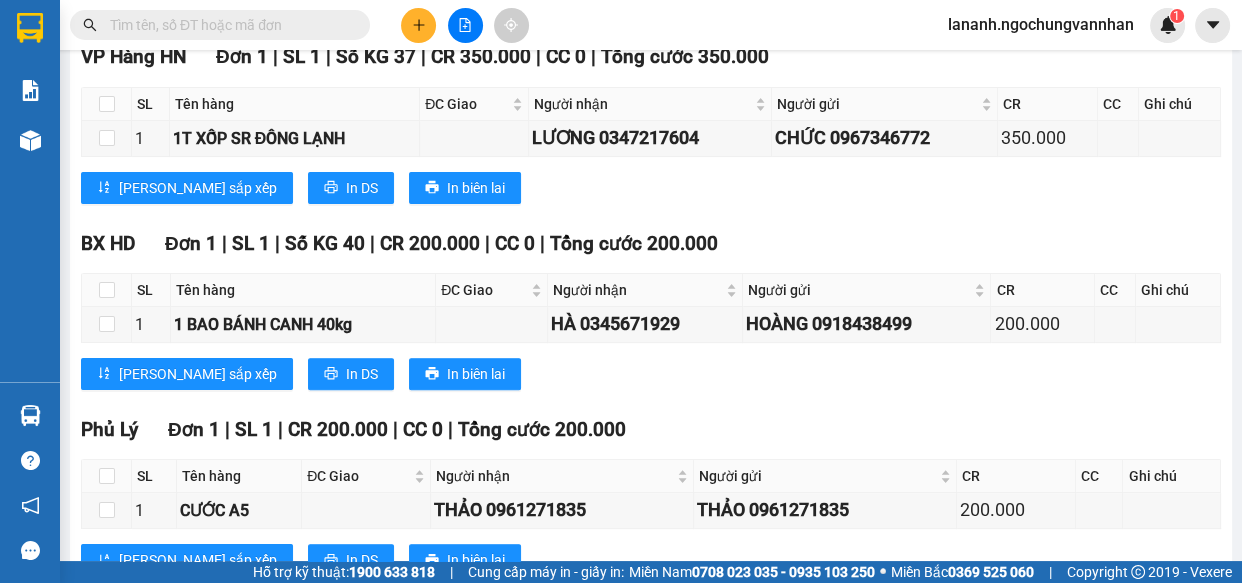 click on "BX HD Đơn   1 | SL   1 | Số KG   40 | CR   200.000 | CC   0 | Tổng cước   200.000" at bounding box center (651, 244) 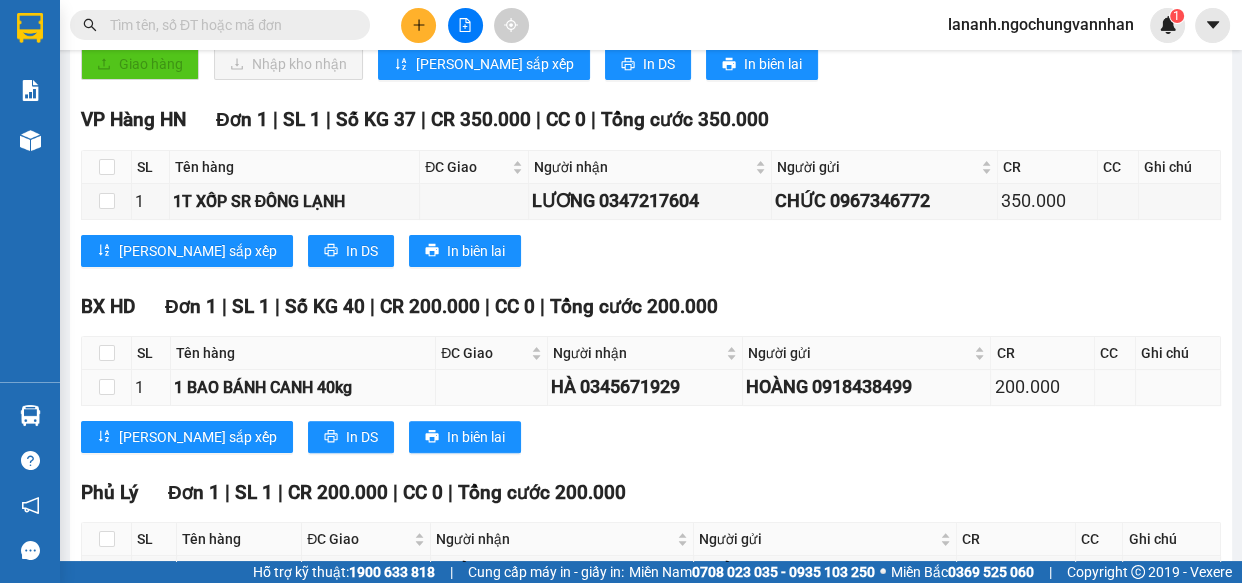 scroll, scrollTop: 456, scrollLeft: 0, axis: vertical 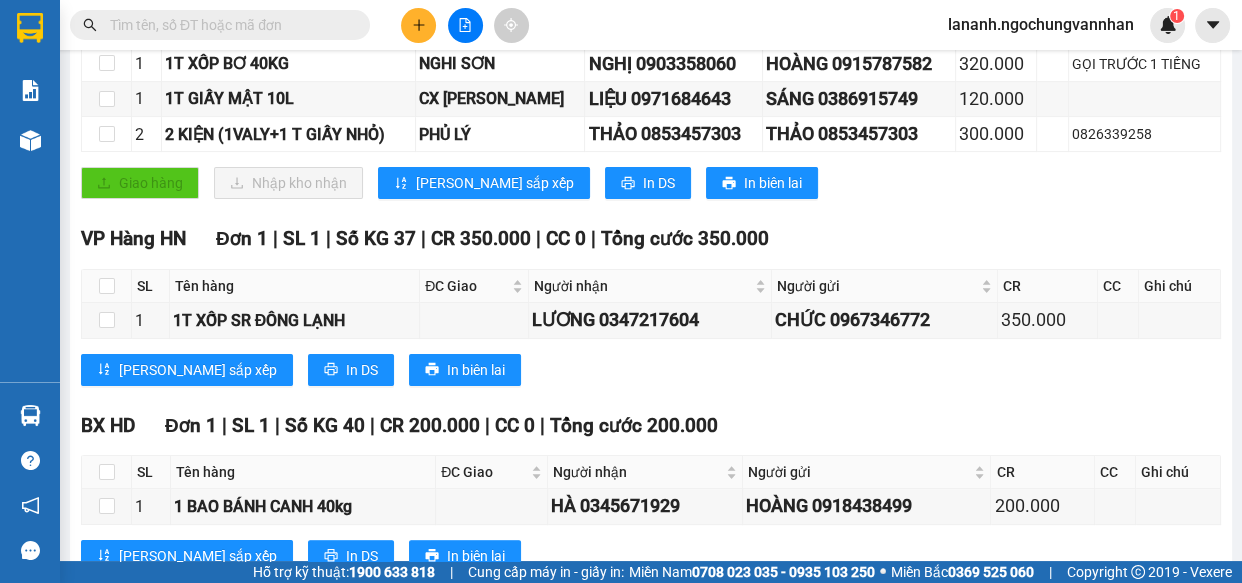 click on "VP Hàng HN Đơn   1 | SL   1 | Số KG   37 | CR   350.000 | CC   0 | Tổng cước   350.000 SL Tên hàng ĐC Giao Người nhận Người gửi CR CC Ghi chú Ký nhận                     1 1T XỐP [GEOGRAPHIC_DATA] 0347217604 CHỨC 0967346772 350.000 Lưu sắp xếp In DS In biên lai Công ty TNHH Ngọc Hùng - Văn Nhân   02633 918 184, 02633 910 207   [GEOGRAPHIC_DATA][PERSON_NAME], P.[GEOGRAPHIC_DATA] PHƠI HÀNG [GEOGRAPHIC_DATA]  -  16:15 [DATE] [GEOGRAPHIC_DATA]:  [GEOGRAPHIC_DATA] - [GEOGRAPHIC_DATA][PERSON_NAME]:   (09:00 [DATE]) Số xe:  49B-005.08 Tài xế:  [PERSON_NAME] - [PERSON_NAME] xe:  Giường nằm 46 chỗ SL Tên hàng ĐC Giao Người nhận Người gửi CR CC Ghi chú Ký nhận VP Hàng HN Đơn   1 | SL   1 | Số KG   37 | CR   350.000 | CC   0 | Tổng cước   350.000 1 1T XỐP [GEOGRAPHIC_DATA] 0347217604 CHỨC 0967346772 350.000 1 350.000 0 VP Gửi (Ký & ghi rõ họ tên) Tài xế (Ký & ghi rõ họ tên) VP Nhận" at bounding box center (651, 312) 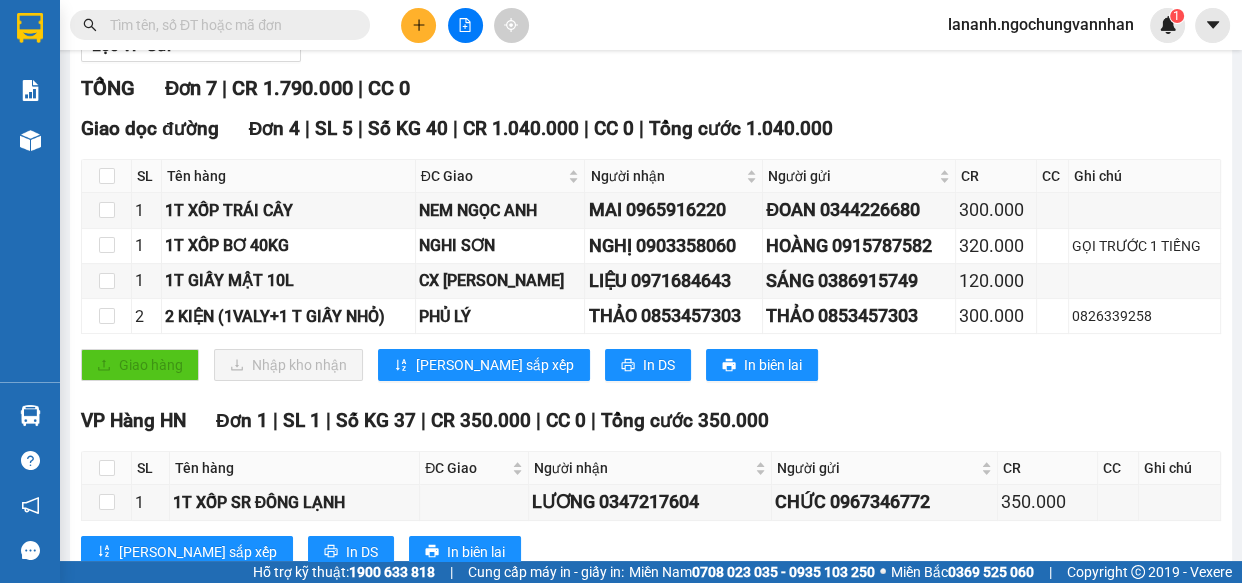 click on "Giao hàng Nhập kho nhận Lưu sắp xếp In DS In biên lai" at bounding box center [651, 365] 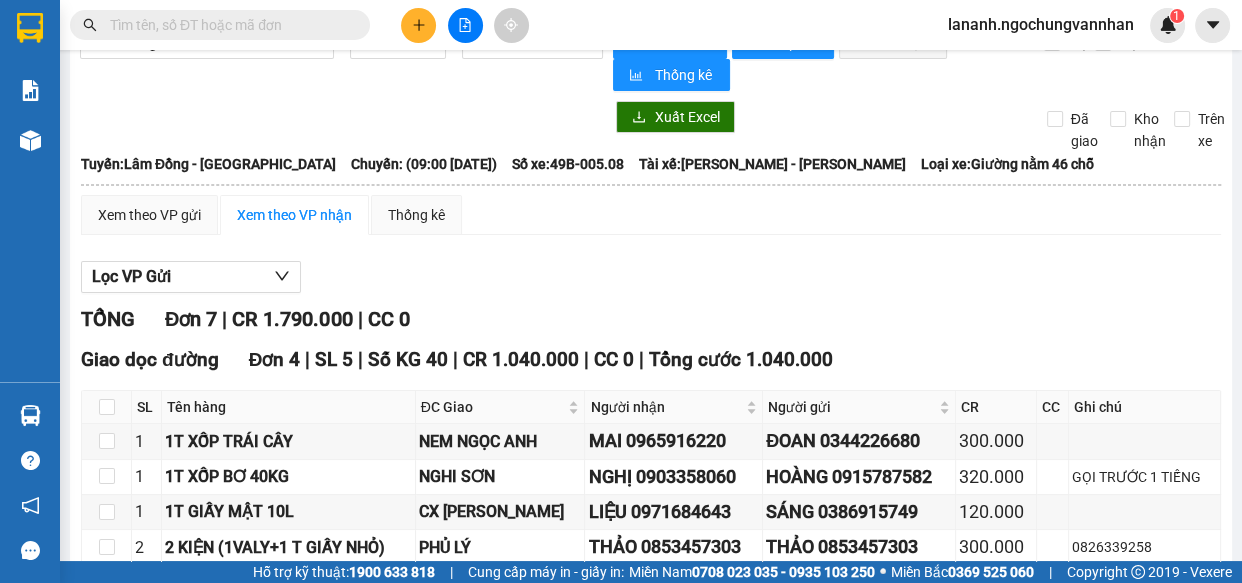 scroll, scrollTop: 0, scrollLeft: 0, axis: both 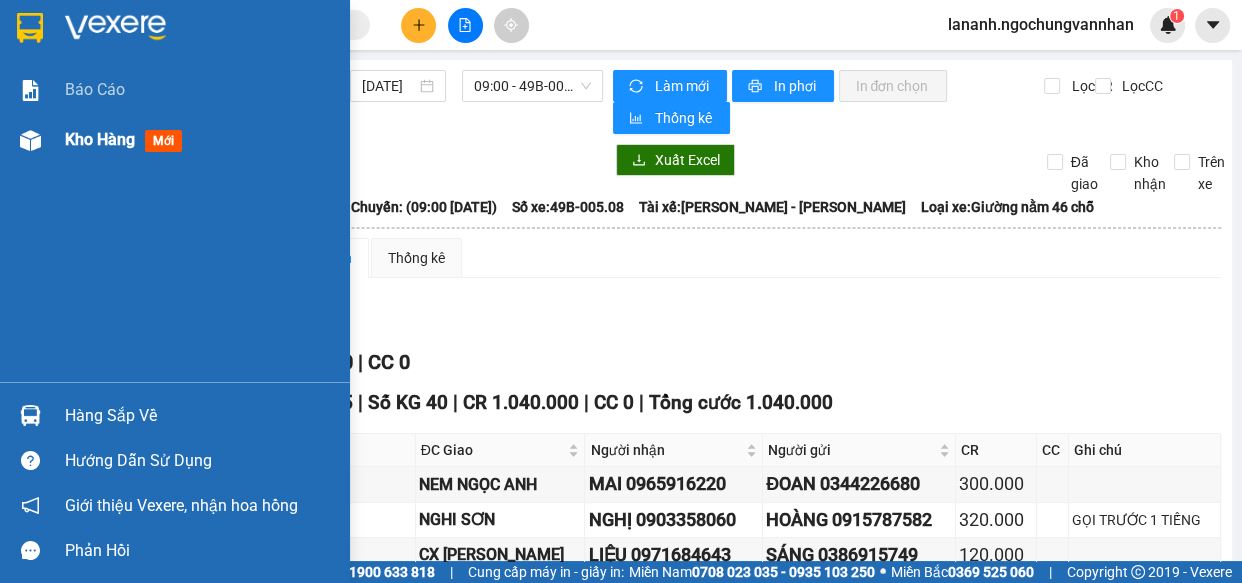 click on "Kho hàng mới" at bounding box center [175, 140] 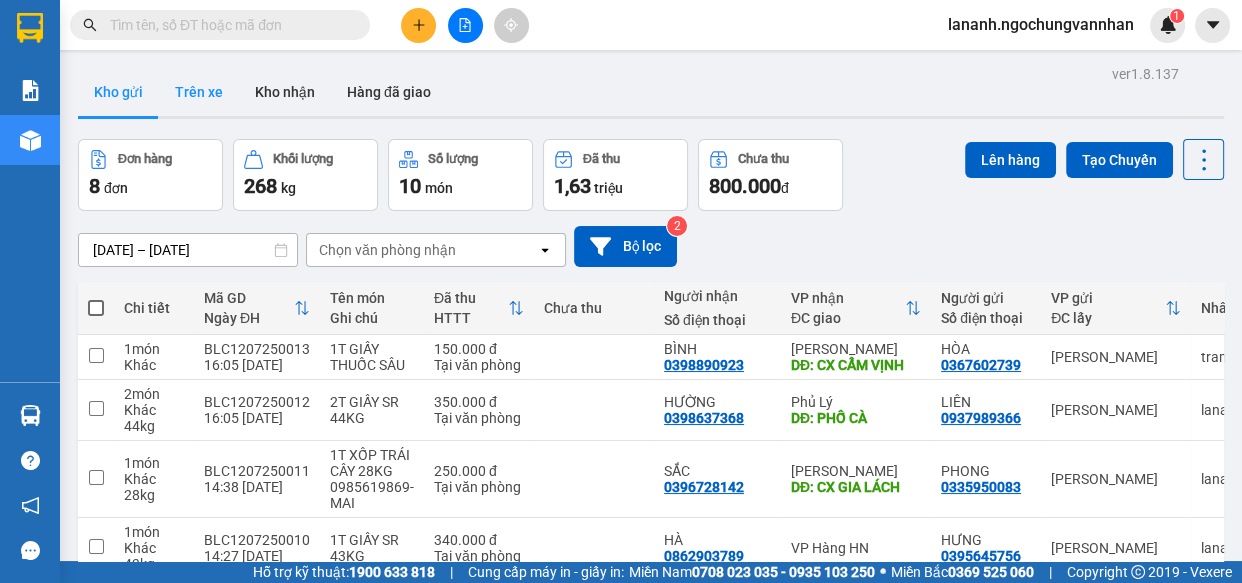 click on "Trên xe" at bounding box center (199, 92) 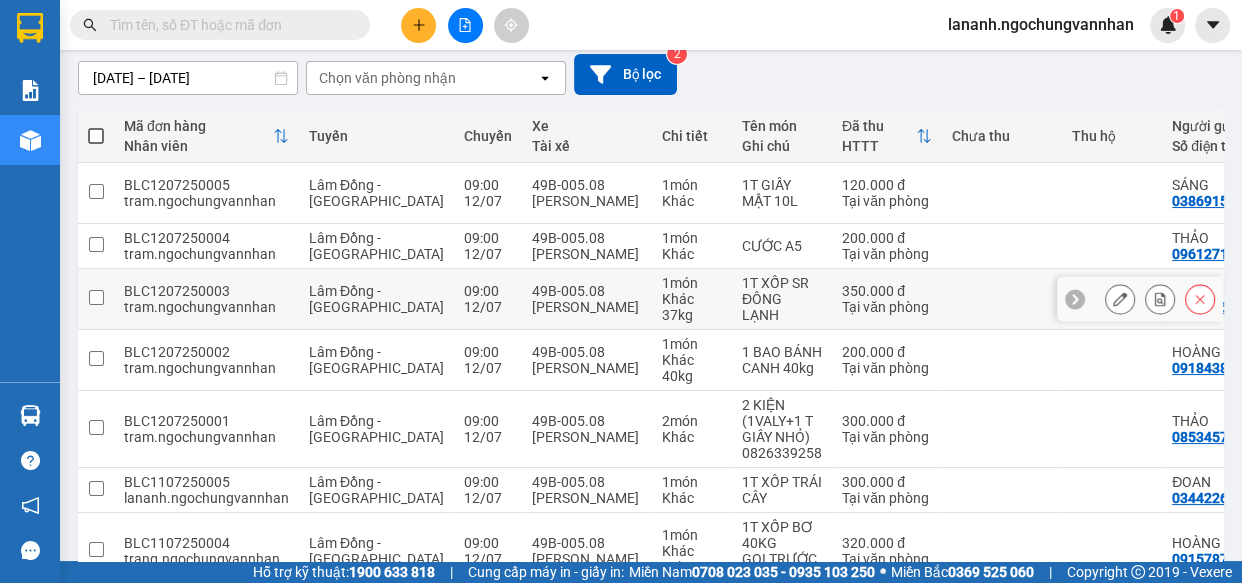 scroll, scrollTop: 272, scrollLeft: 0, axis: vertical 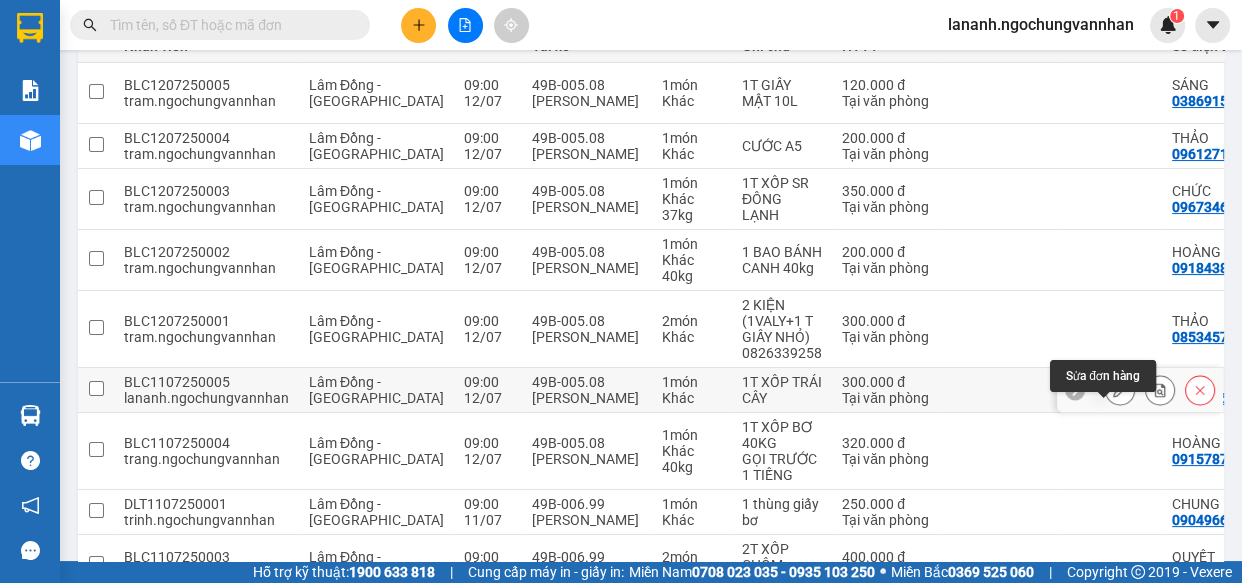 click 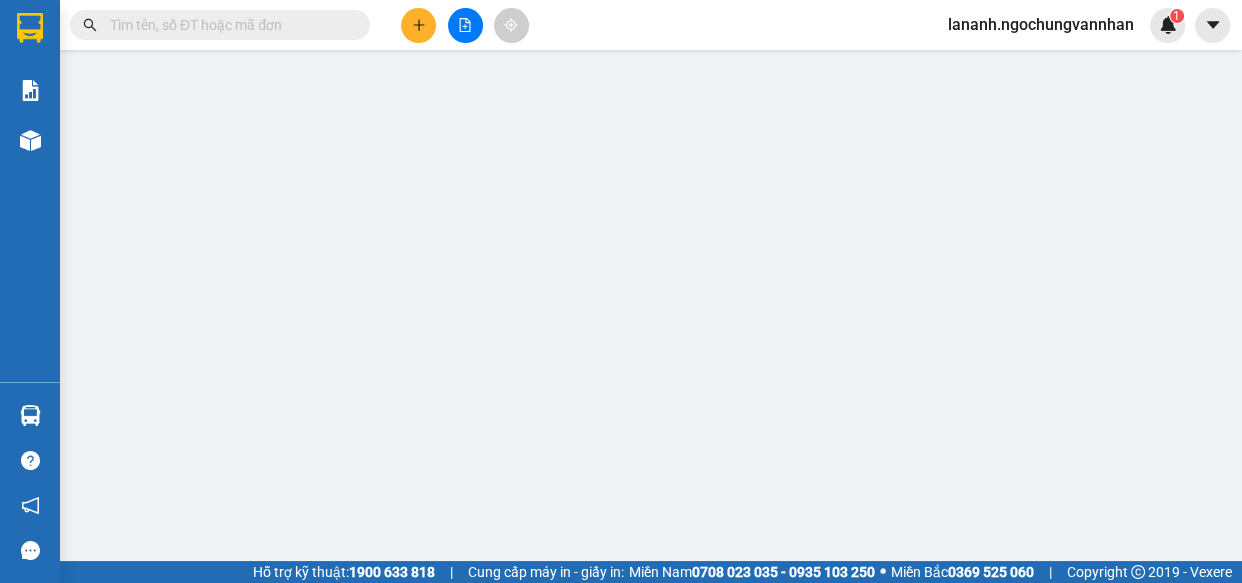 scroll, scrollTop: 0, scrollLeft: 0, axis: both 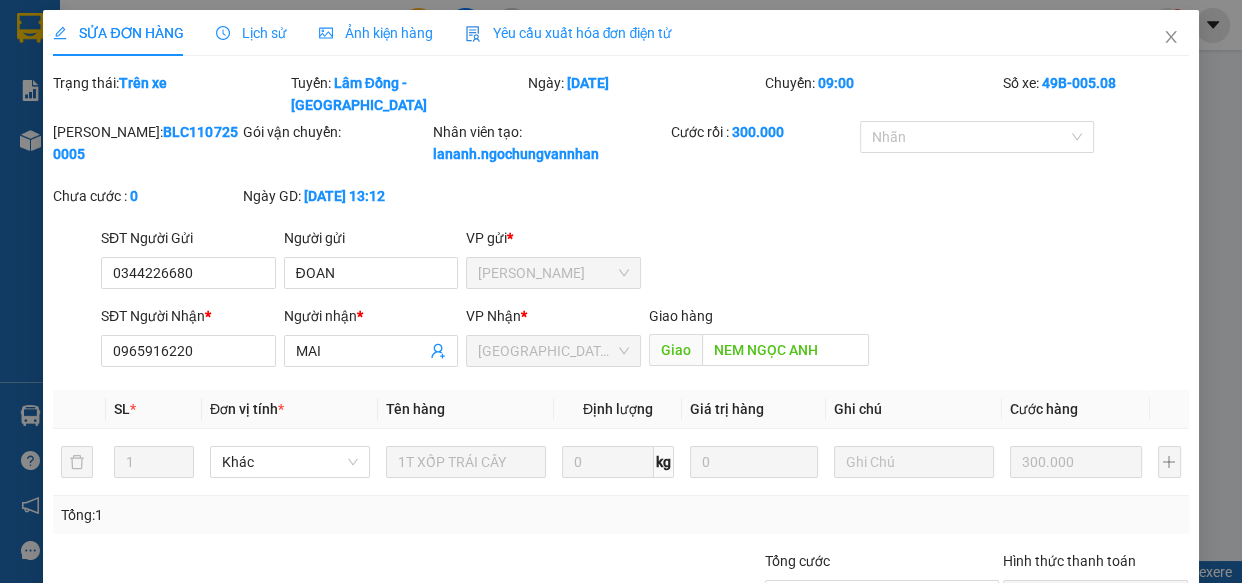 click on "Yêu cầu xuất hóa đơn điện tử" at bounding box center [569, 33] 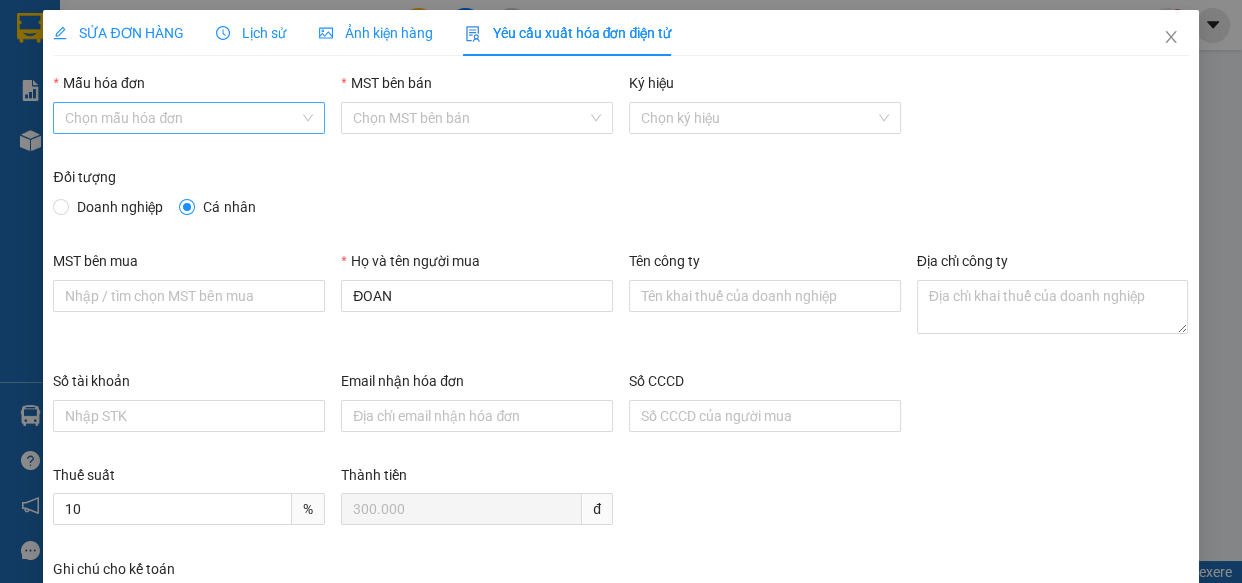 click on "Mẫu hóa đơn" at bounding box center (182, 118) 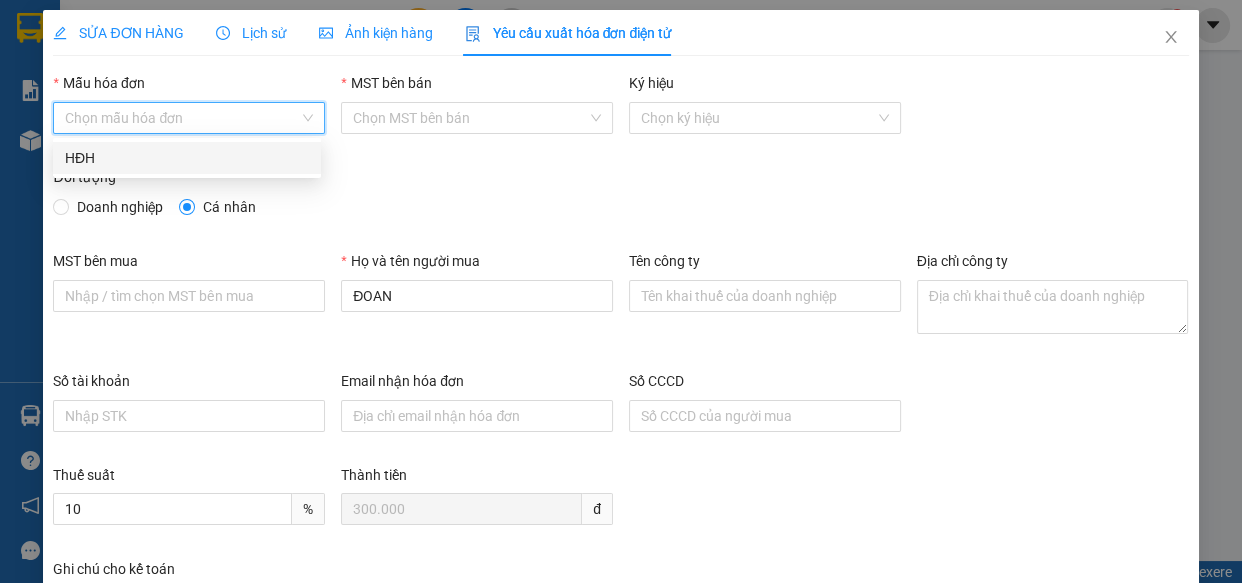 click on "HĐH" at bounding box center (187, 158) 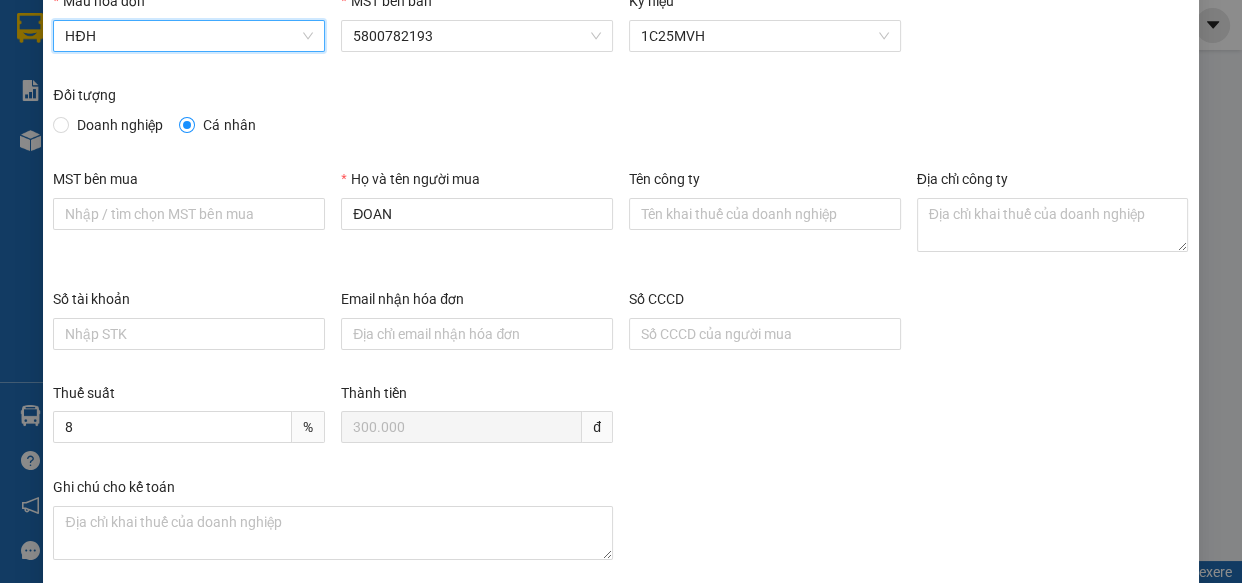 scroll, scrollTop: 180, scrollLeft: 0, axis: vertical 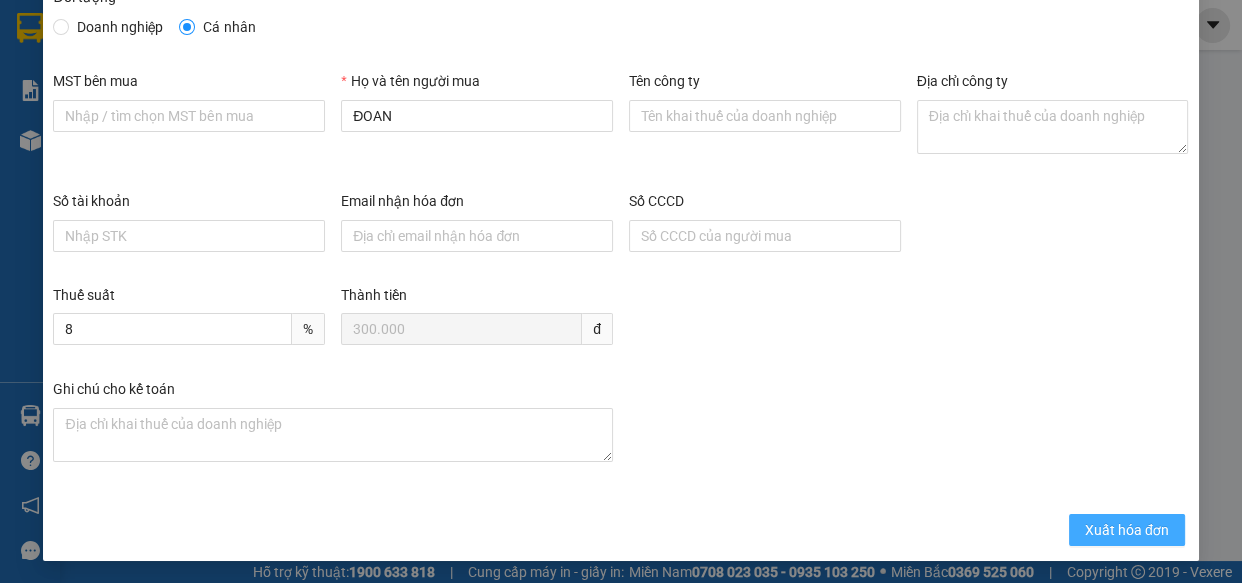 click on "Xuất hóa đơn" at bounding box center [1127, 530] 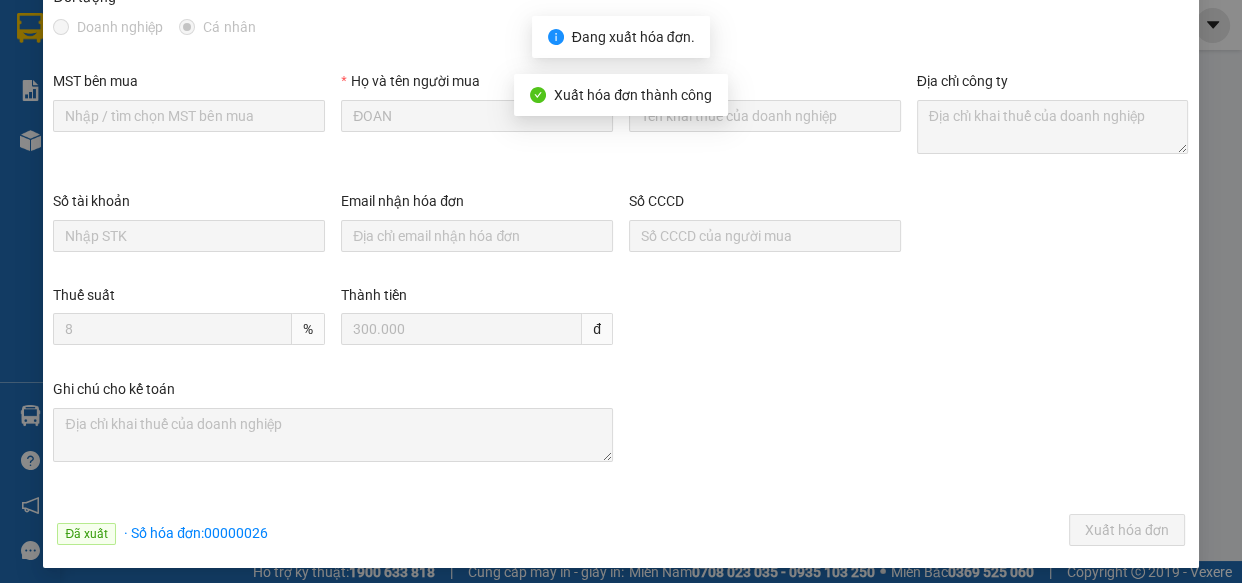 scroll, scrollTop: 0, scrollLeft: 0, axis: both 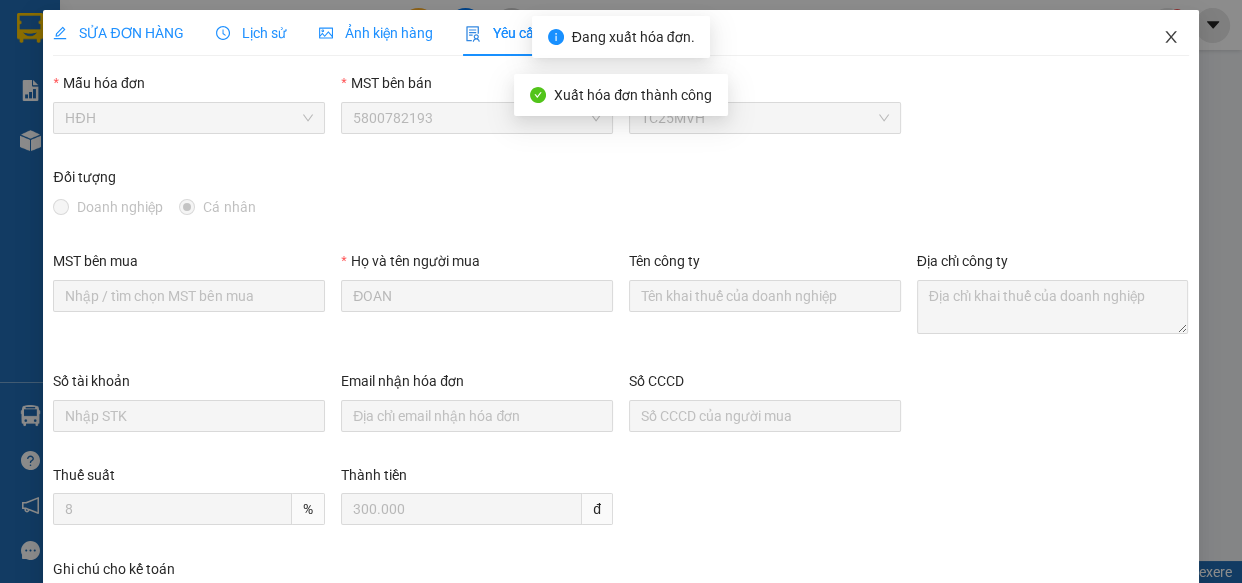 click 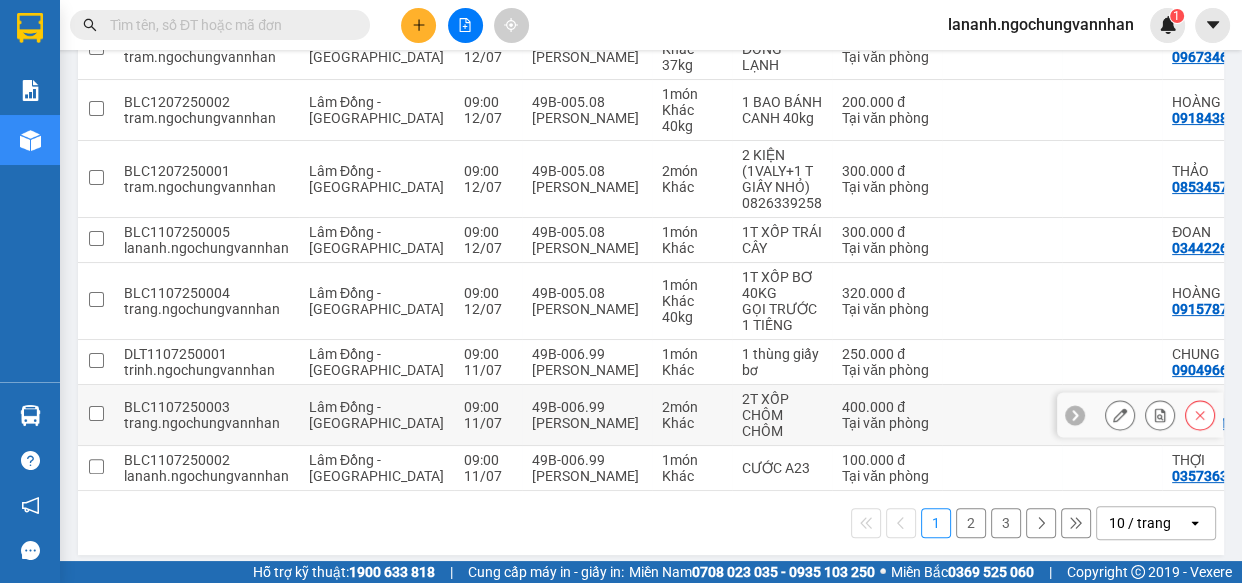 scroll, scrollTop: 454, scrollLeft: 0, axis: vertical 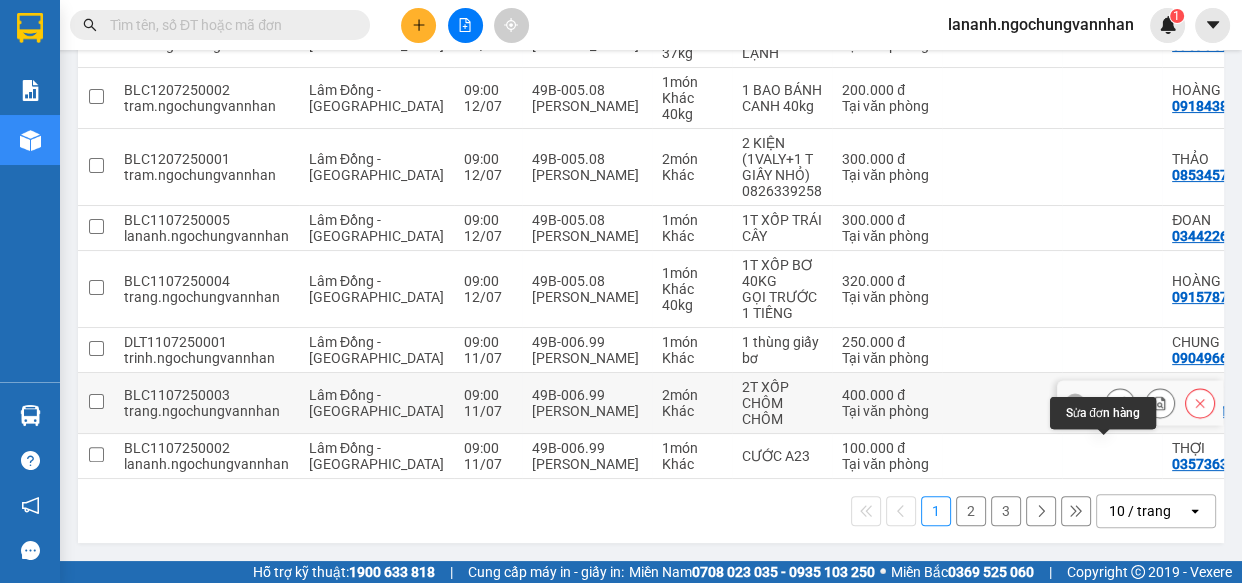 click 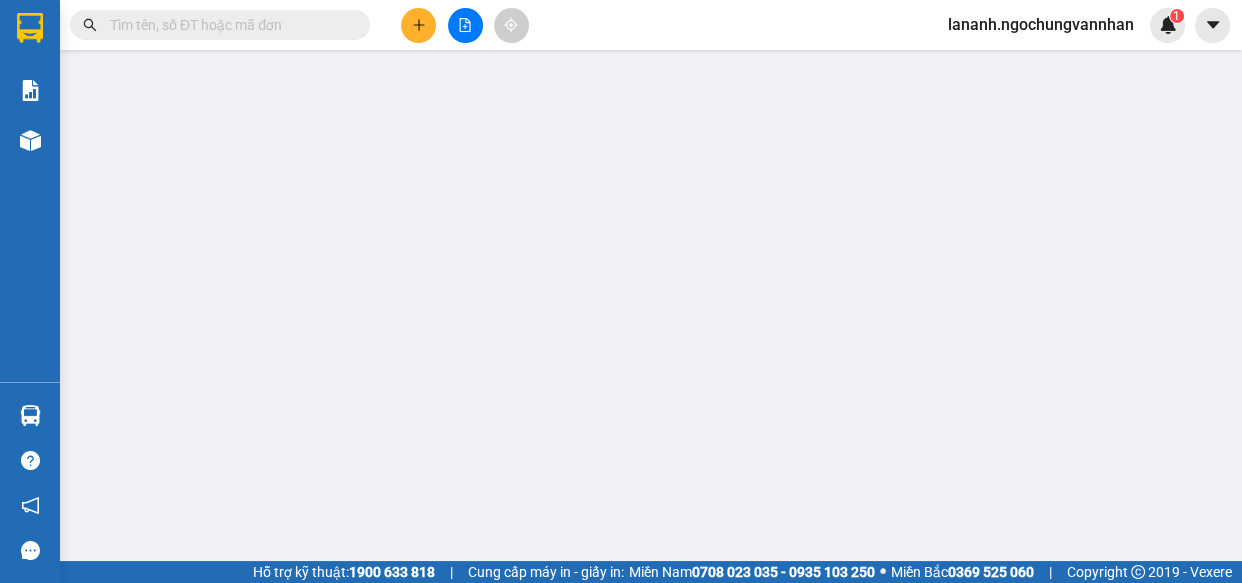 type on "0977321234" 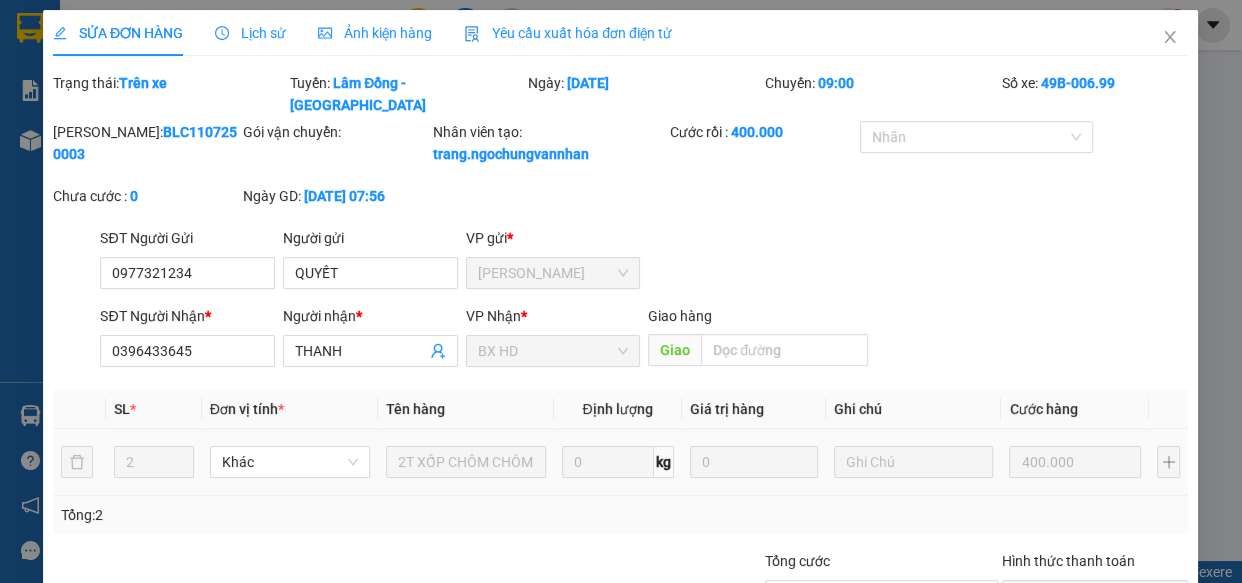 scroll, scrollTop: 0, scrollLeft: 0, axis: both 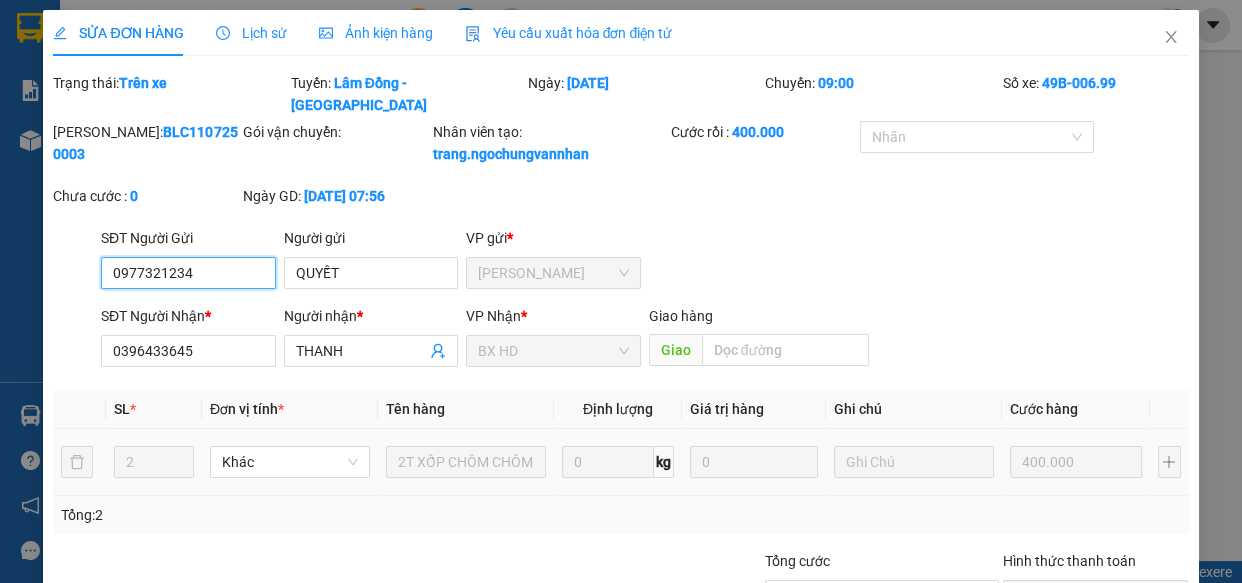 checkbox on "true" 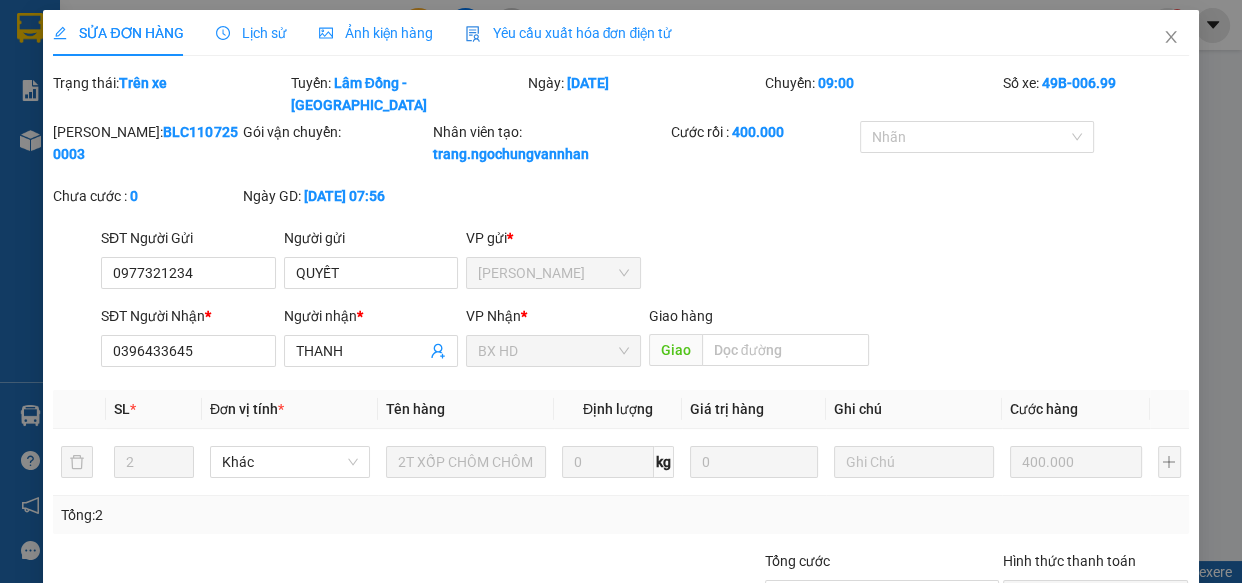 click on "Yêu cầu xuất hóa đơn điện tử" at bounding box center (569, 33) 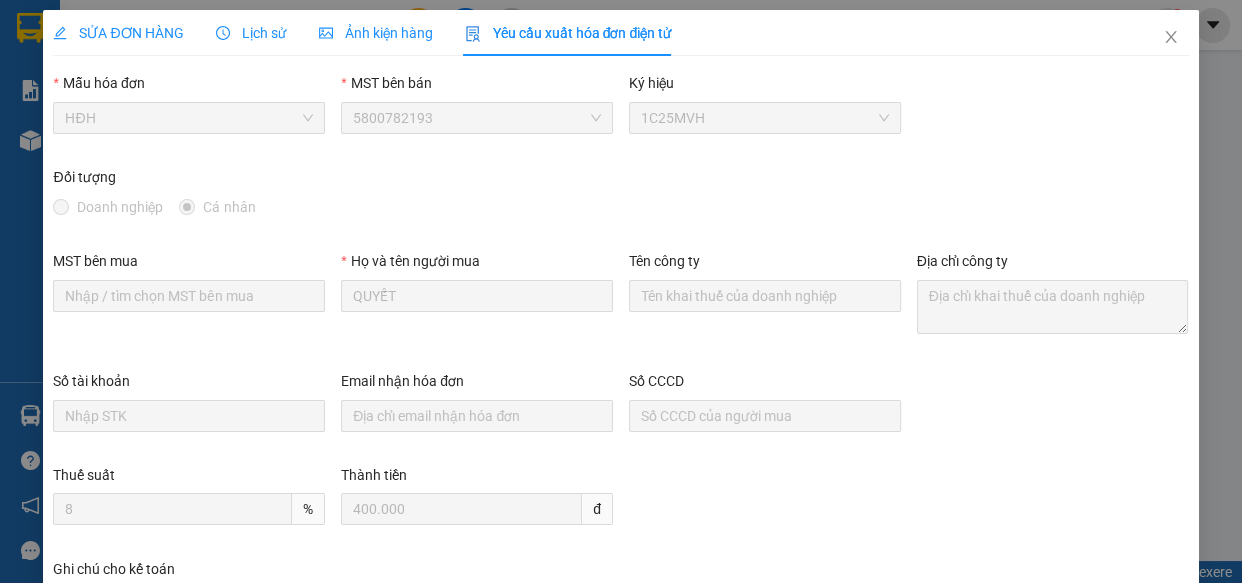 click on "Yêu cầu xuất hóa đơn điện tử" at bounding box center (569, 33) 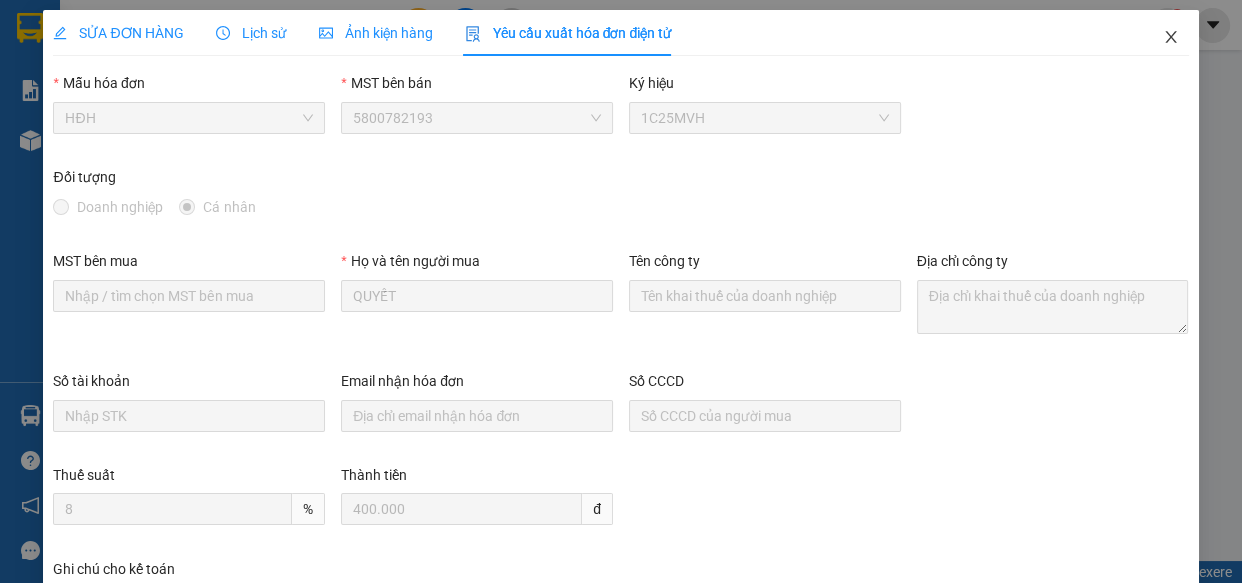 click 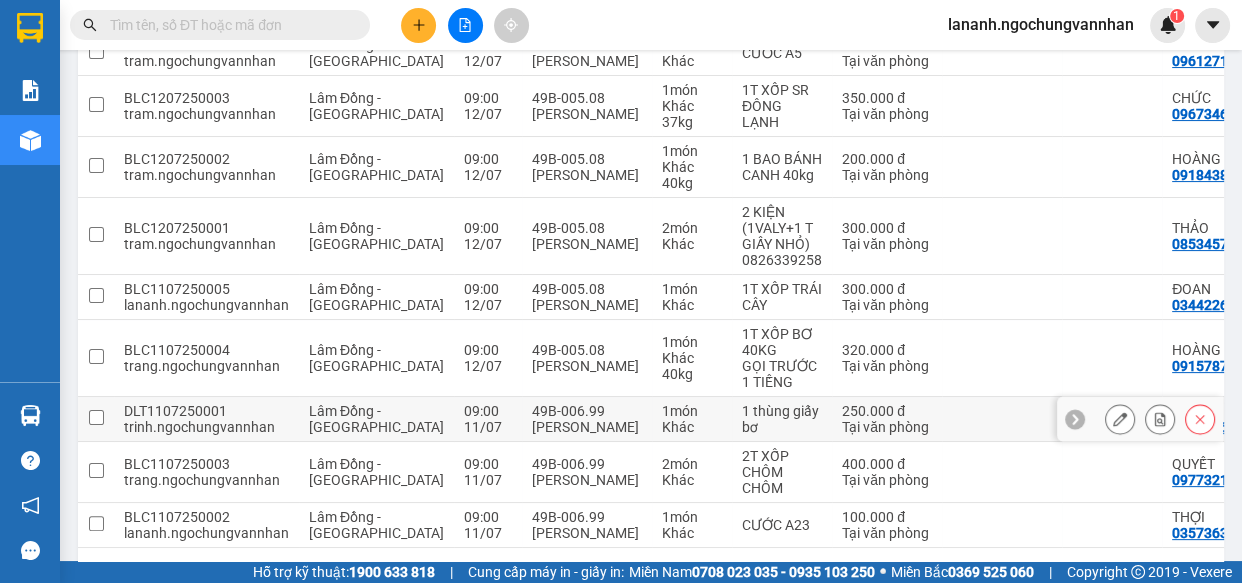 scroll, scrollTop: 454, scrollLeft: 0, axis: vertical 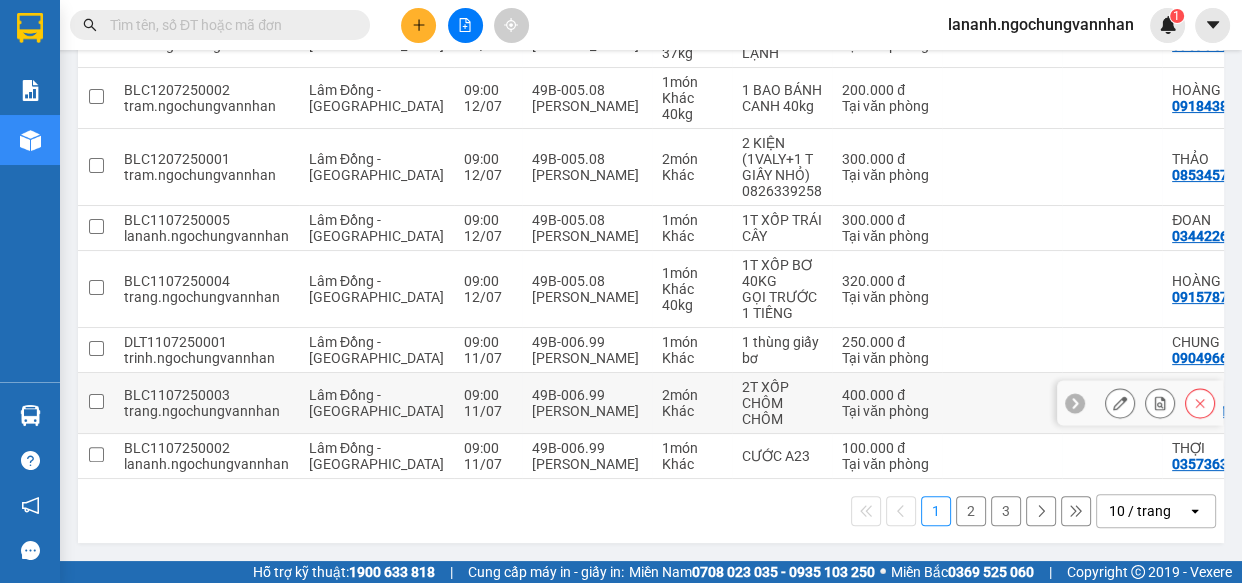 click 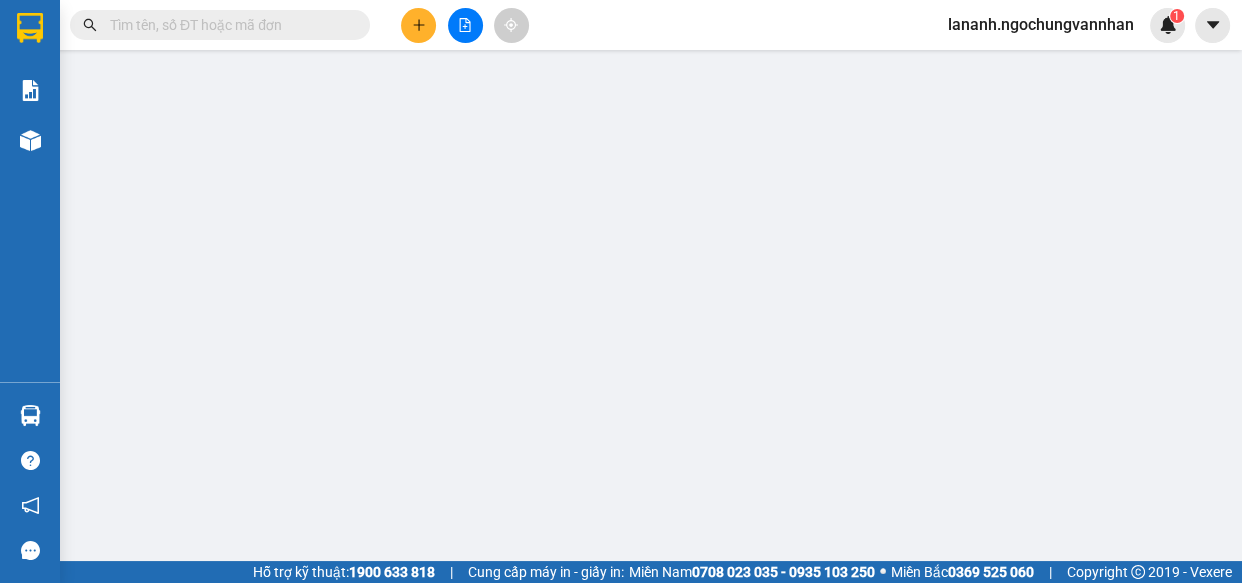 type on "0977321234" 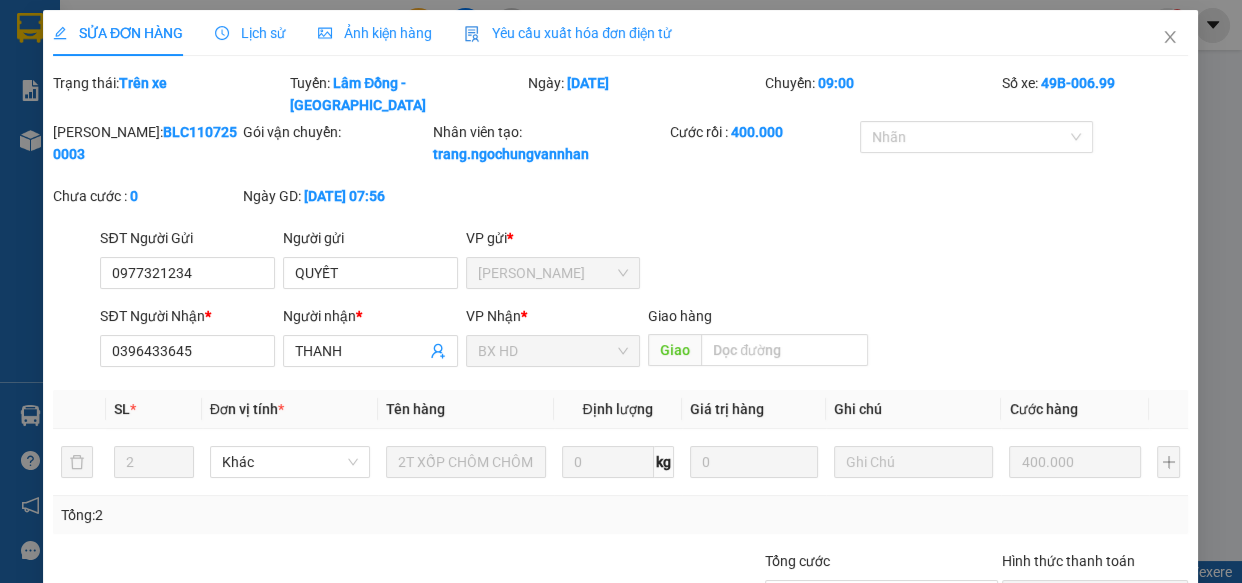 scroll, scrollTop: 0, scrollLeft: 0, axis: both 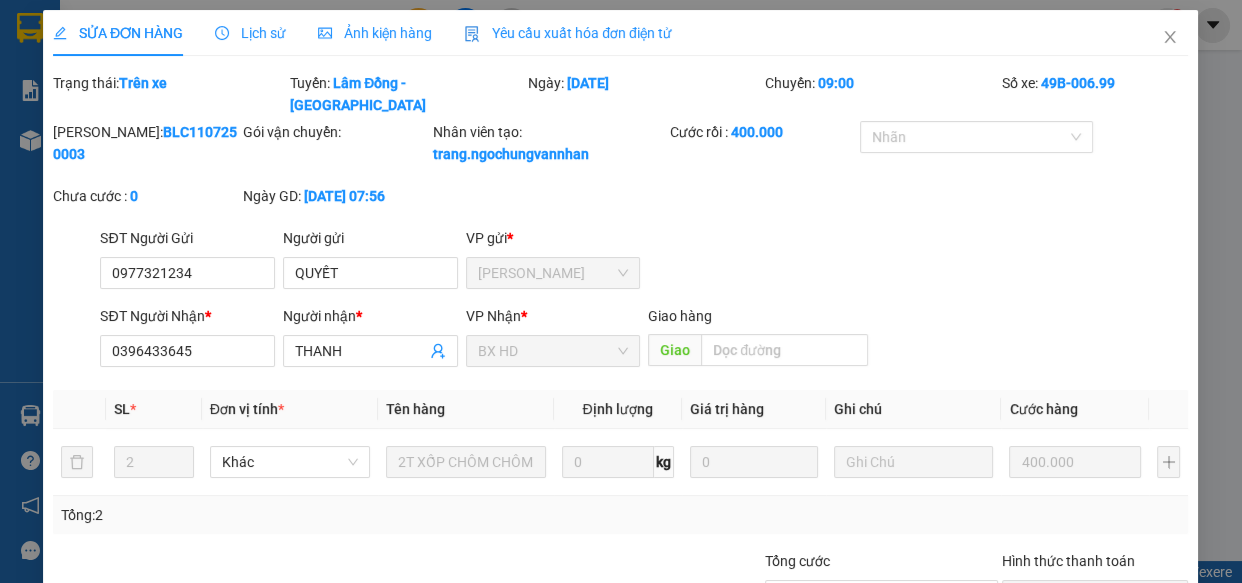 checkbox on "true" 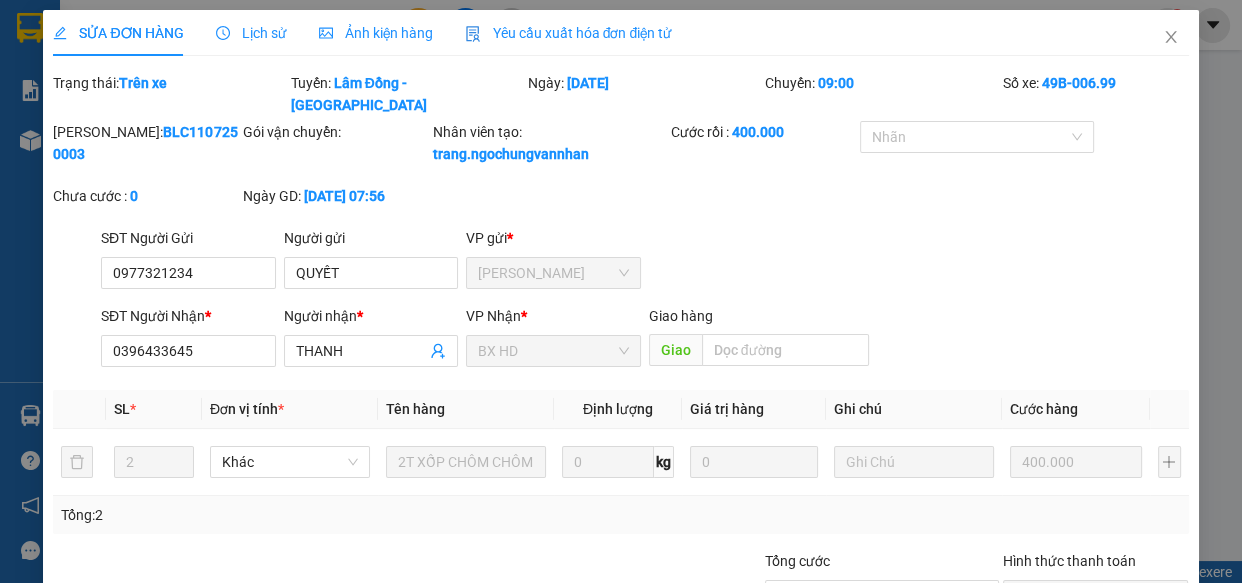 click on "Yêu cầu xuất hóa đơn điện tử" at bounding box center (569, 33) 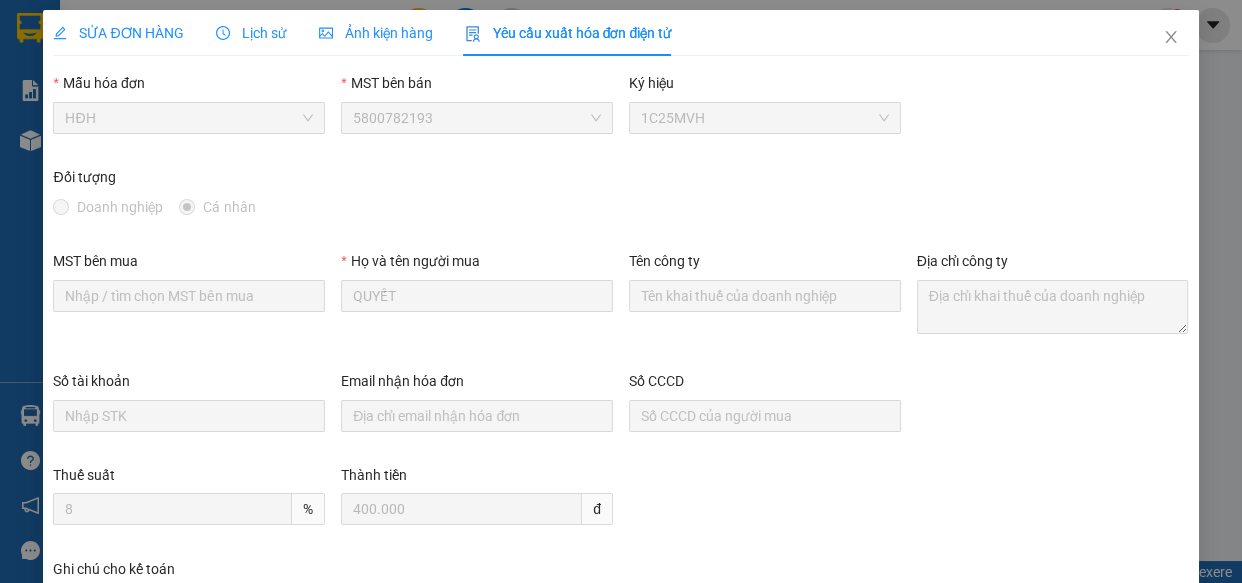 click on "HĐH" at bounding box center (189, 118) 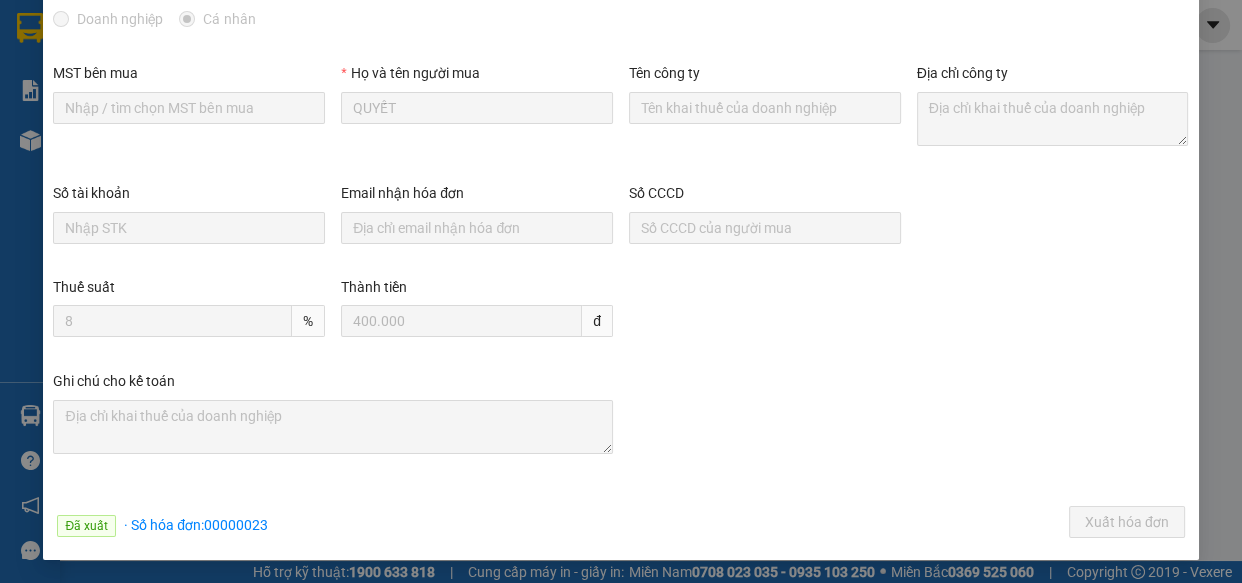 scroll, scrollTop: 0, scrollLeft: 0, axis: both 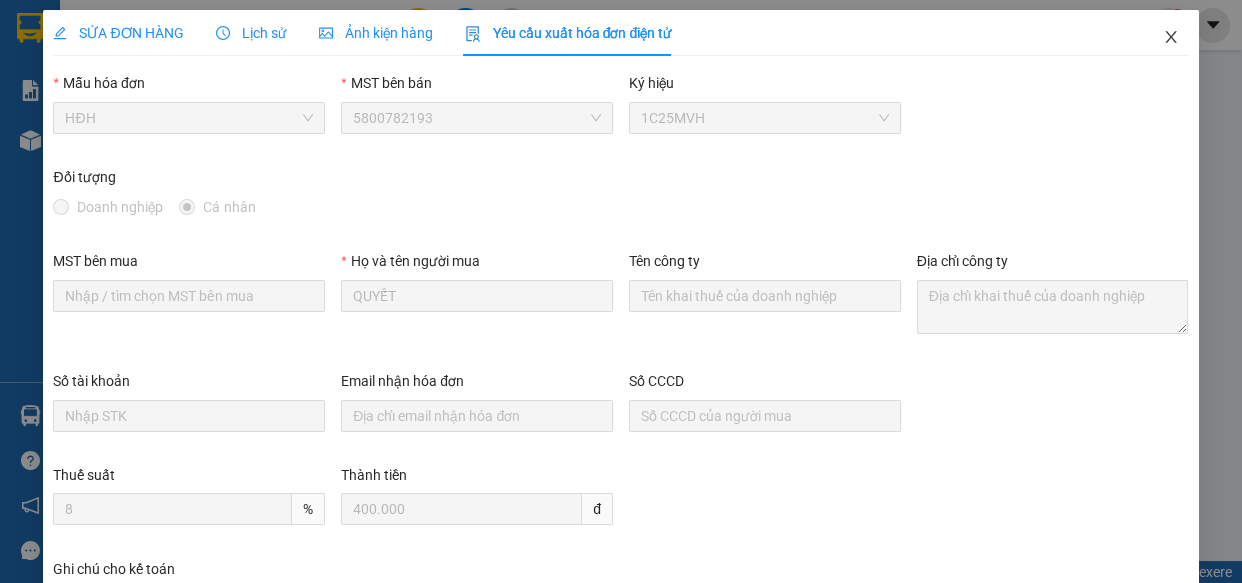 click 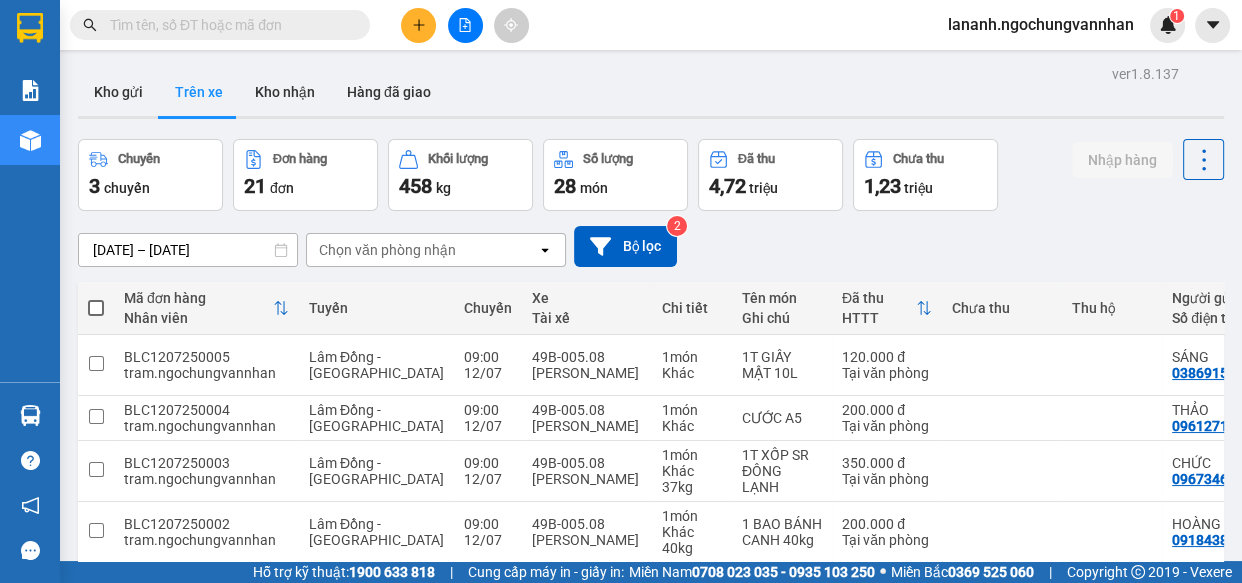 scroll, scrollTop: 181, scrollLeft: 0, axis: vertical 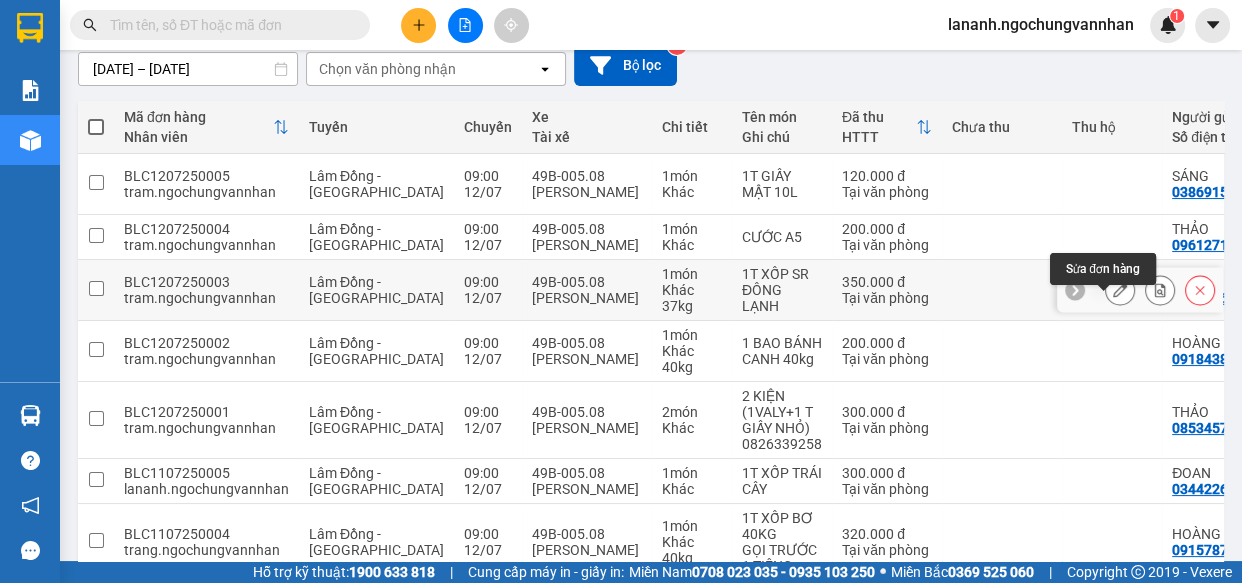 click 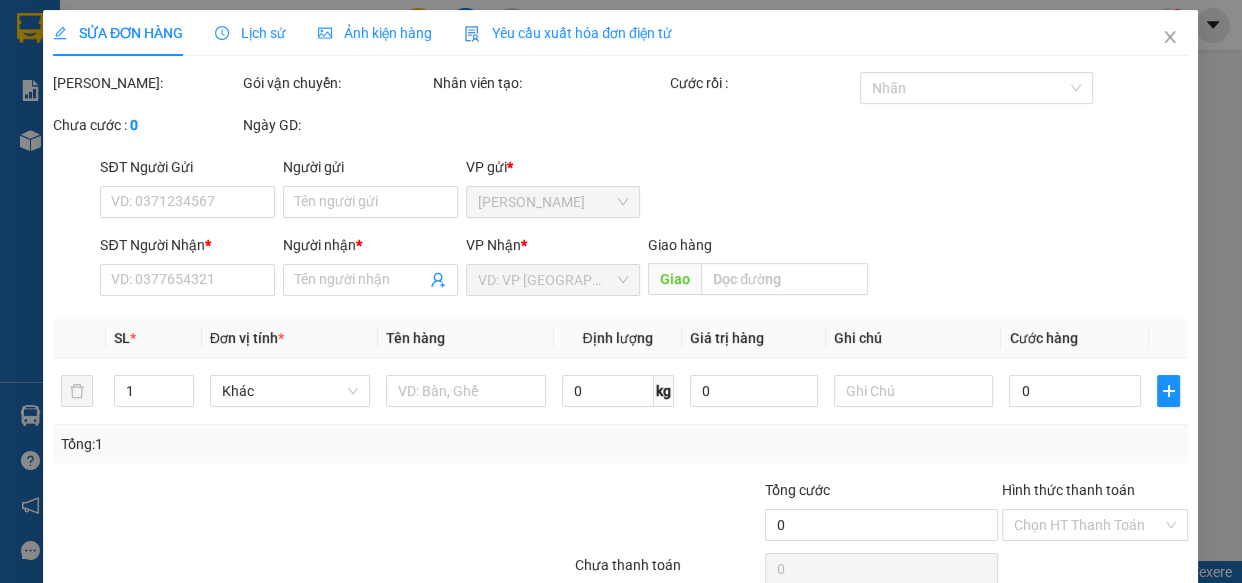 type on "0967346772" 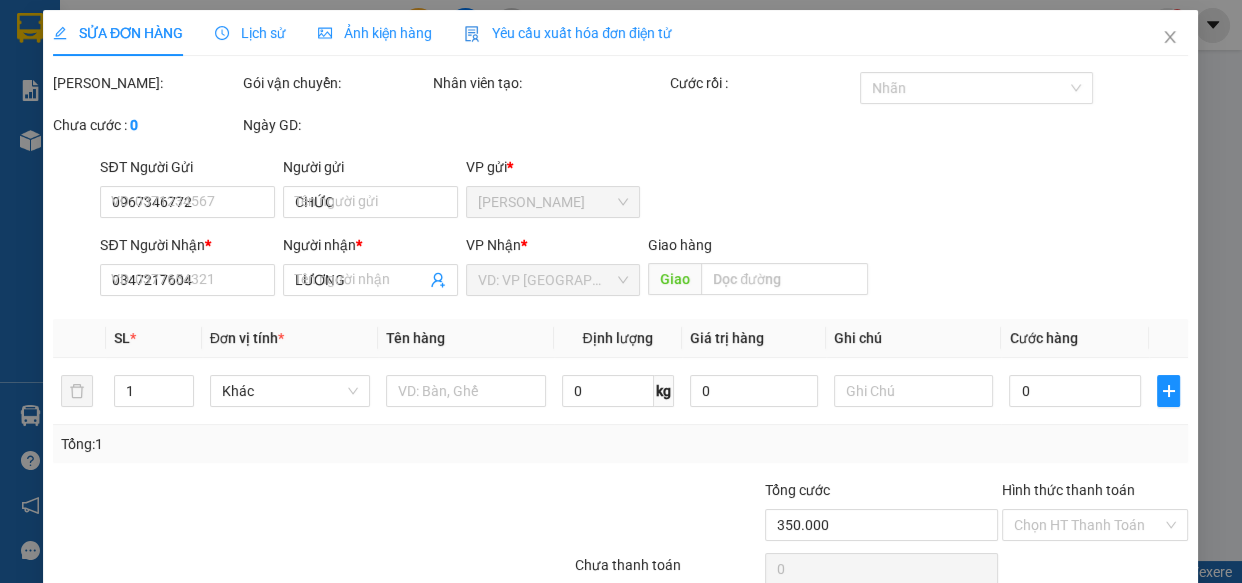 scroll, scrollTop: 0, scrollLeft: 0, axis: both 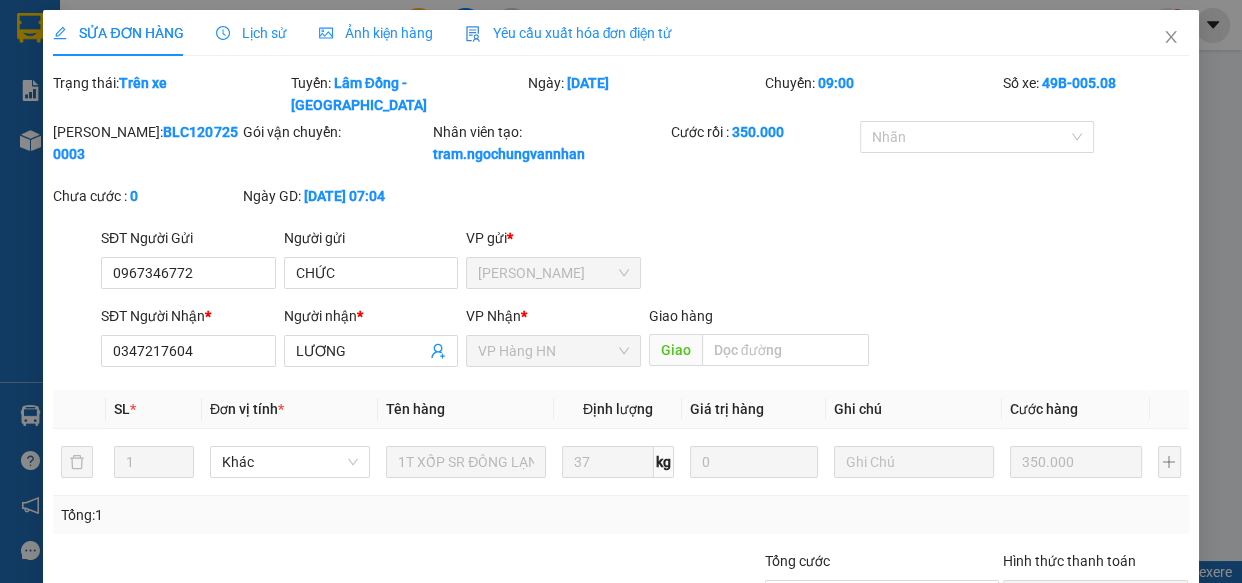 click on "Yêu cầu xuất hóa đơn điện tử" at bounding box center (569, 33) 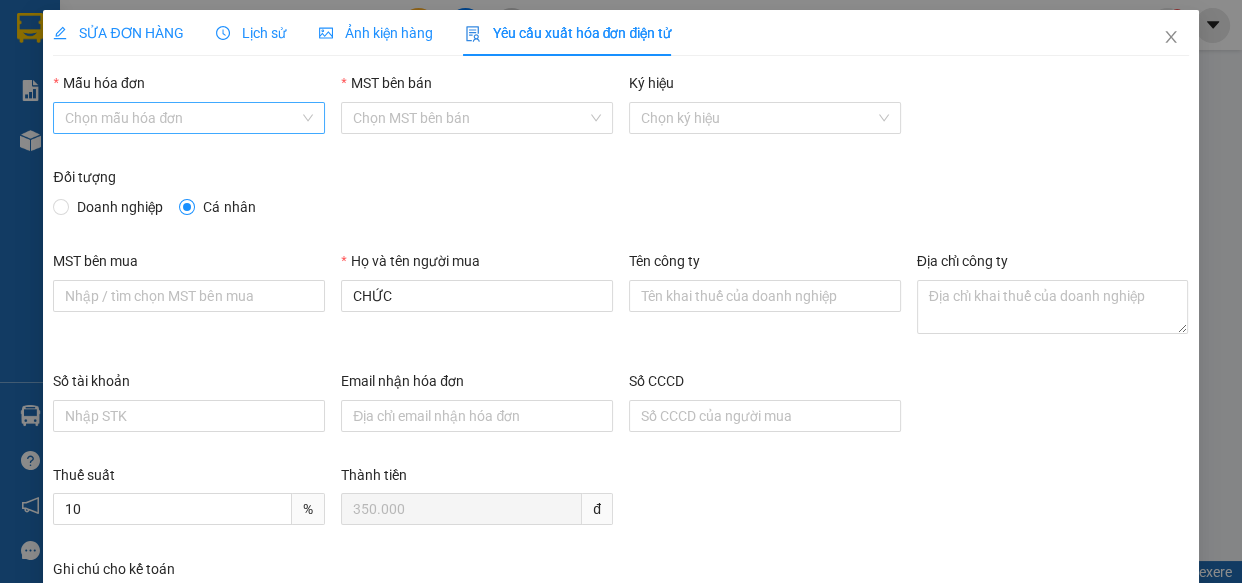 click on "Mẫu hóa đơn" at bounding box center [182, 118] 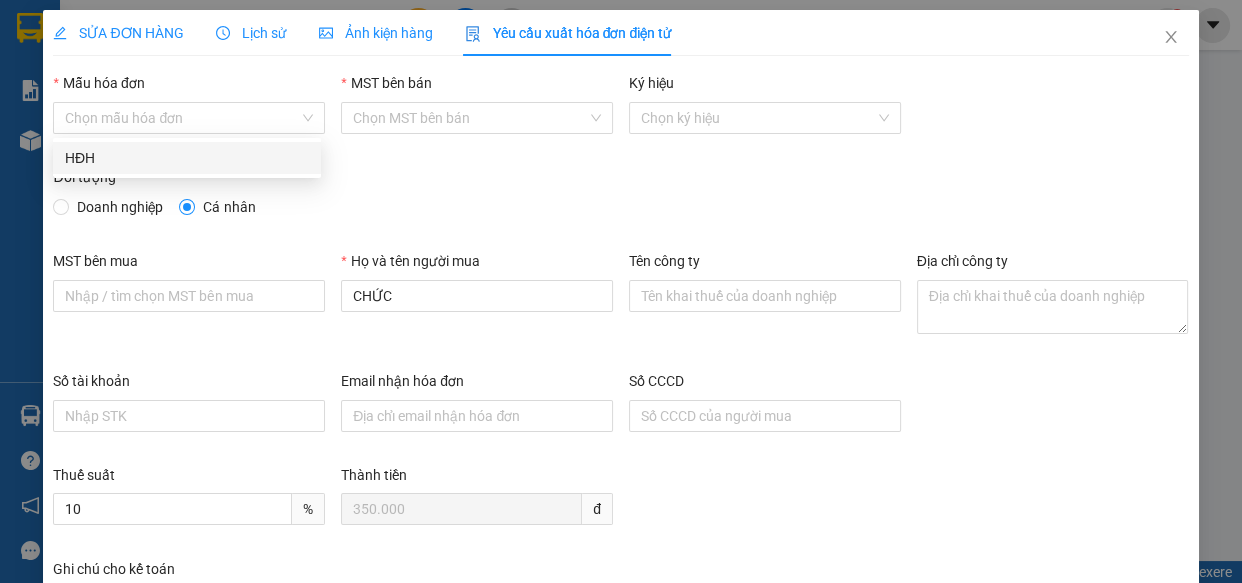 click on "Kết quả tìm kiếm ( 0 )  Bộ lọc  No Data lananh.ngochungvannhan 1     Báo cáo     Kho hàng mới Hàng sắp về Hướng dẫn sử dụng Giới thiệu Vexere, nhận hoa hồng Phản hồi Phần mềm hỗ trợ bạn tốt chứ? Hỗ trợ kỹ thuật:  1900 633 818 | Cung cấp máy in - giấy in:  [GEOGRAPHIC_DATA]  0708 023 035 - 0935 103 250 ⚪️ Miền Bắc  0369 525 060 | Copyright   2019 - Vexere Thông báo Thông báo của bạn Tính năng mới Chưa có thông báo mới SỬA ĐƠN HÀNG Lịch sử Ảnh kiện hàng Yêu cầu xuất hóa đơn điện tử Total Paid Fee 350.000 Total UnPaid Fee 0 Cash Collection Total Fee Trạng thái:  Trên xe Tuyến:   Lâm Đồng - [GEOGRAPHIC_DATA]  Ngày:   [DATE] [GEOGRAPHIC_DATA]:   09:00 Số xe:   49B-005.08 Mã ĐH:  BLC1207250003 Gói vận chuyển:   Nhân viên tạo:   tram.ngochungvannhan Cước rồi :   350.000   Nhãn Chưa cước :   0 Ngày GD:   [DATE] 07:04 SĐT Người Gửi 0967346772 Người gửi  *  *" at bounding box center [621, 291] 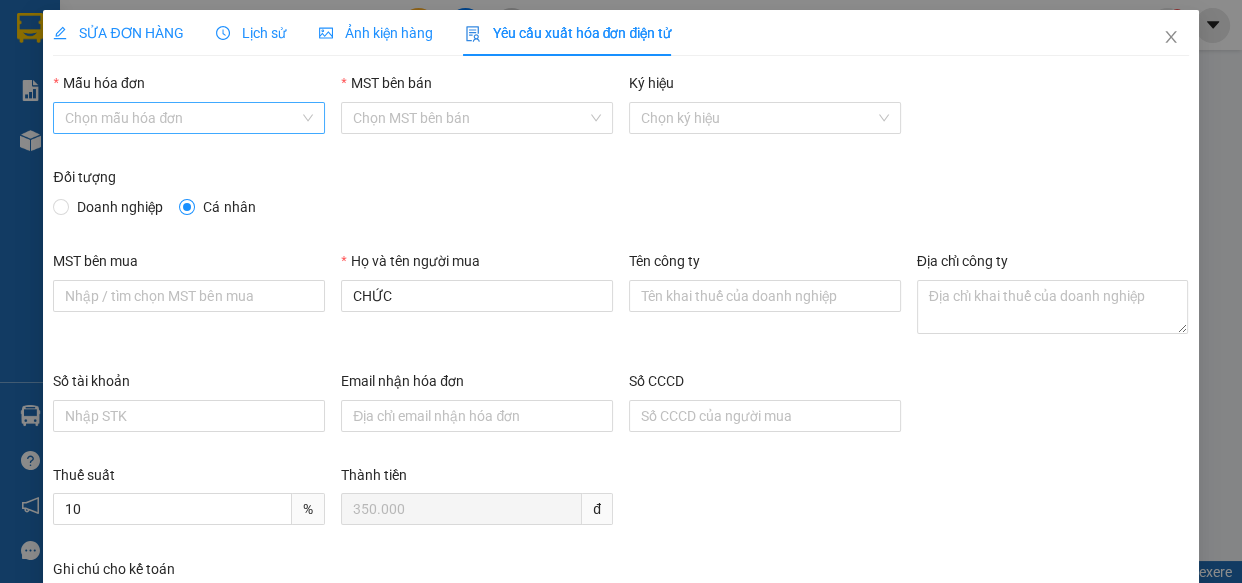 click on "Mẫu hóa đơn" at bounding box center [182, 118] 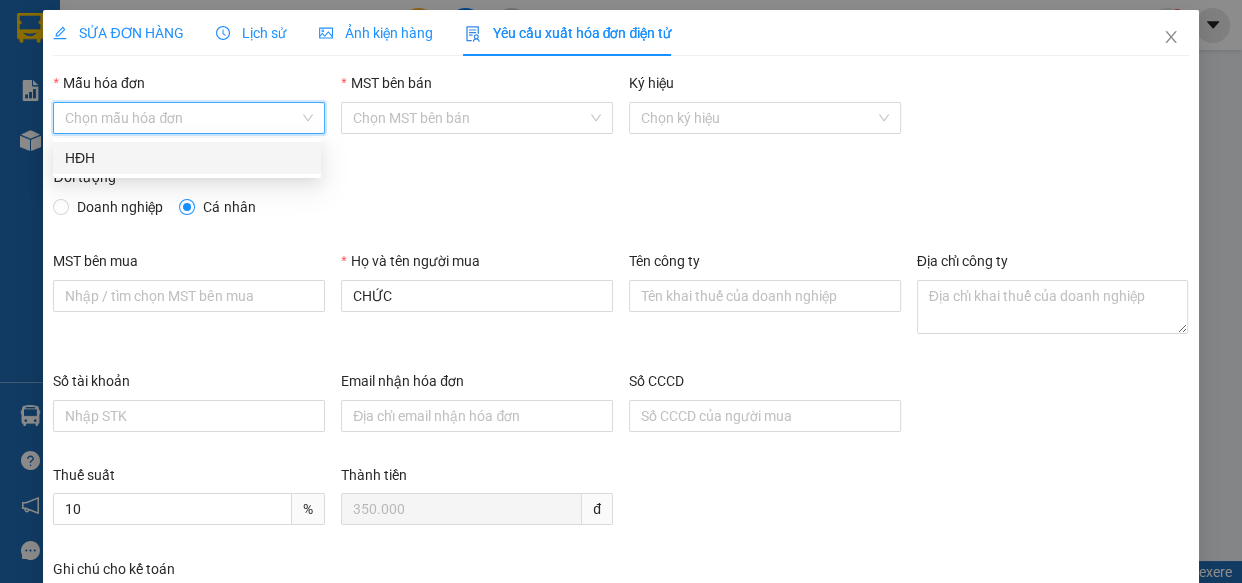 click on "HĐH" at bounding box center [187, 158] 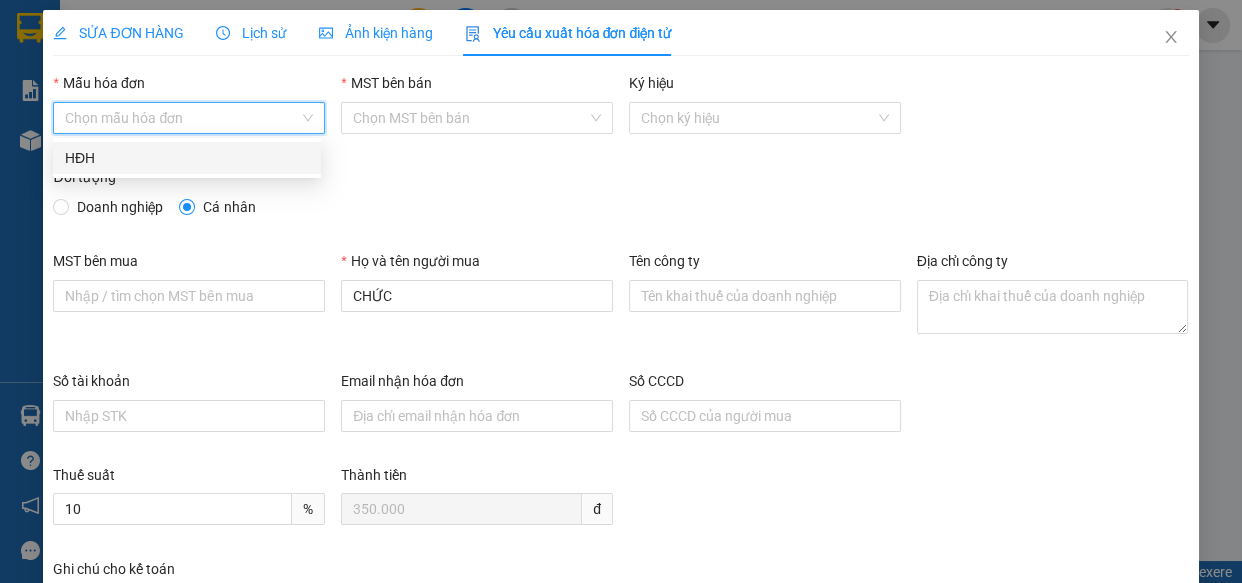 type on "8" 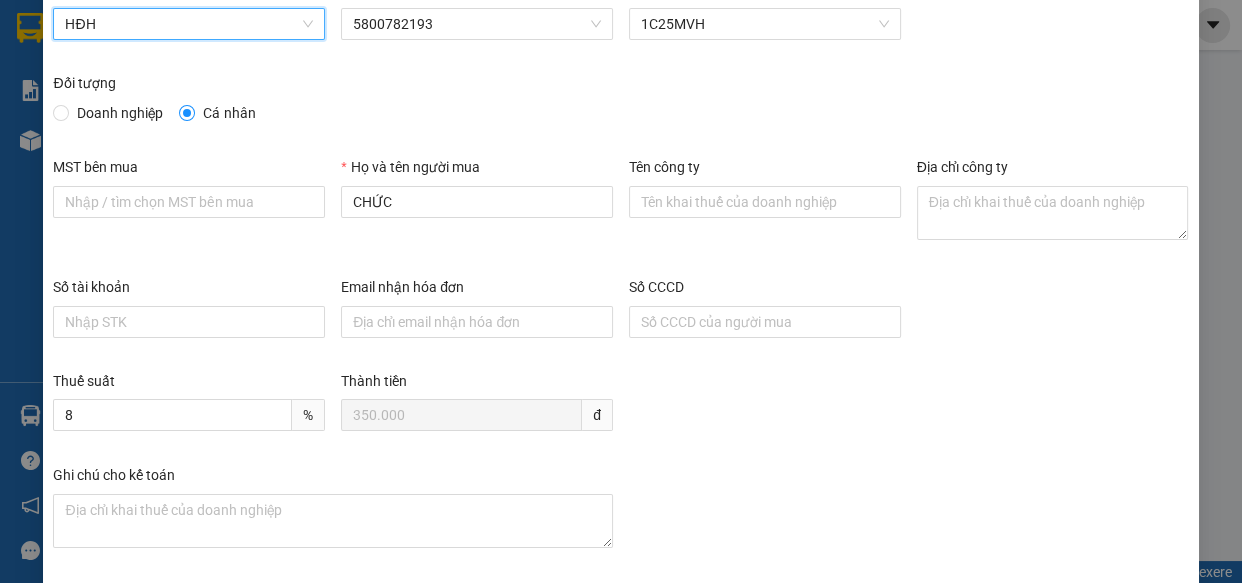 scroll, scrollTop: 180, scrollLeft: 0, axis: vertical 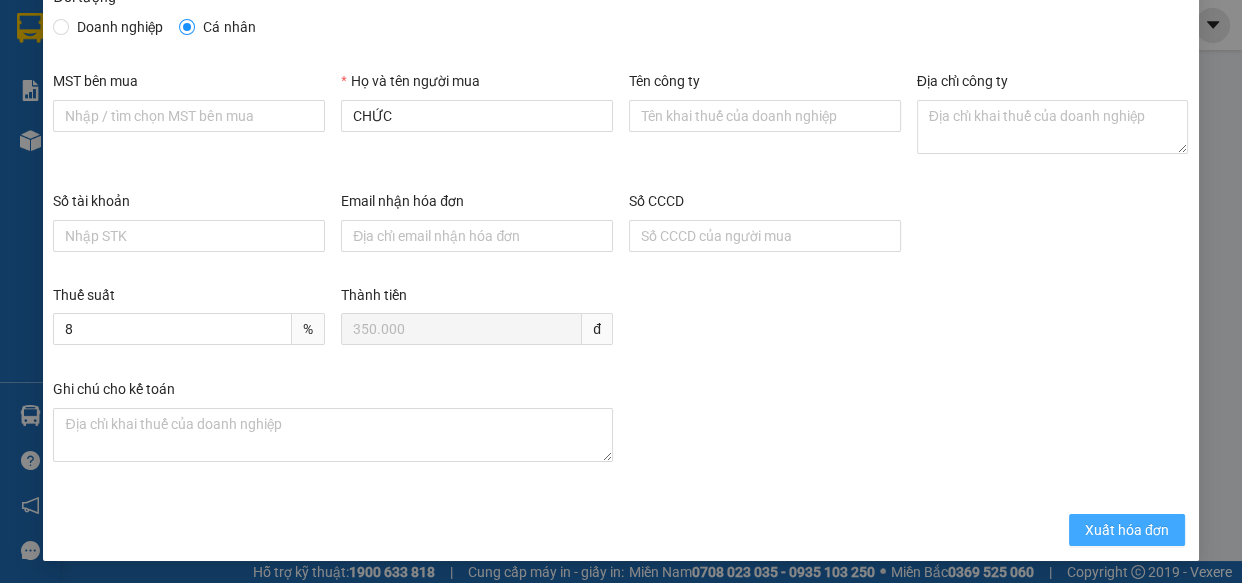 click on "Xuất hóa đơn" at bounding box center [1127, 530] 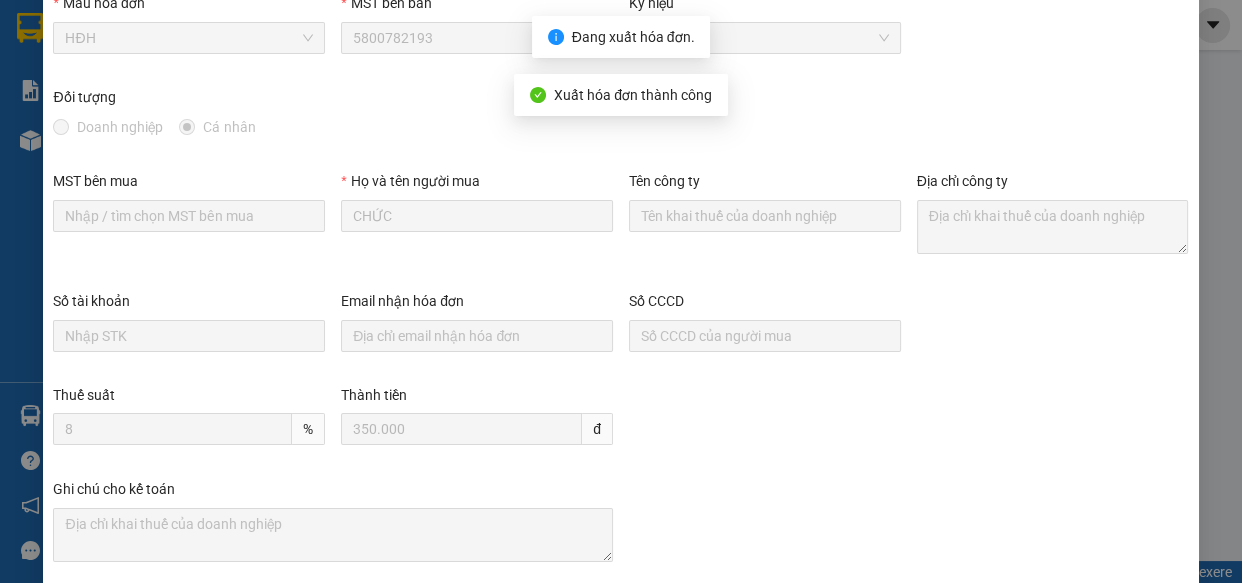 scroll, scrollTop: 0, scrollLeft: 0, axis: both 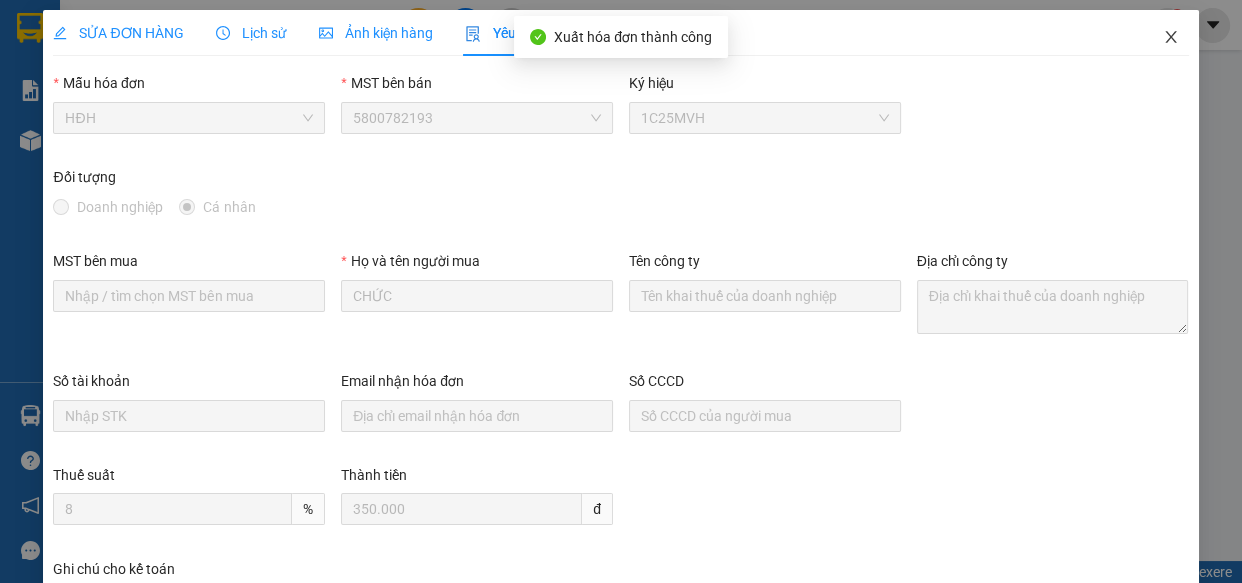 click 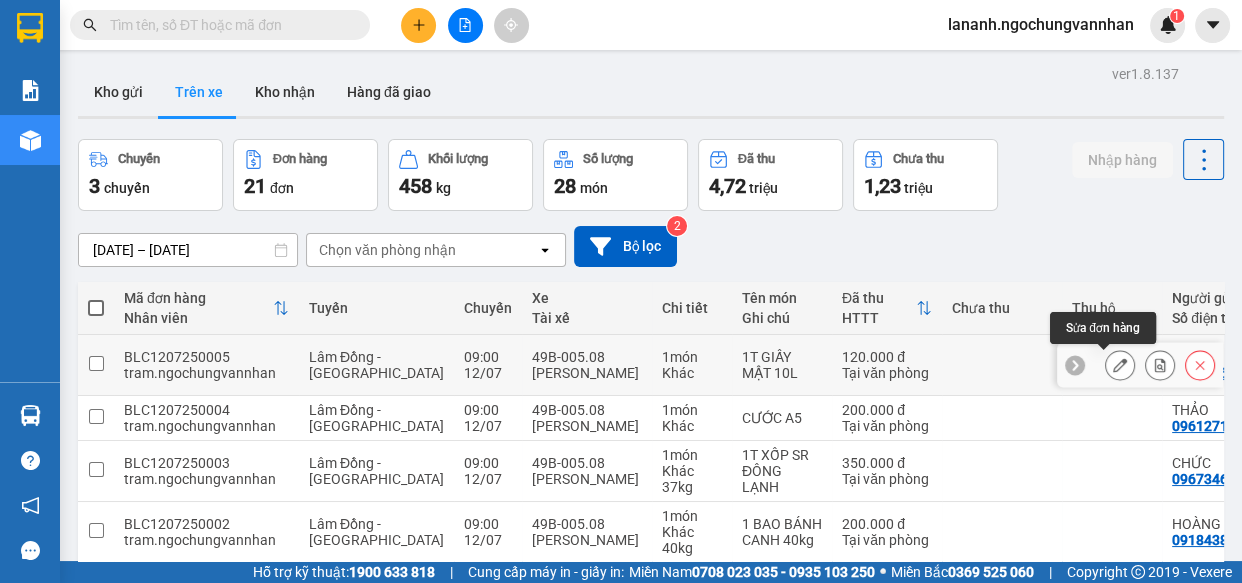 click at bounding box center [1120, 365] 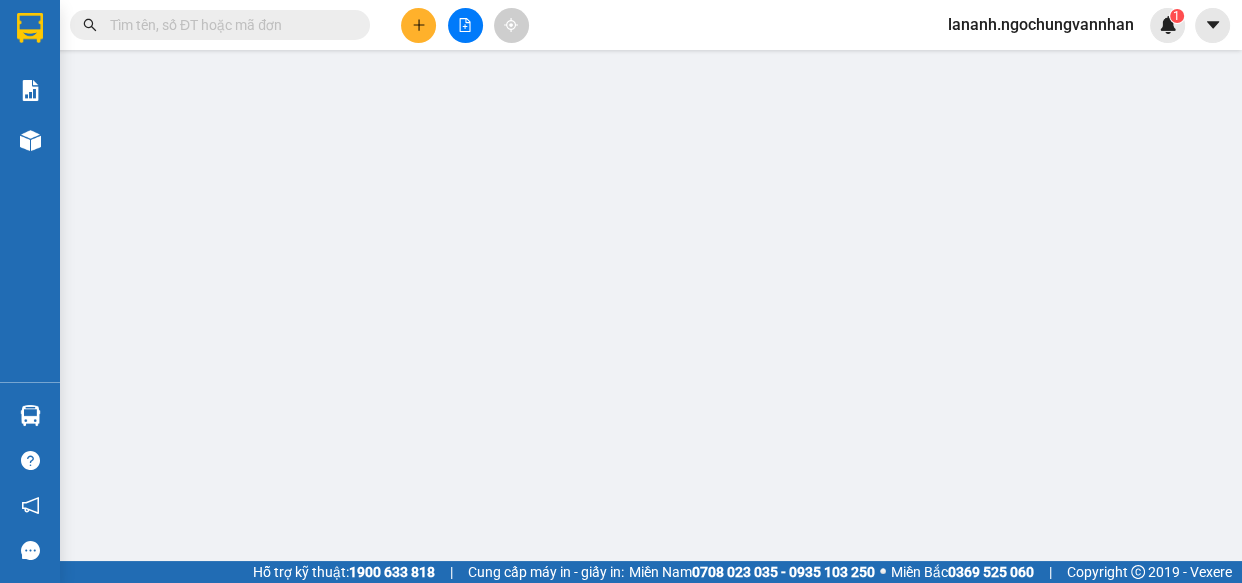 type on "0386915749" 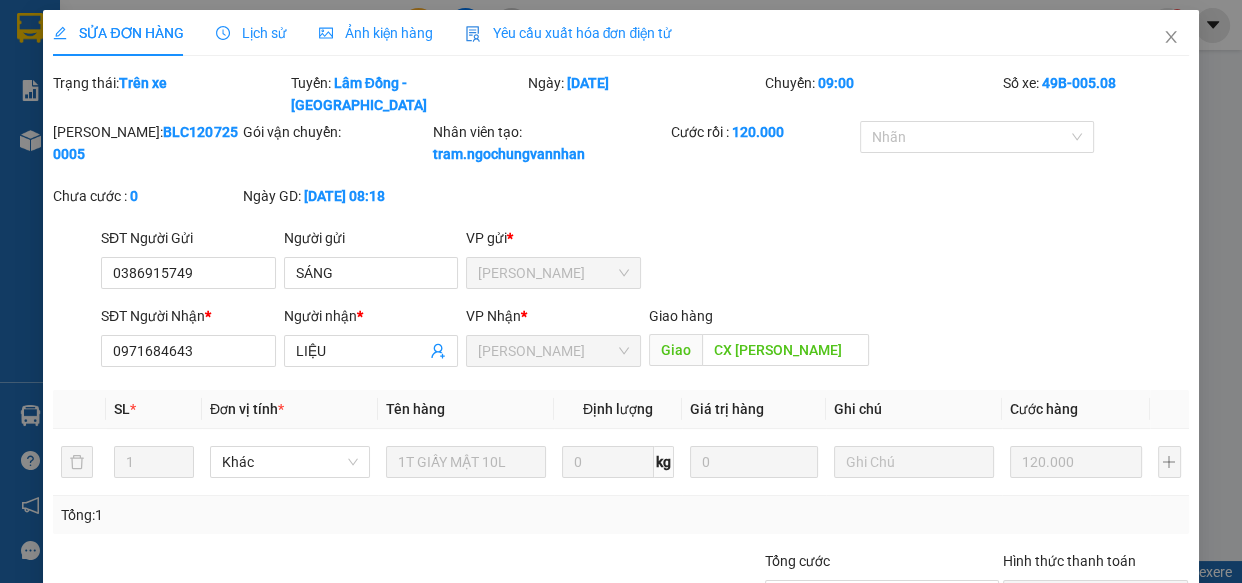 click on "Yêu cầu xuất hóa đơn điện tử" at bounding box center [569, 33] 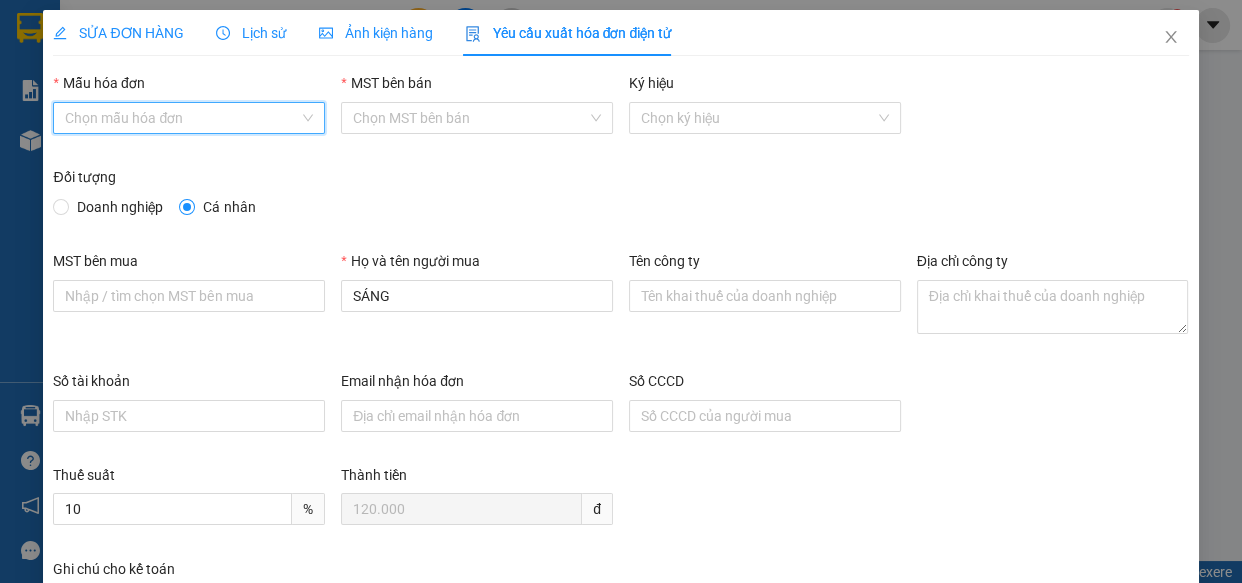 click on "Mẫu hóa đơn" at bounding box center [182, 118] 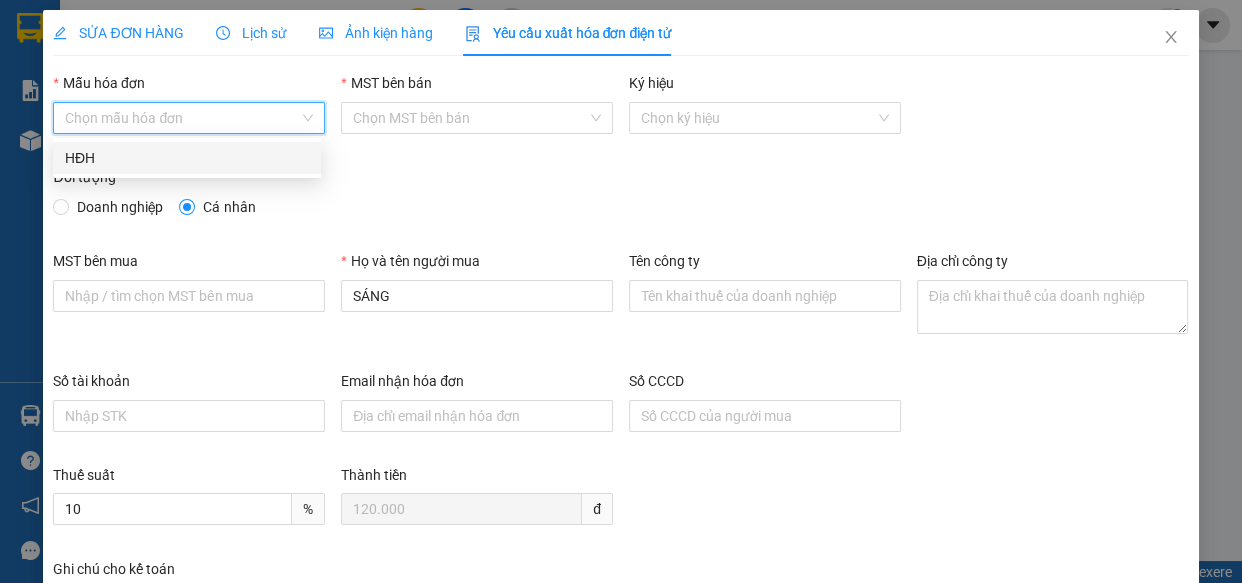 click on "HĐH" at bounding box center [187, 158] 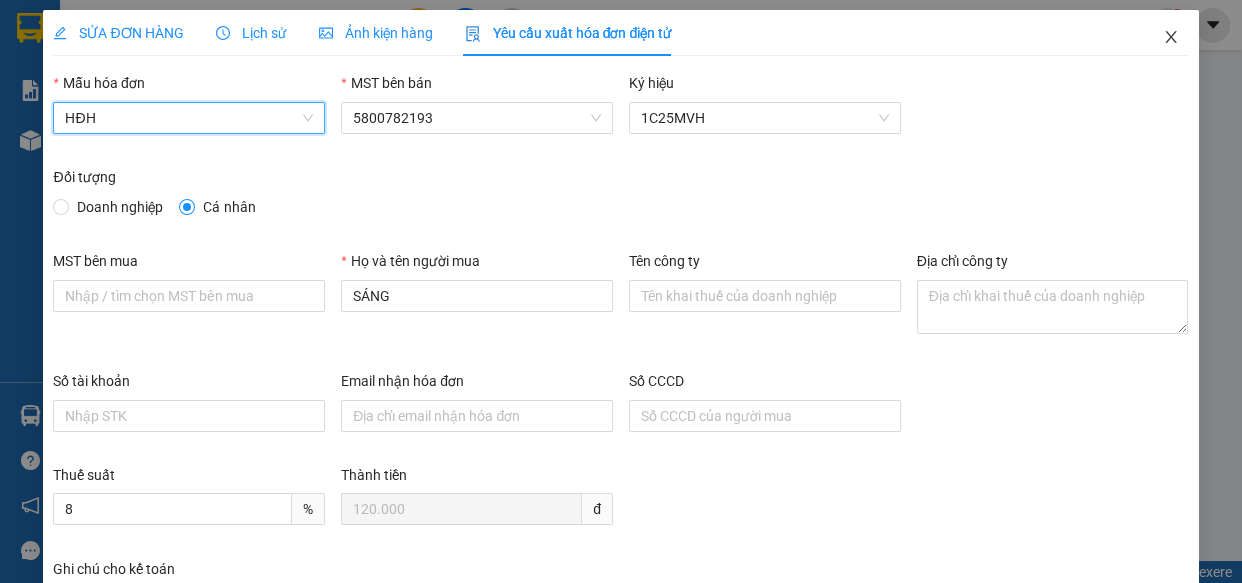 click 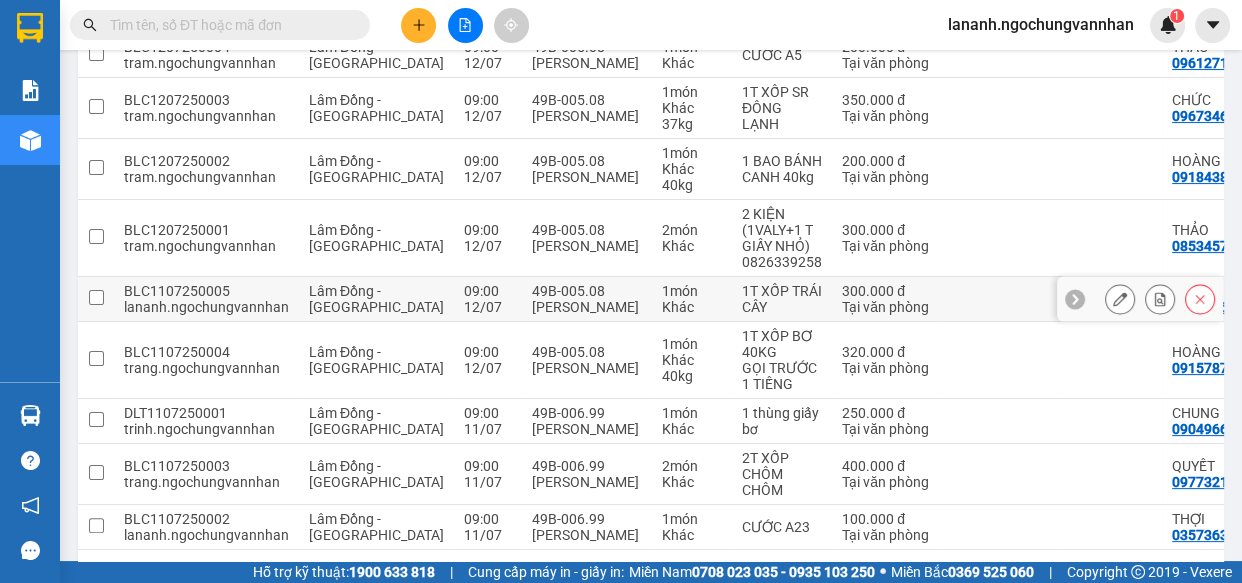 scroll, scrollTop: 0, scrollLeft: 0, axis: both 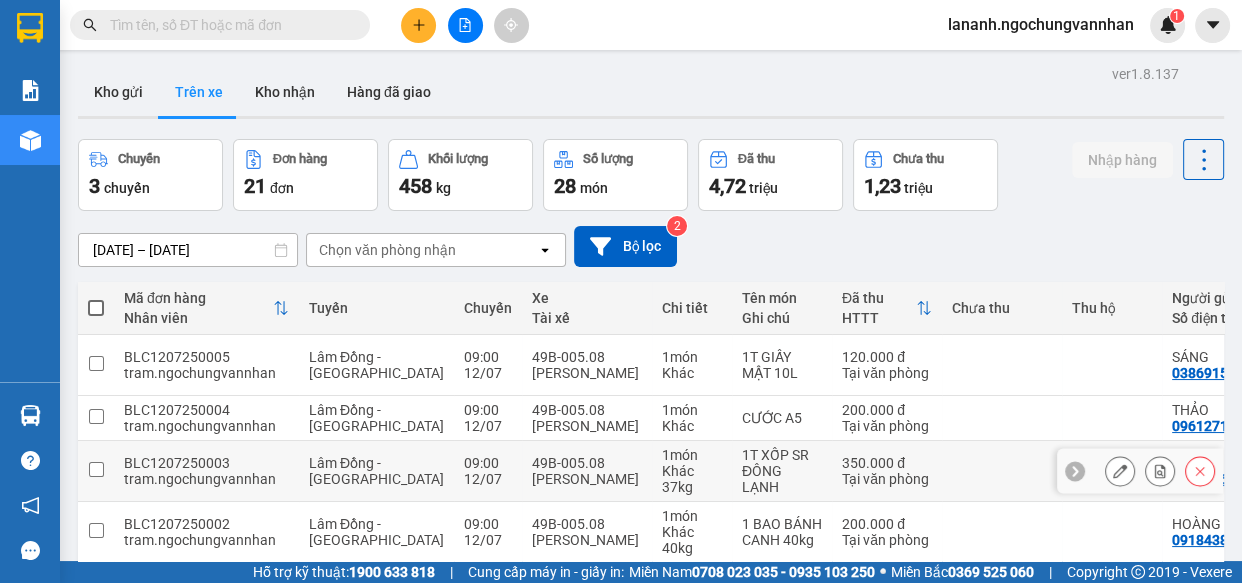 click 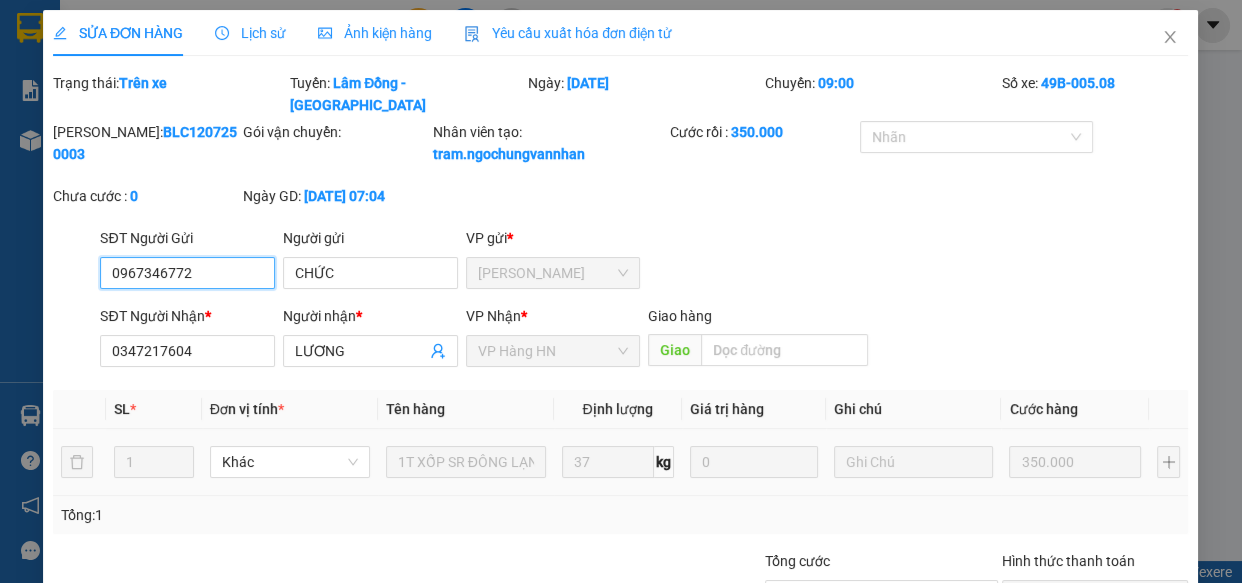 checkbox on "true" 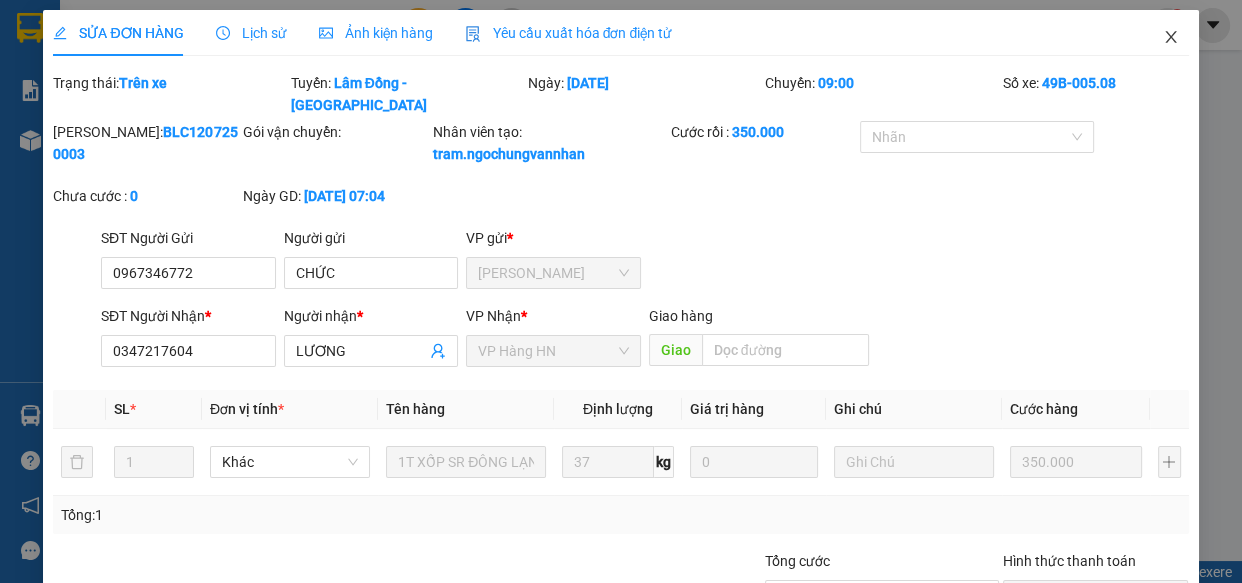 click 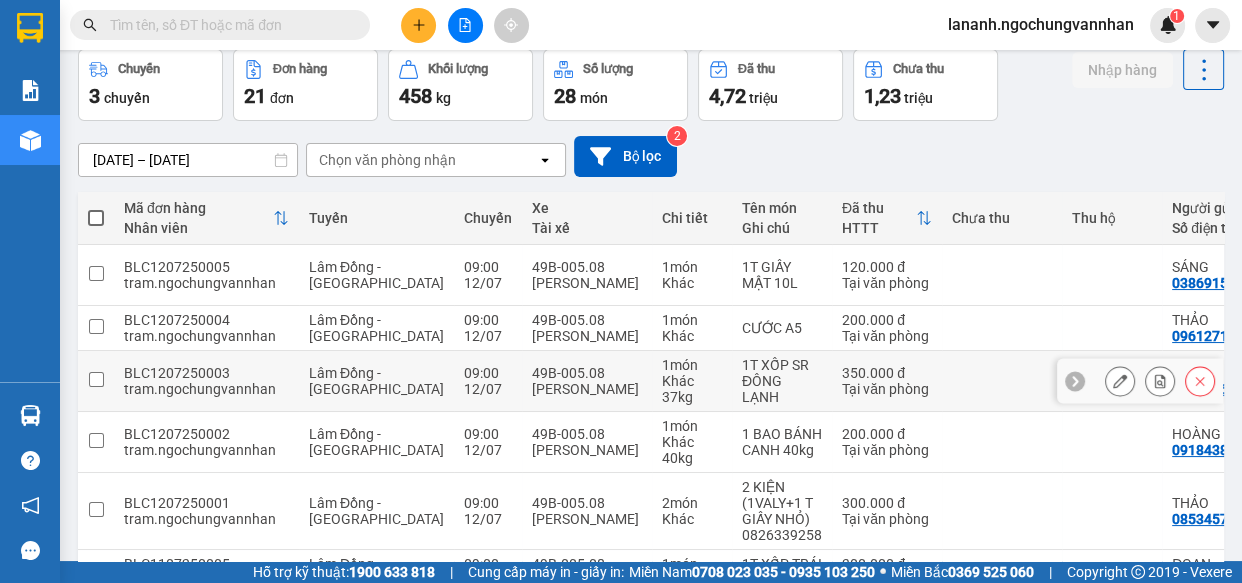 scroll, scrollTop: 272, scrollLeft: 0, axis: vertical 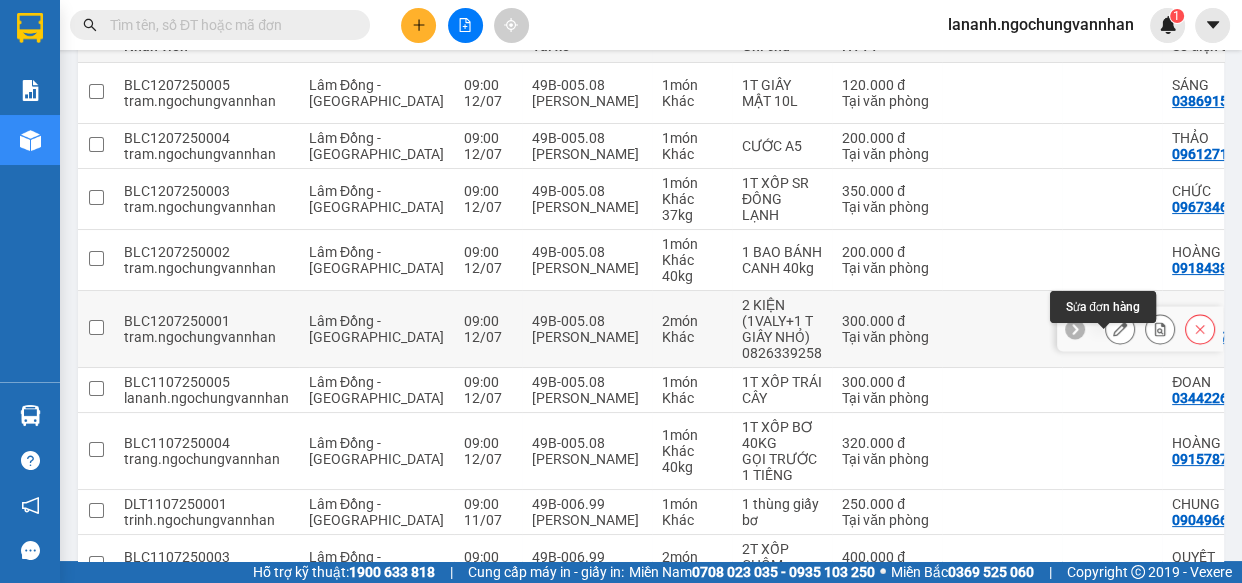 click at bounding box center (1120, 329) 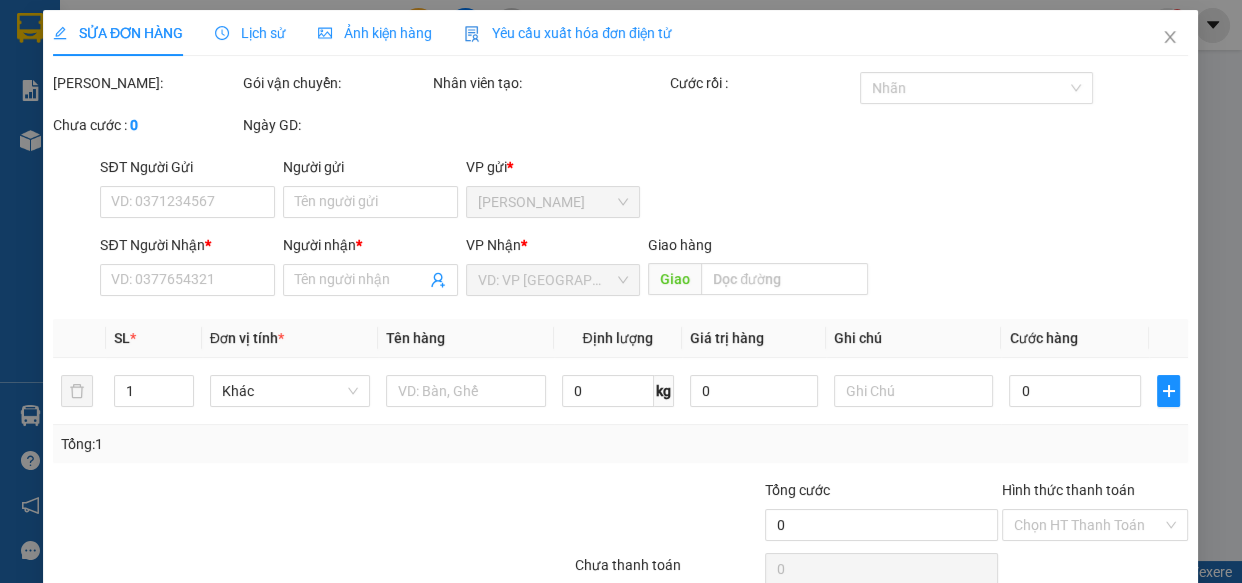 type on "0853457303" 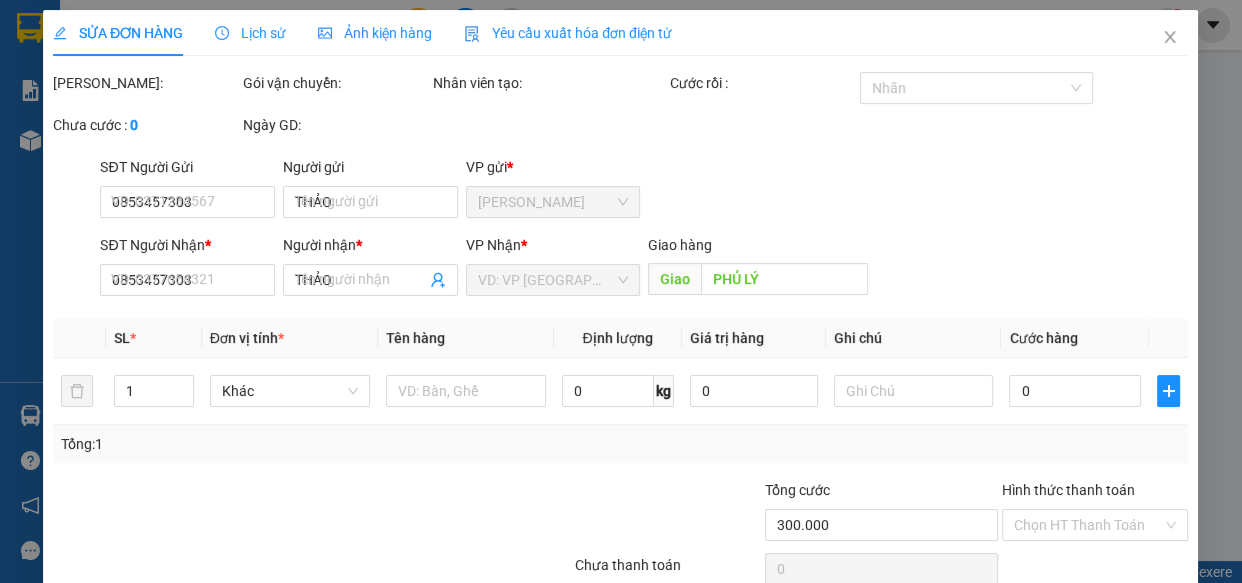 scroll, scrollTop: 0, scrollLeft: 0, axis: both 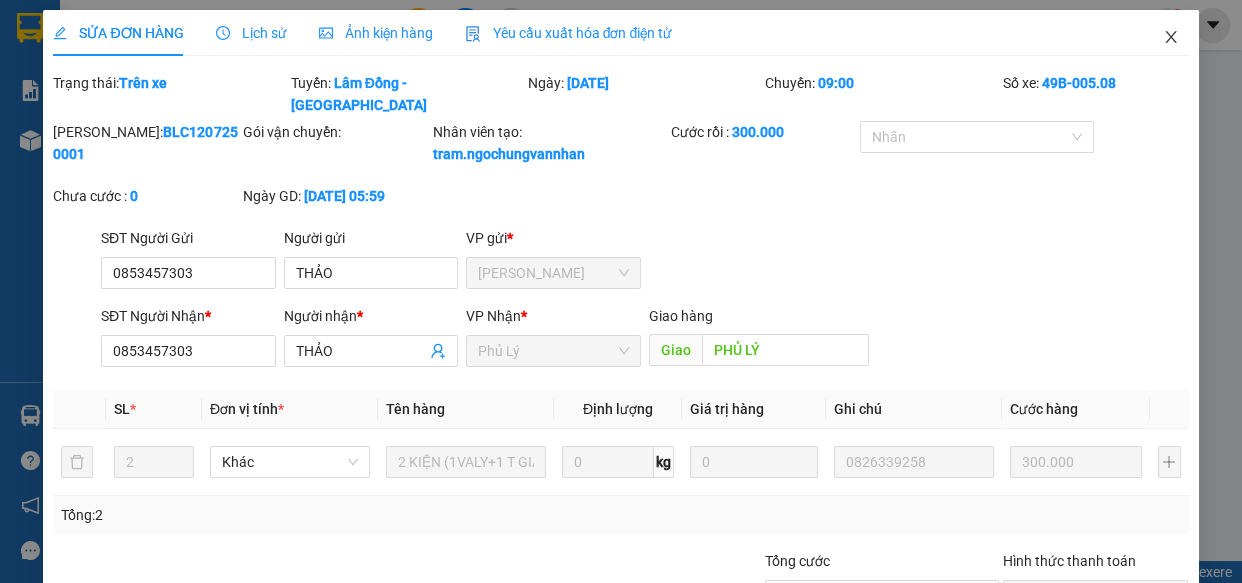 click 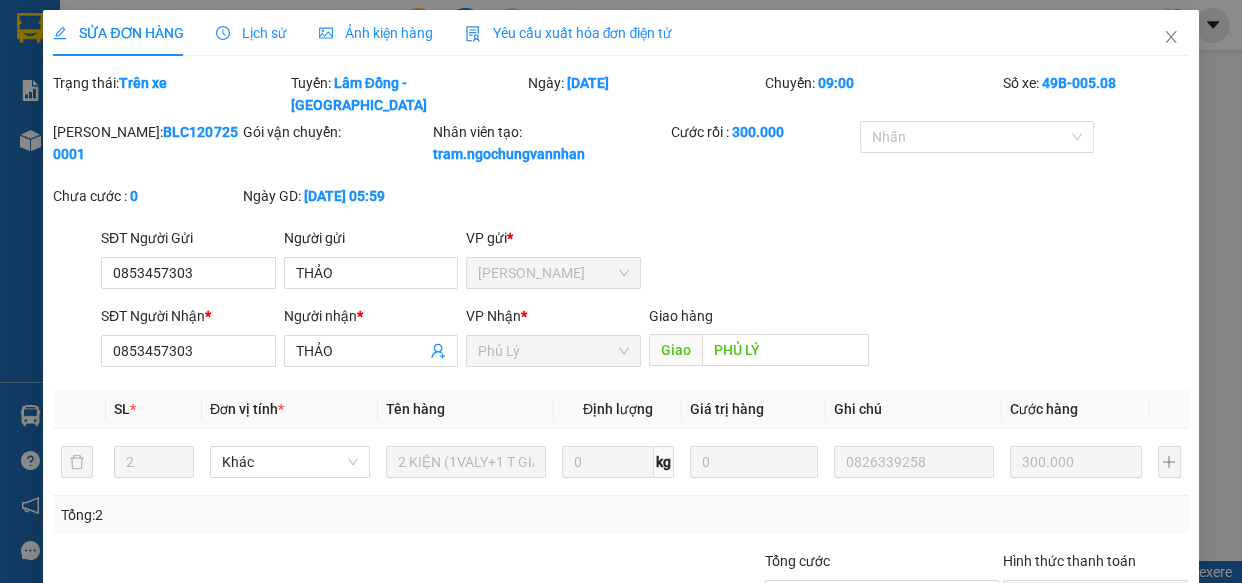 click on "1" at bounding box center (1167, 25) 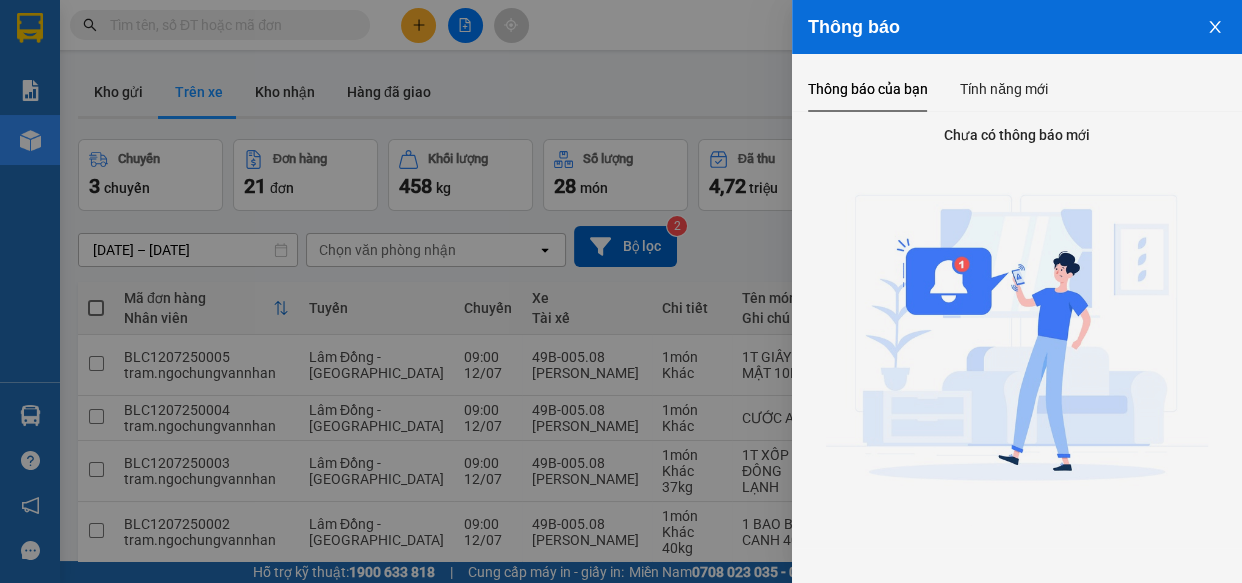 click 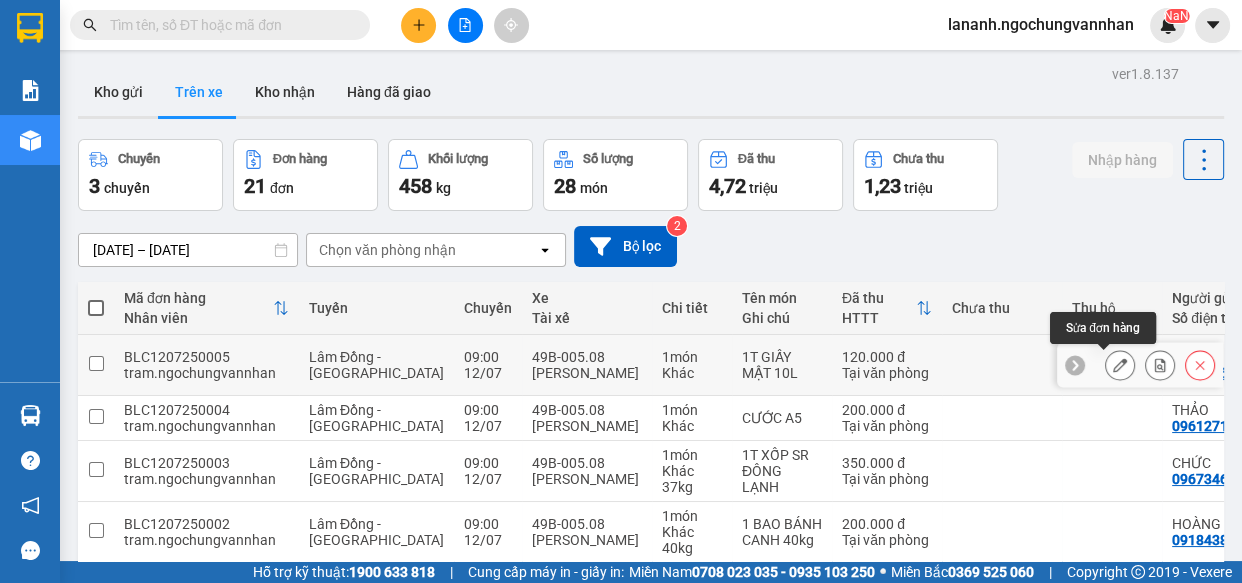 click at bounding box center (1120, 365) 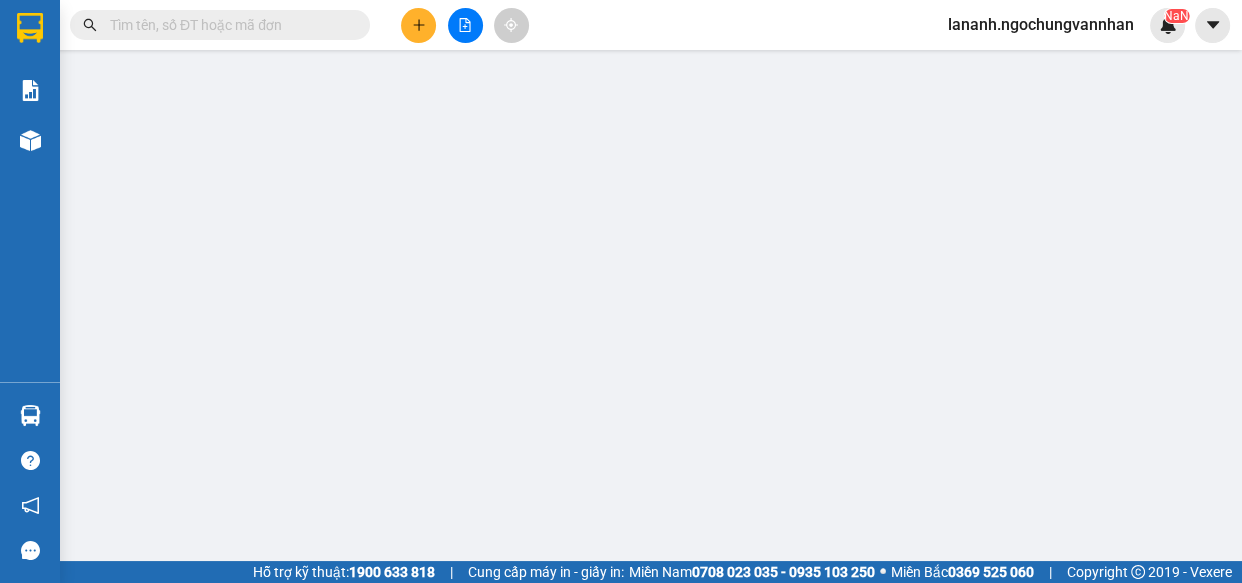 type on "0386915749" 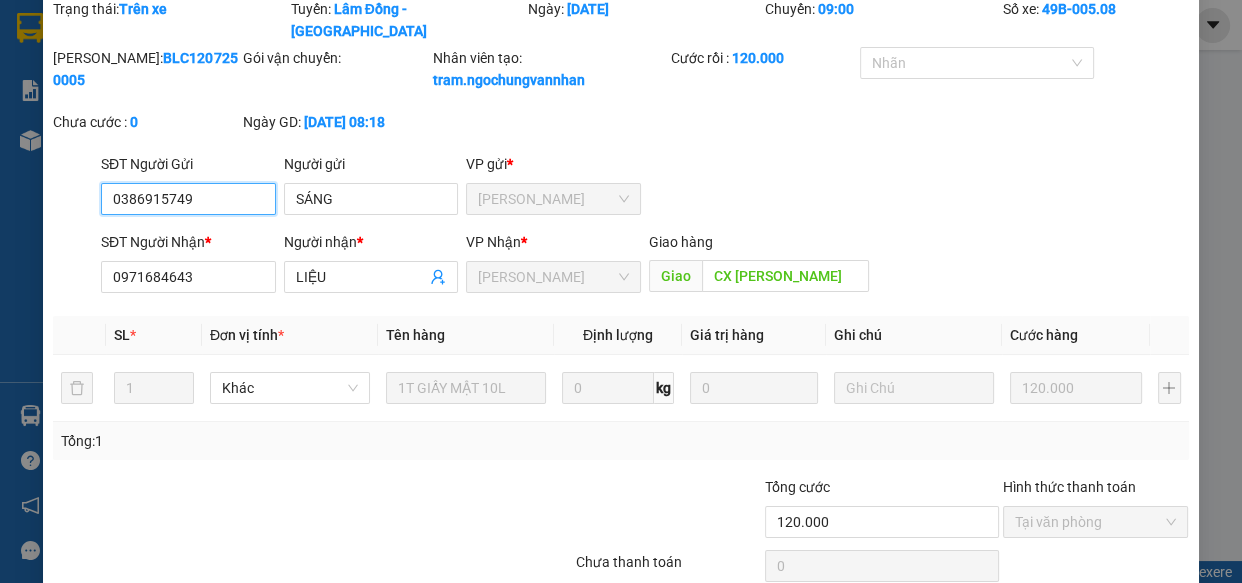 scroll, scrollTop: 0, scrollLeft: 0, axis: both 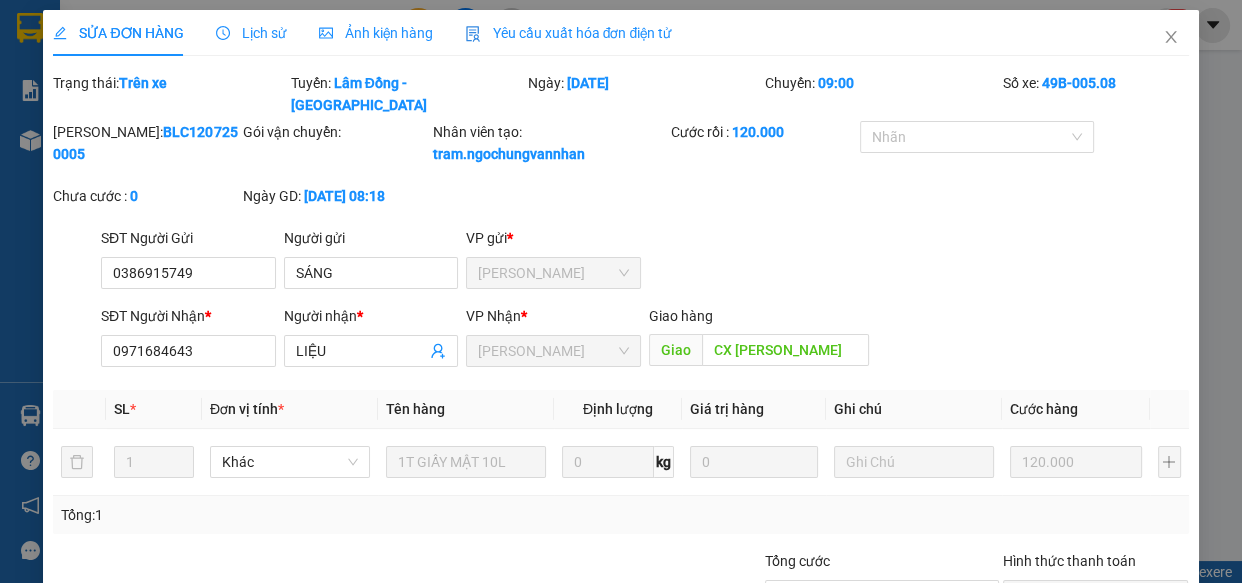 click on "Yêu cầu xuất hóa đơn điện tử" at bounding box center [569, 33] 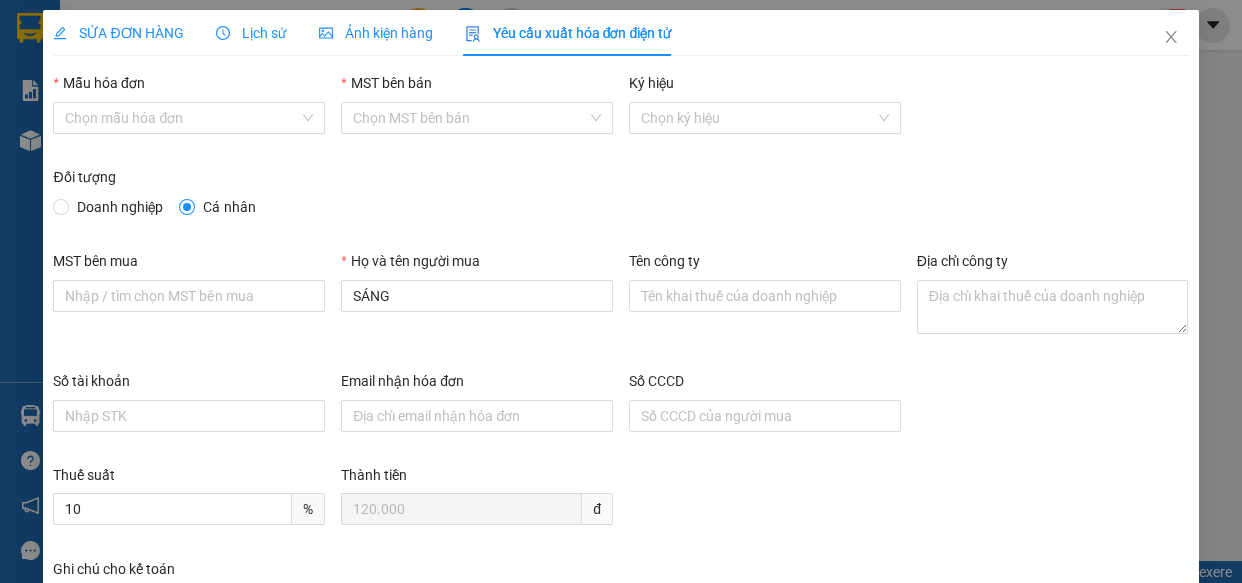 click on "Mẫu hóa đơn" at bounding box center (182, 118) 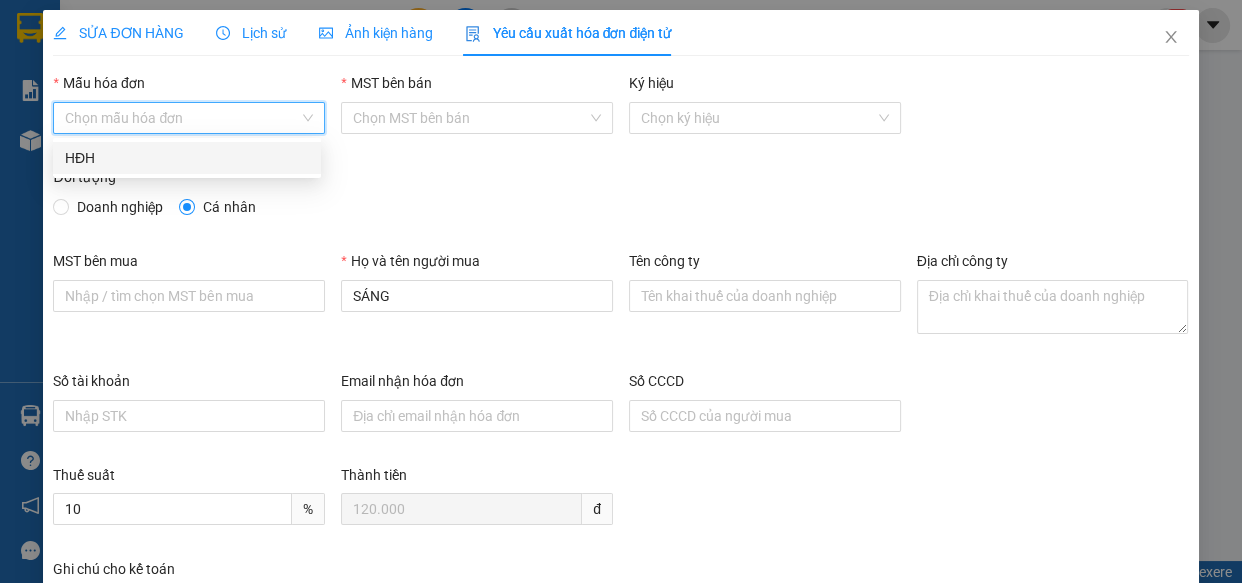 click on "HĐH" at bounding box center [187, 158] 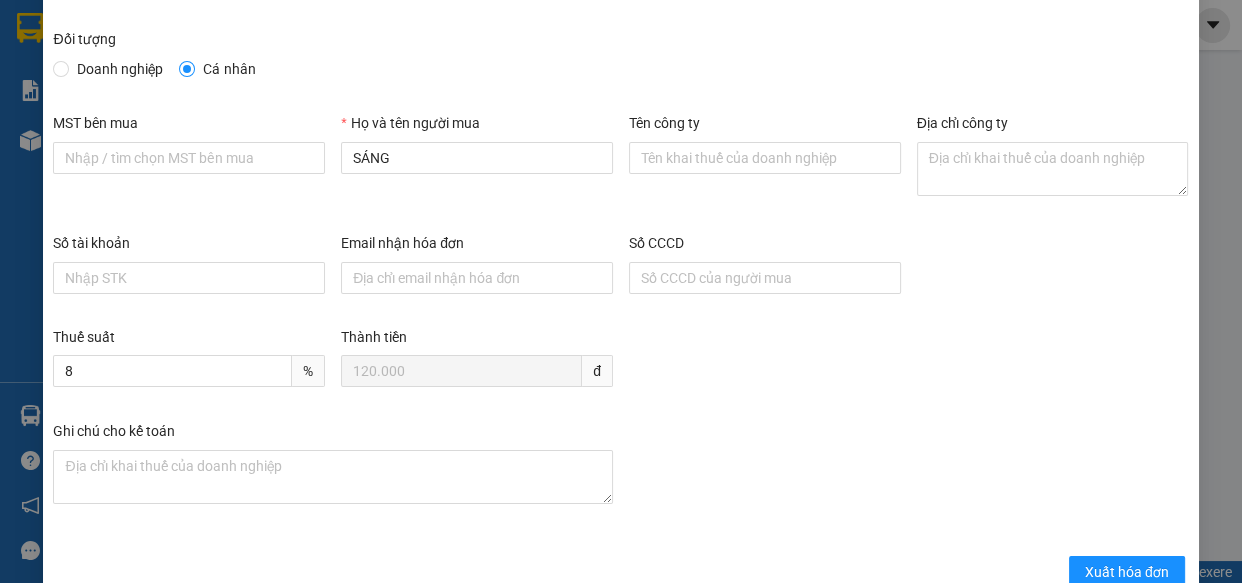 scroll, scrollTop: 180, scrollLeft: 0, axis: vertical 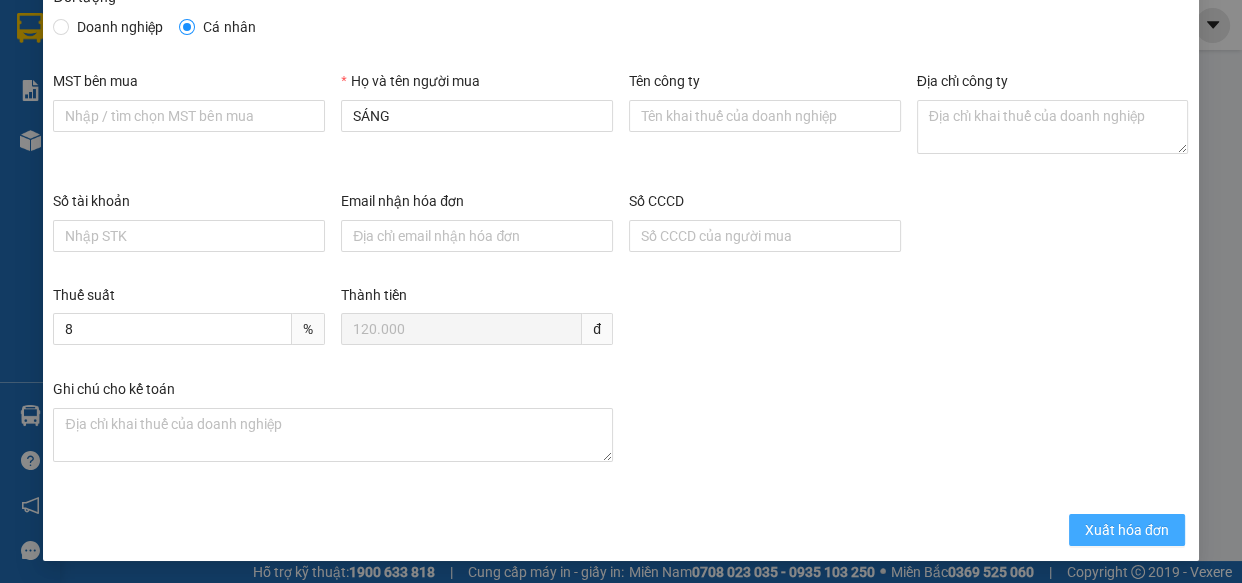 click on "Xuất hóa đơn" at bounding box center [1127, 530] 